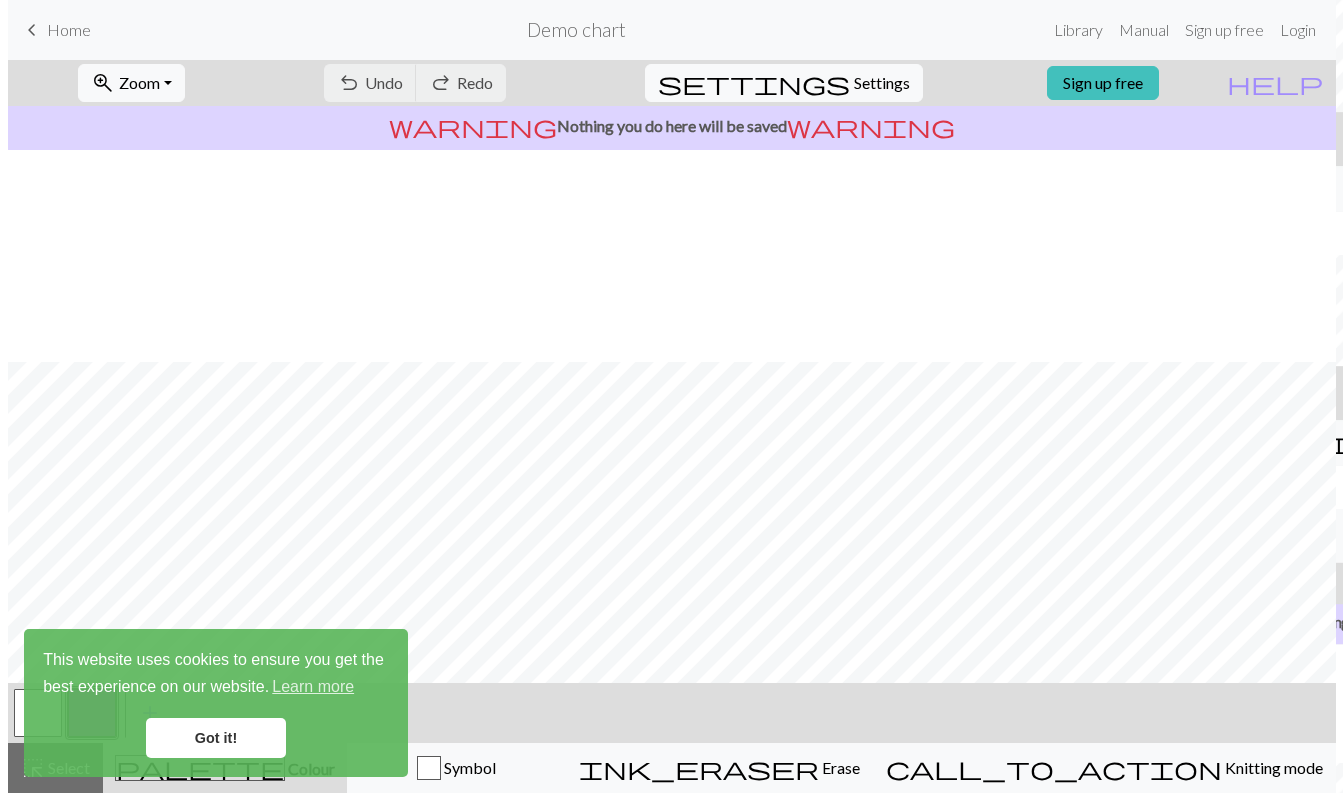scroll, scrollTop: 0, scrollLeft: 0, axis: both 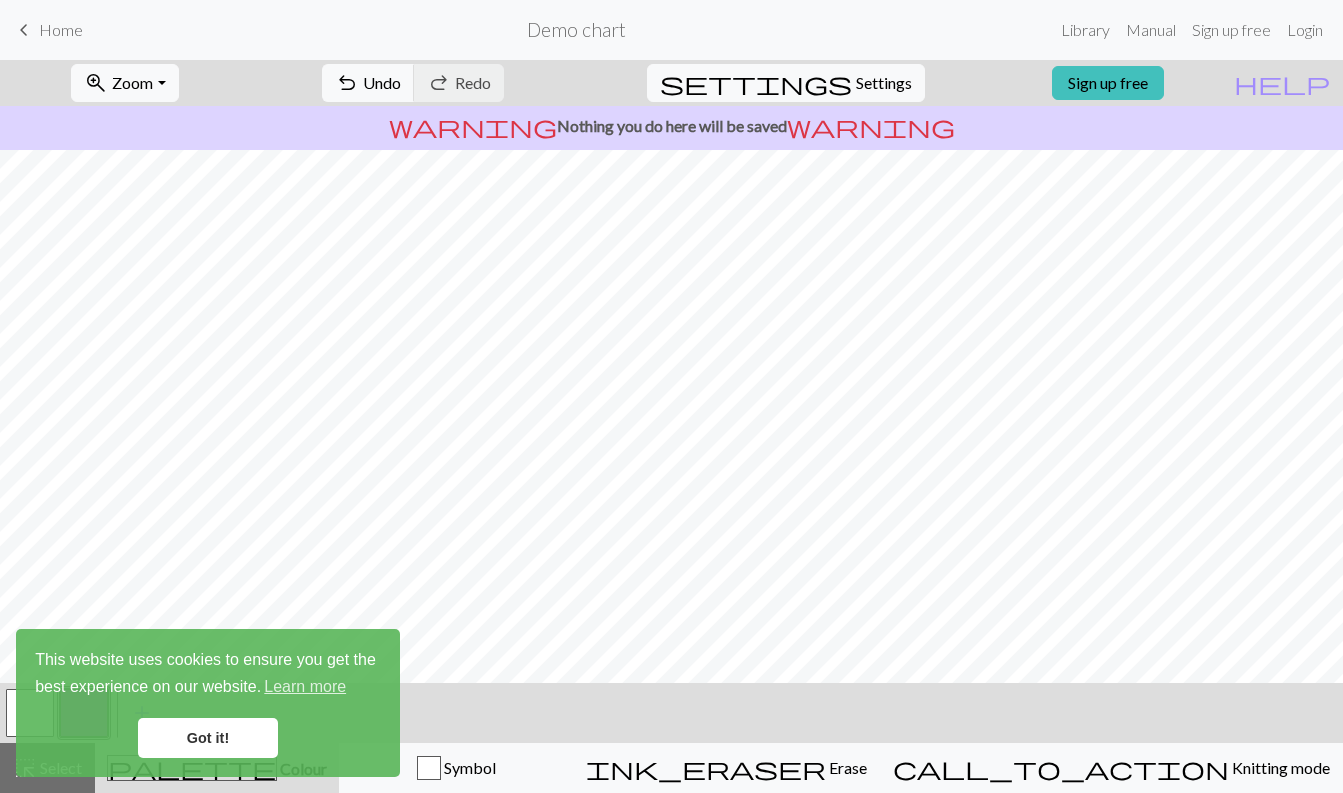 click on "Got it!" at bounding box center [208, 738] 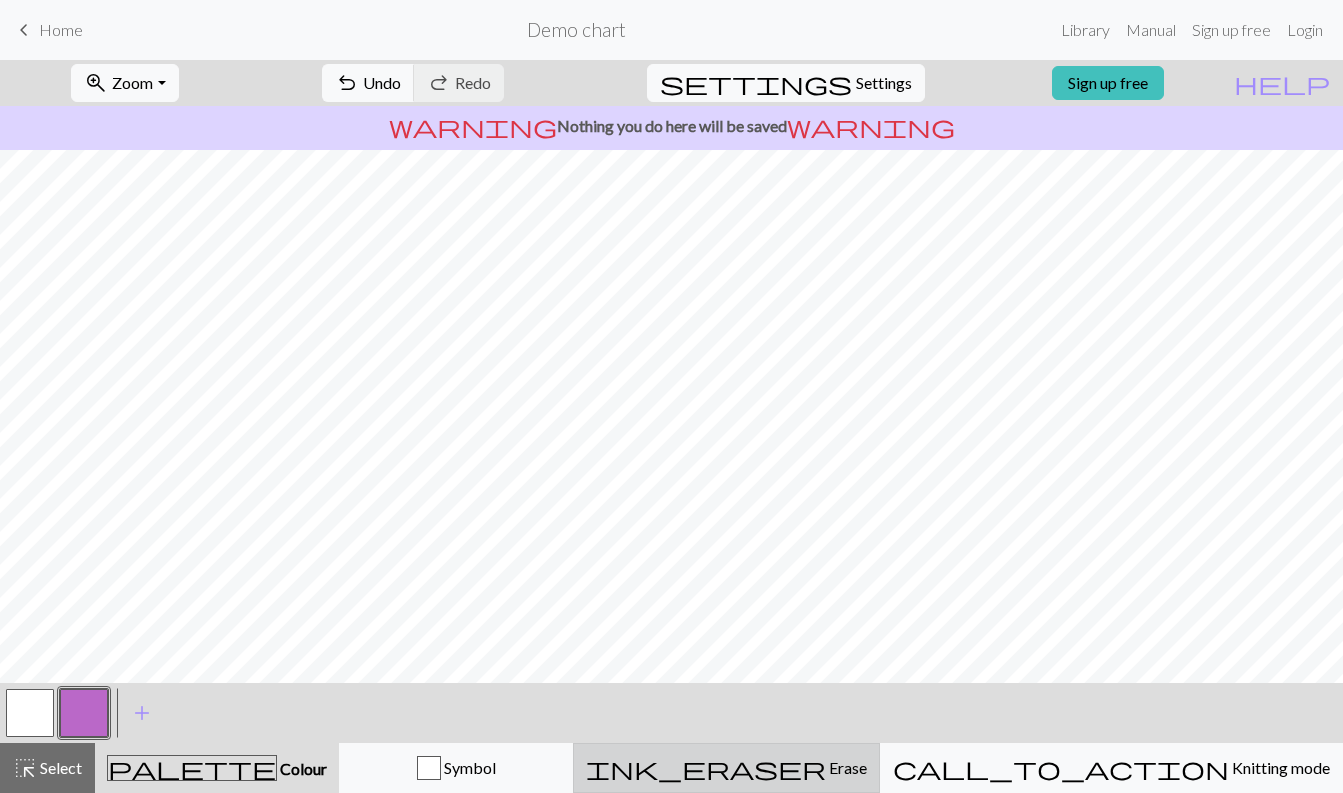 click on "Erase" at bounding box center [846, 767] 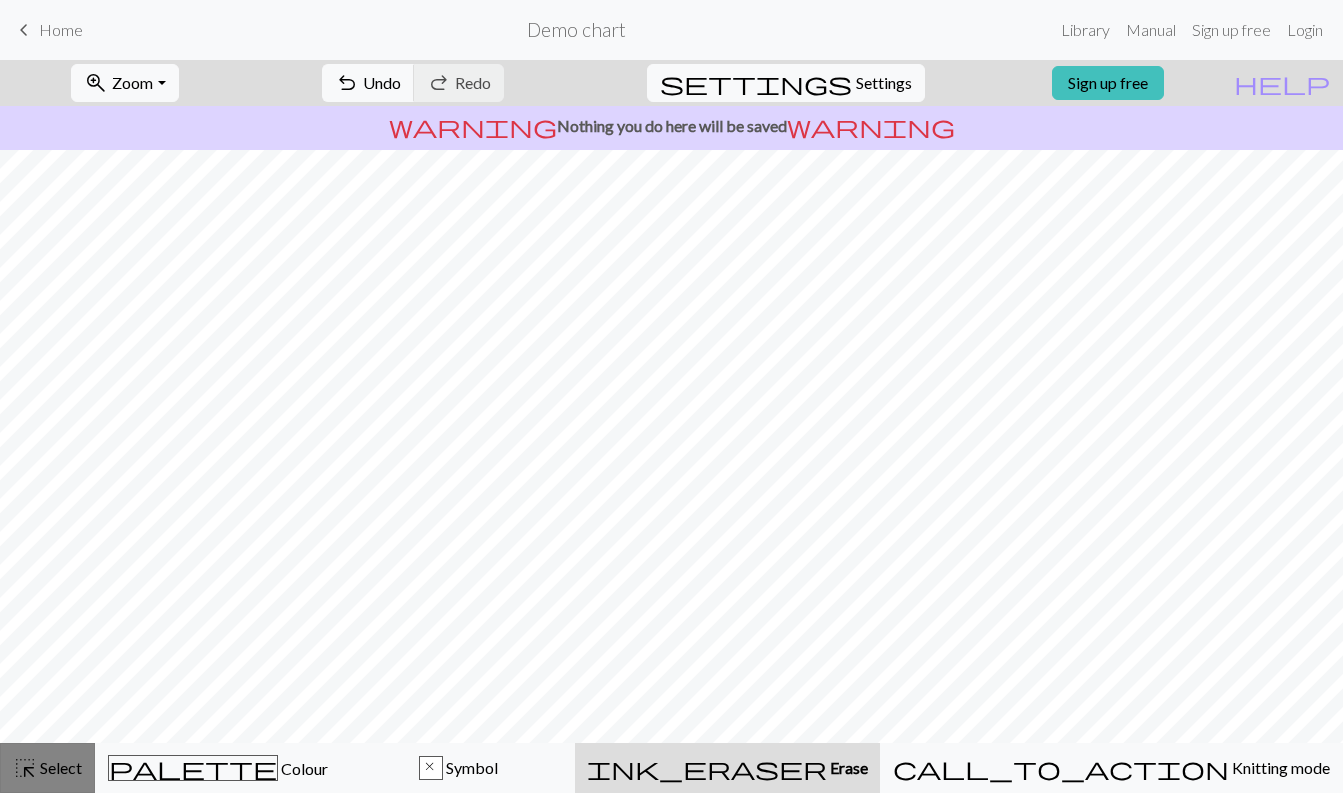 click on "Select" at bounding box center [59, 767] 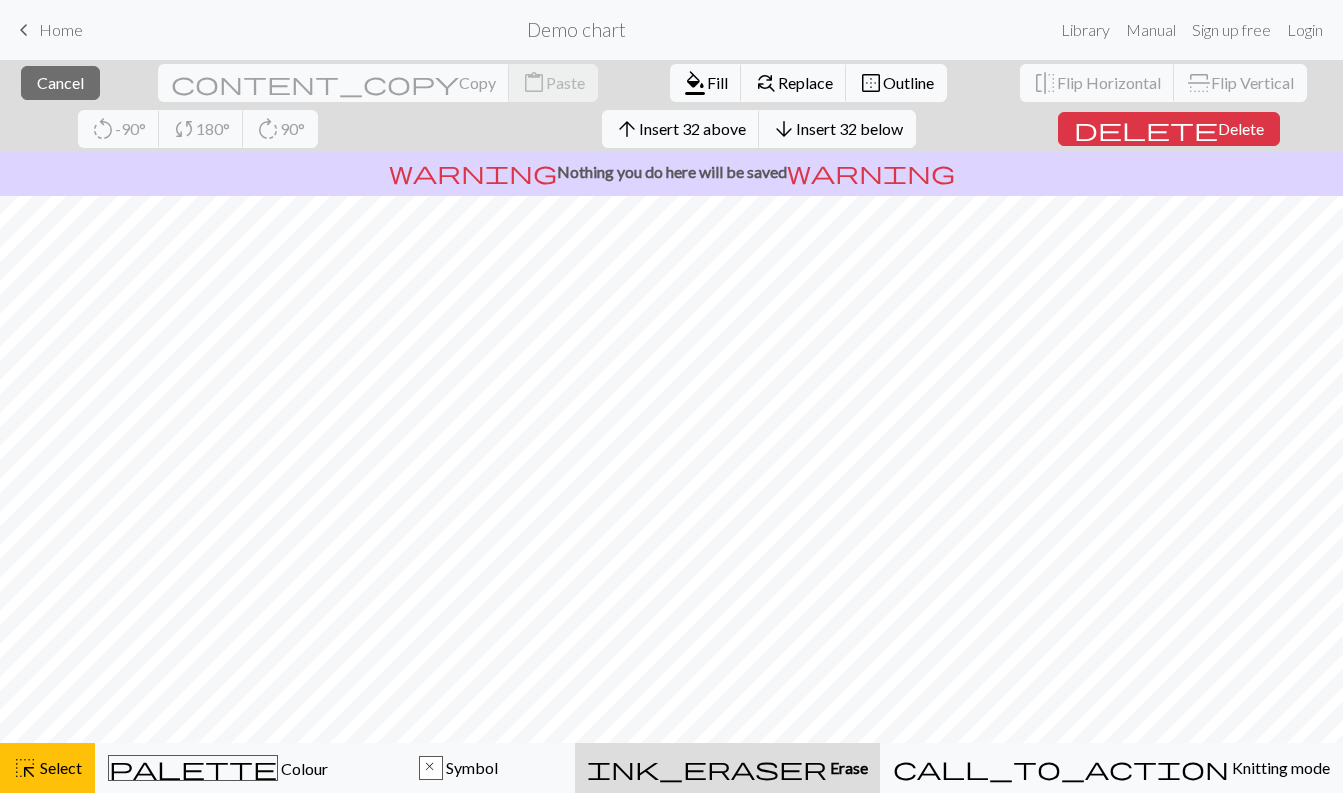 click on "ink_eraser" at bounding box center [707, 768] 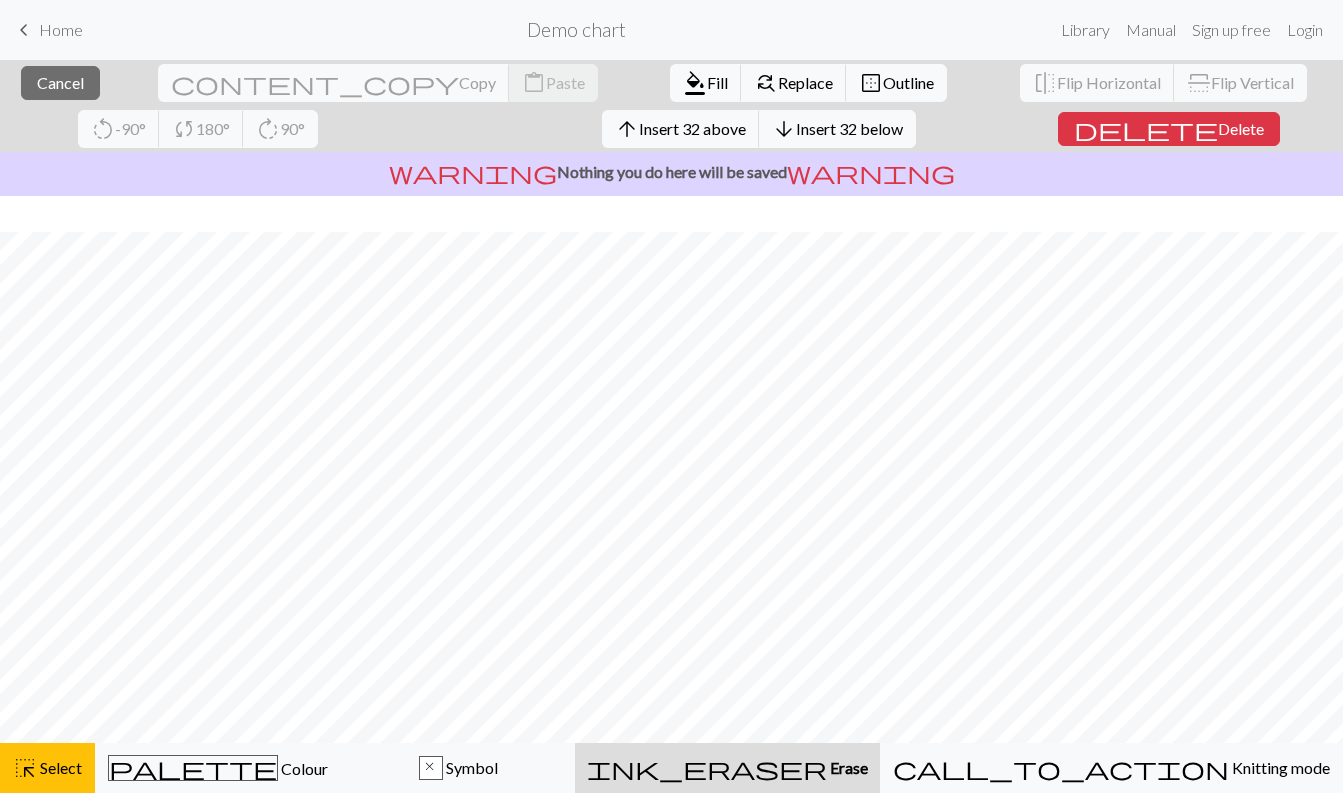 scroll, scrollTop: 198, scrollLeft: 0, axis: vertical 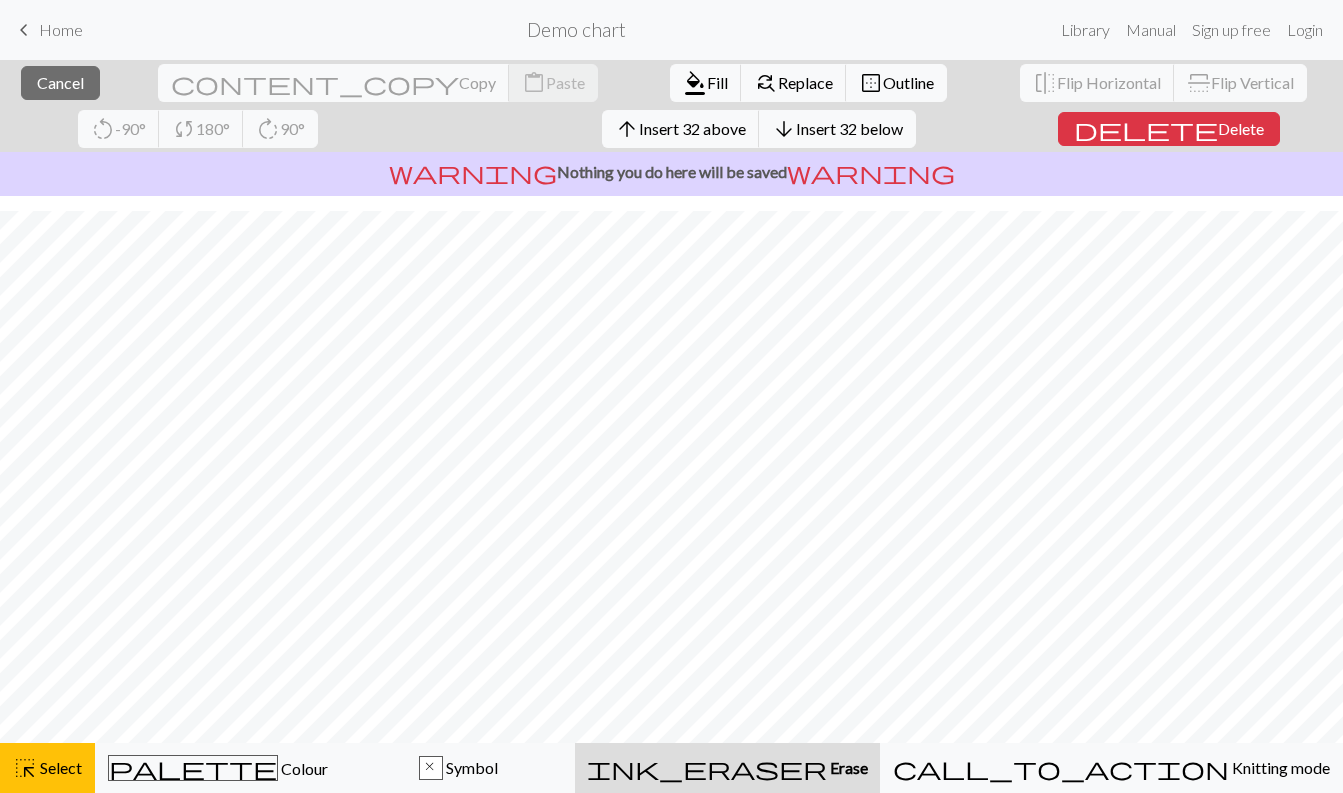 click on "close Cancel content_copy  Copy content_paste  Paste format_color_fill  Fill find_replace  Replace border_outer  Outline flip  Flip Horizontal flip  Flip Vertical rotate_left  -90° sync  180° rotate_right  90° arrow_upward  Insert 32 above arrow_downward Insert 32 below delete  Delete warning  Nothing you do here will be saved  warning highlight_alt   Select   Select palette   Colour   Colour x   Symbol ink_eraser   Erase   Erase call_to_action   Knitting mode   Knitting mode" at bounding box center (671, 426) 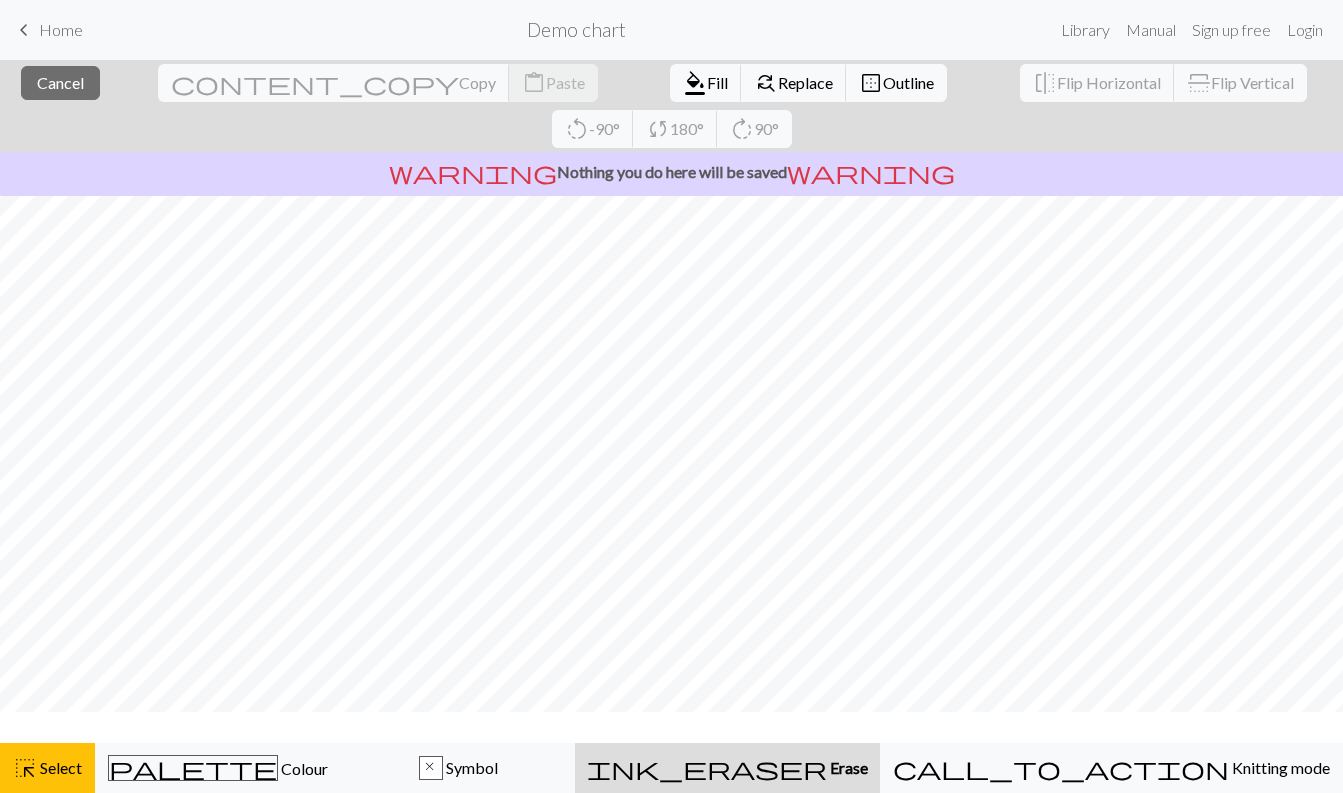 scroll, scrollTop: 152, scrollLeft: 0, axis: vertical 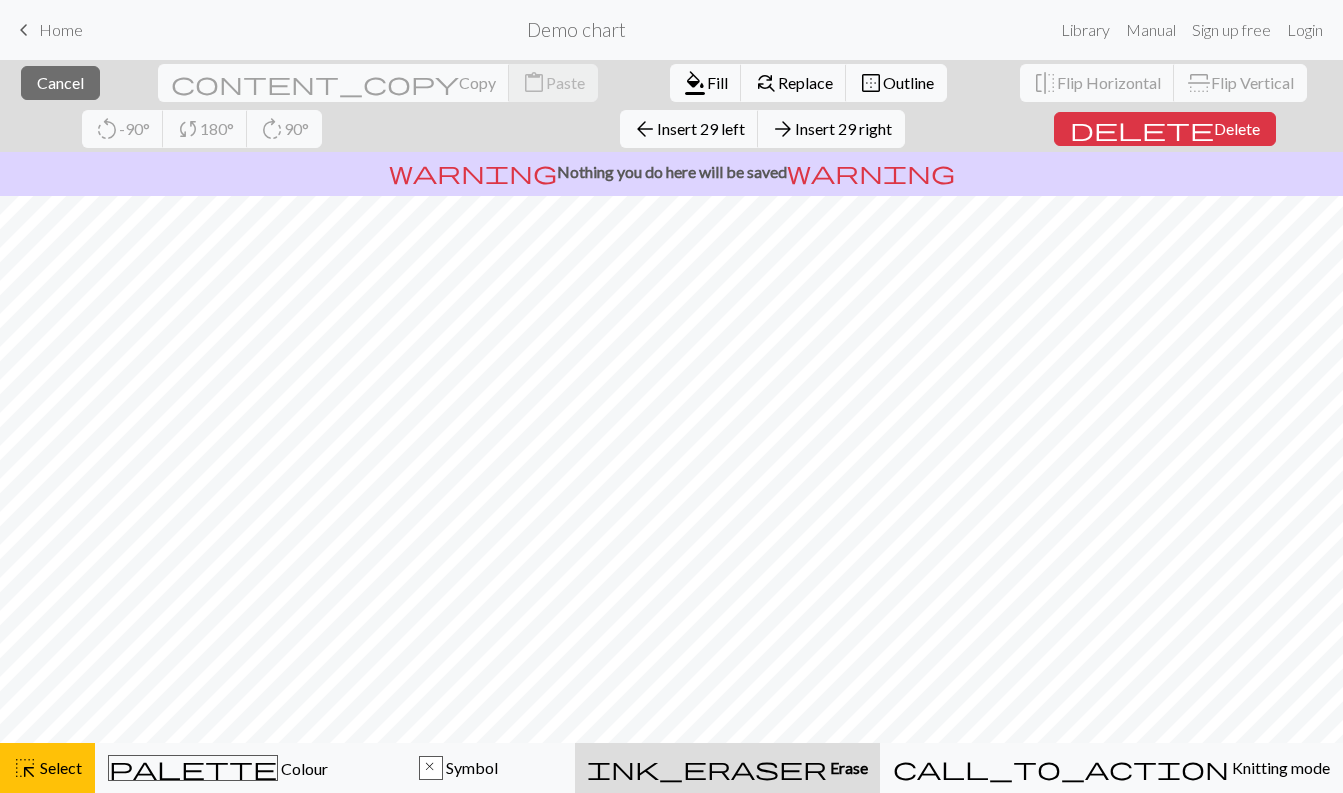 click on "Erase" at bounding box center (847, 767) 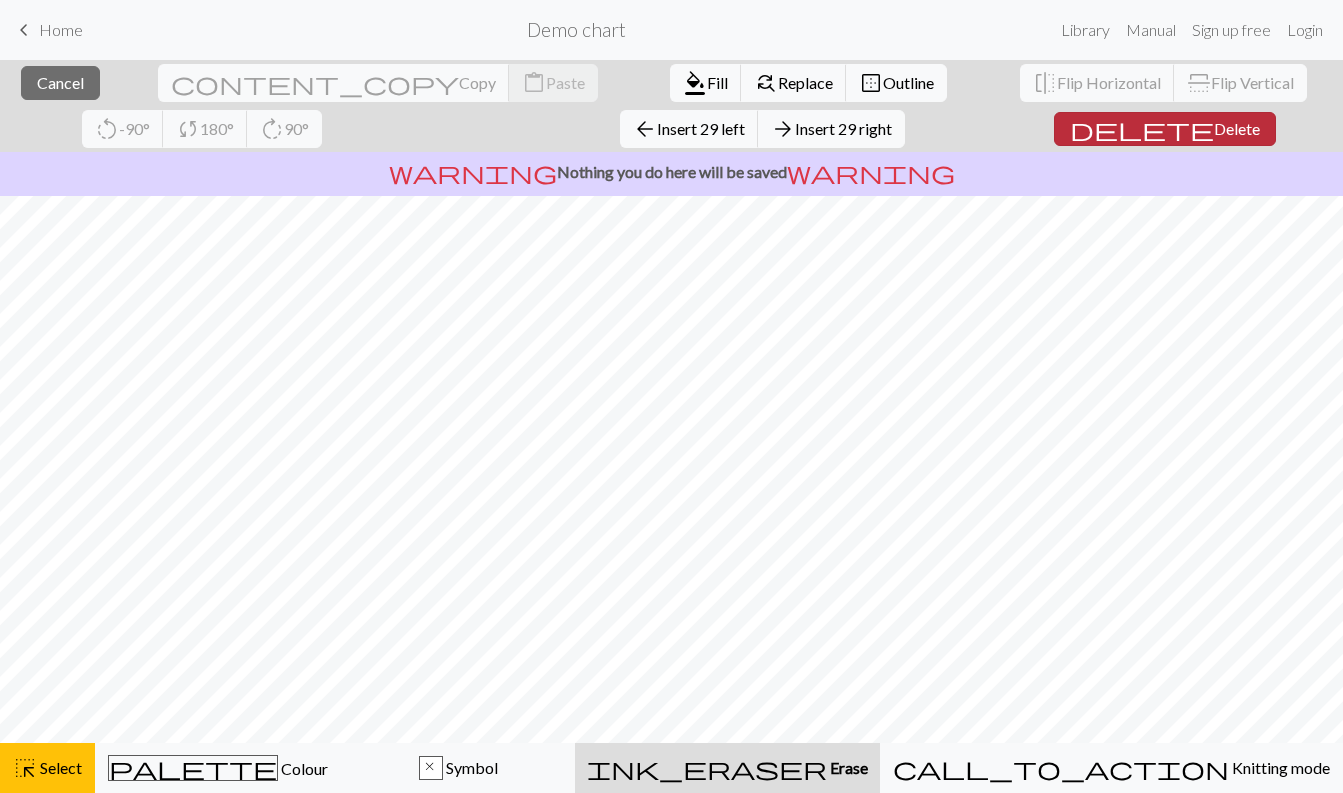 click on "delete" at bounding box center (1142, 129) 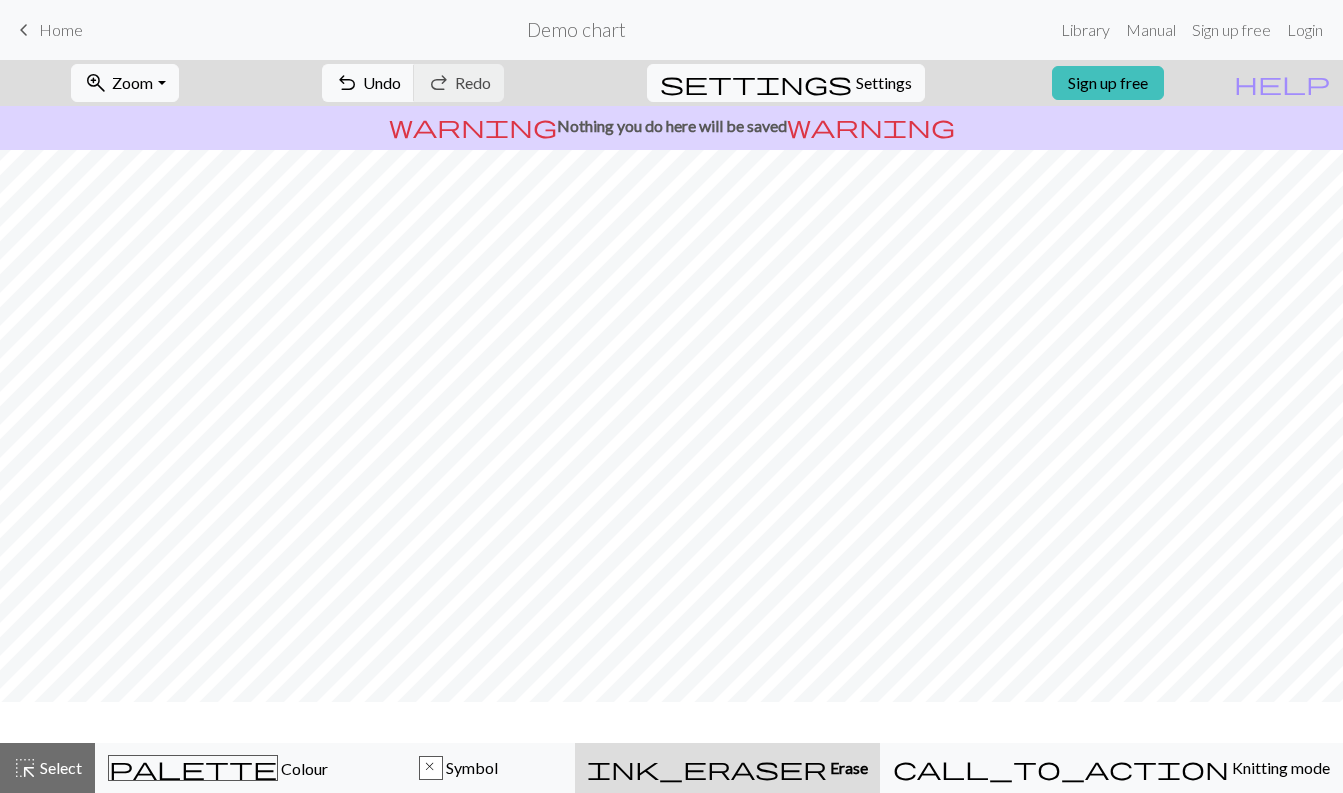 scroll, scrollTop: 0, scrollLeft: 0, axis: both 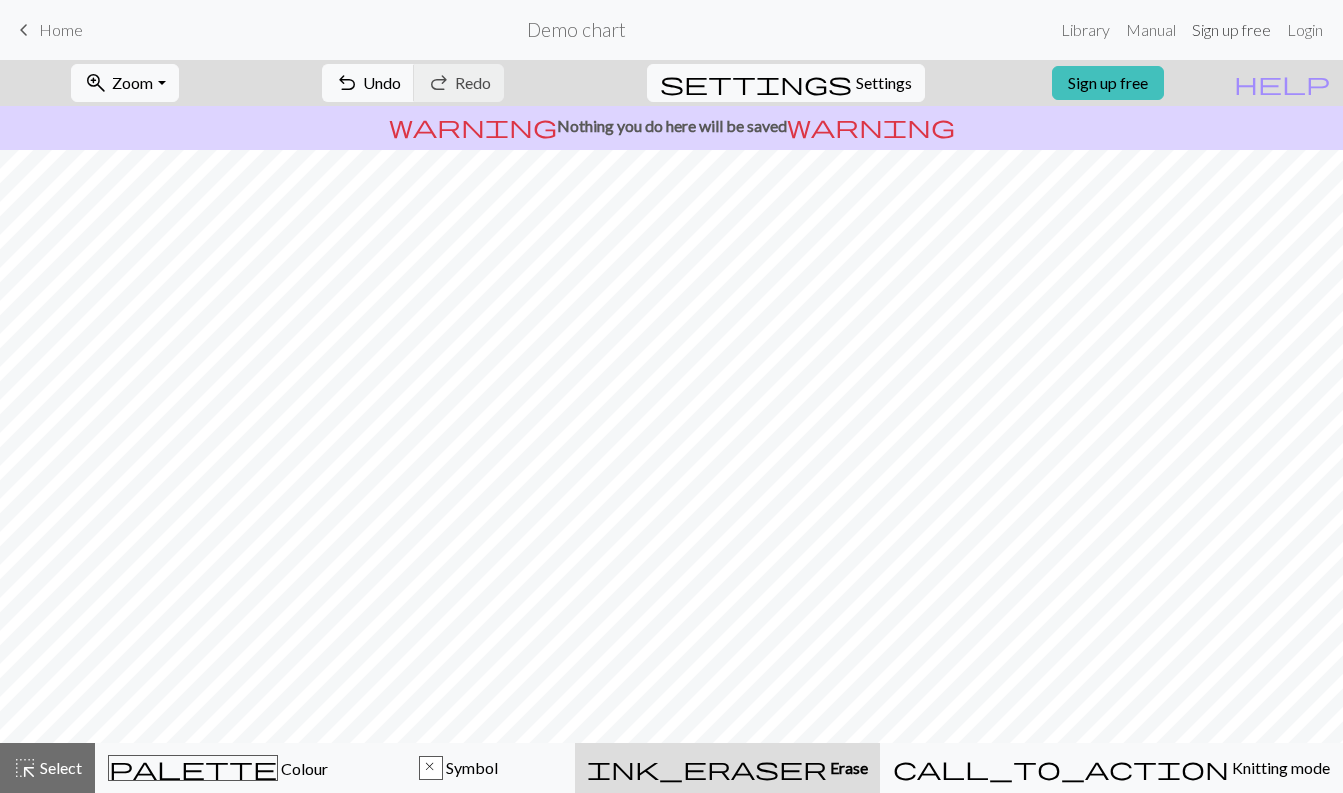 click on "Sign up free" at bounding box center (1231, 30) 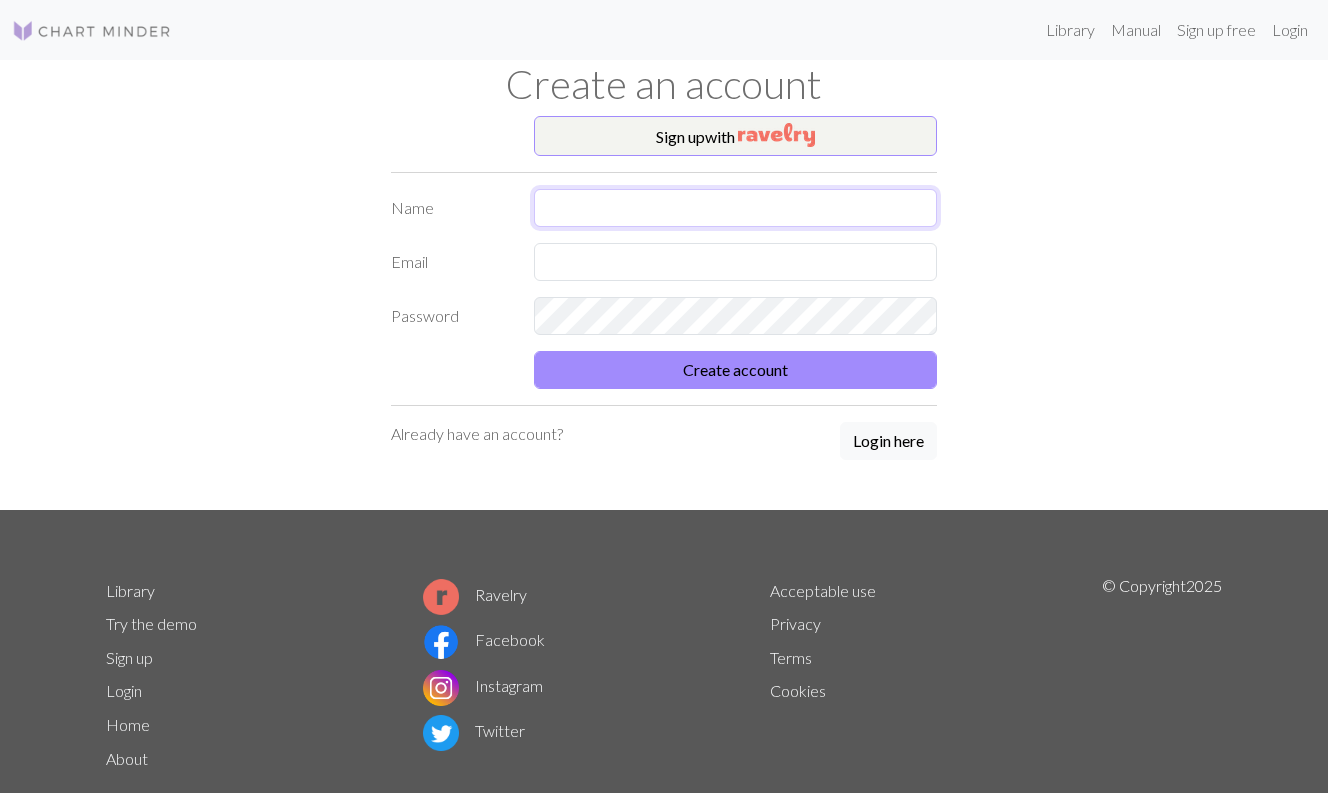 click at bounding box center (736, 208) 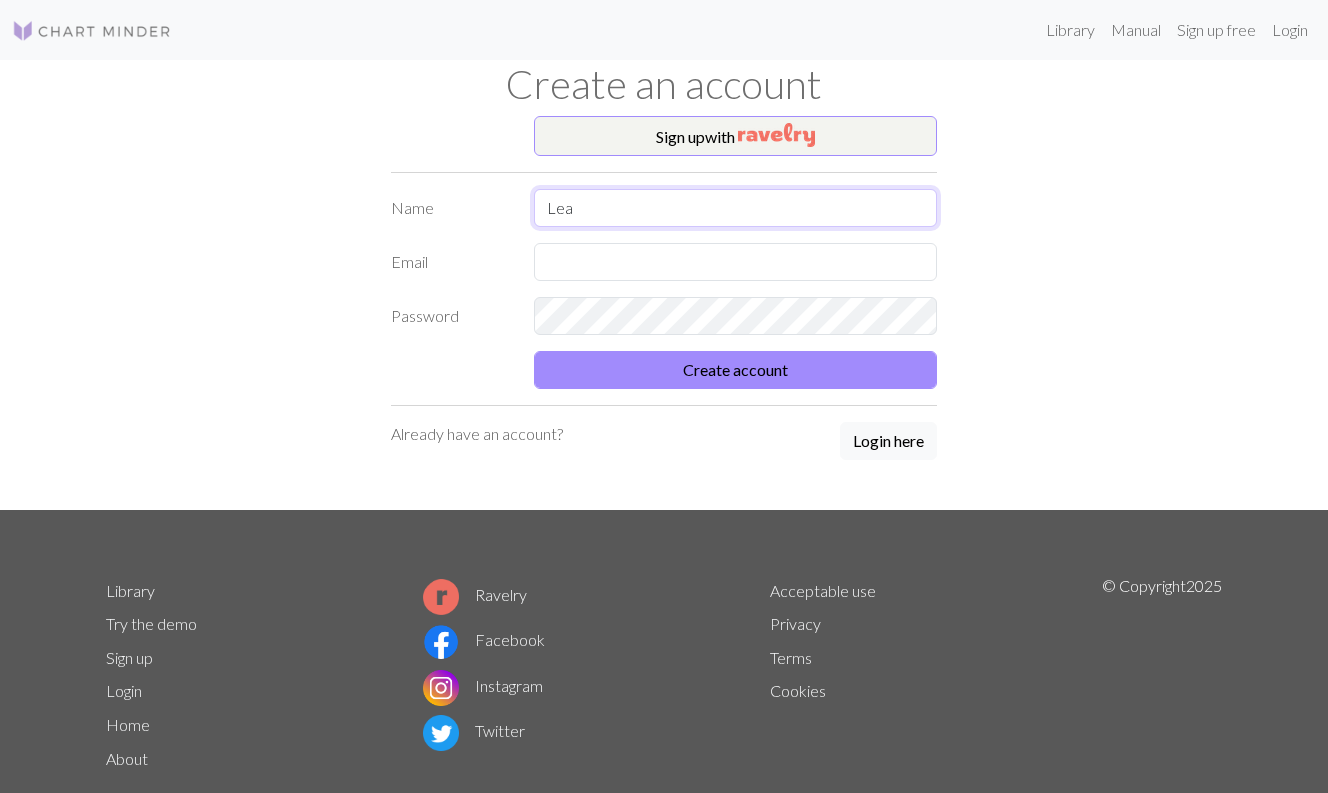 type on "Lea" 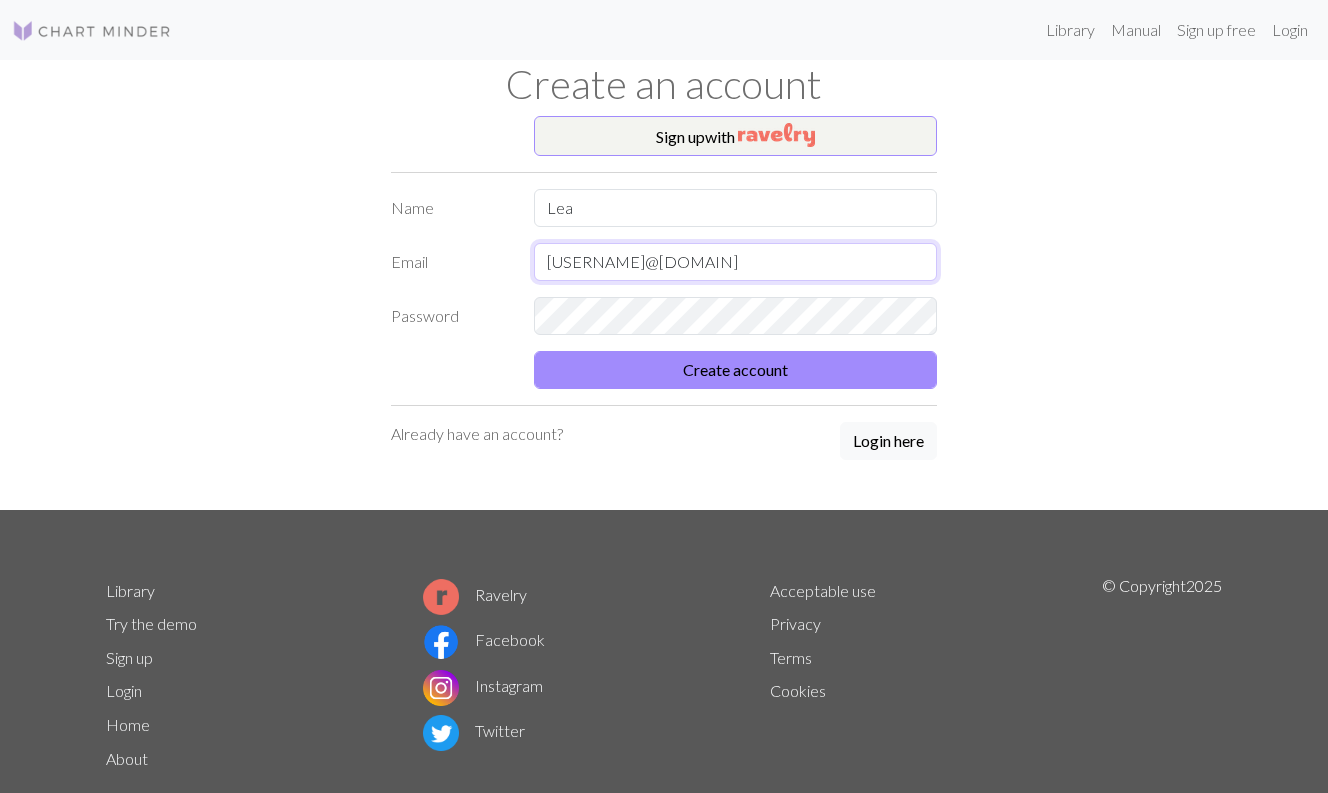 type on "[USERNAME]@[DOMAIN]" 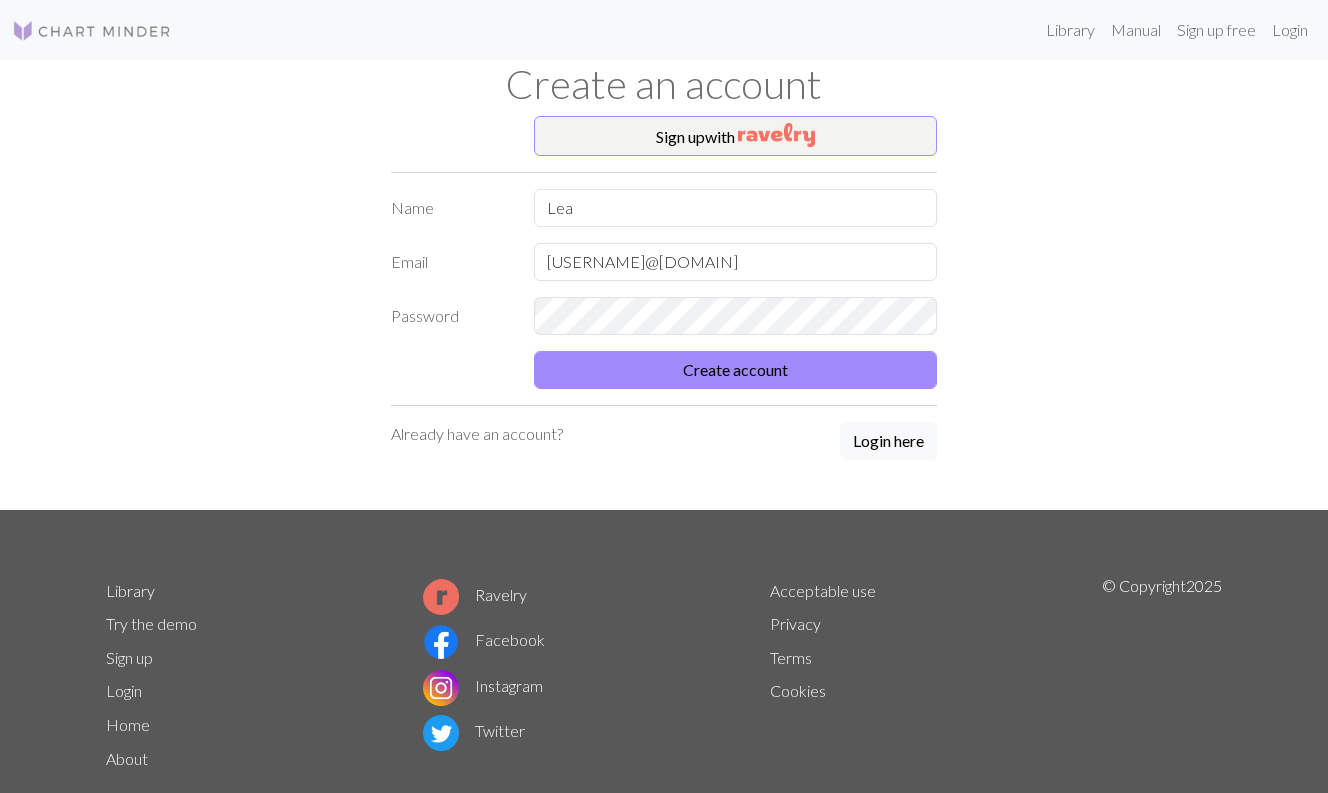 click on "Create account" at bounding box center (664, 370) 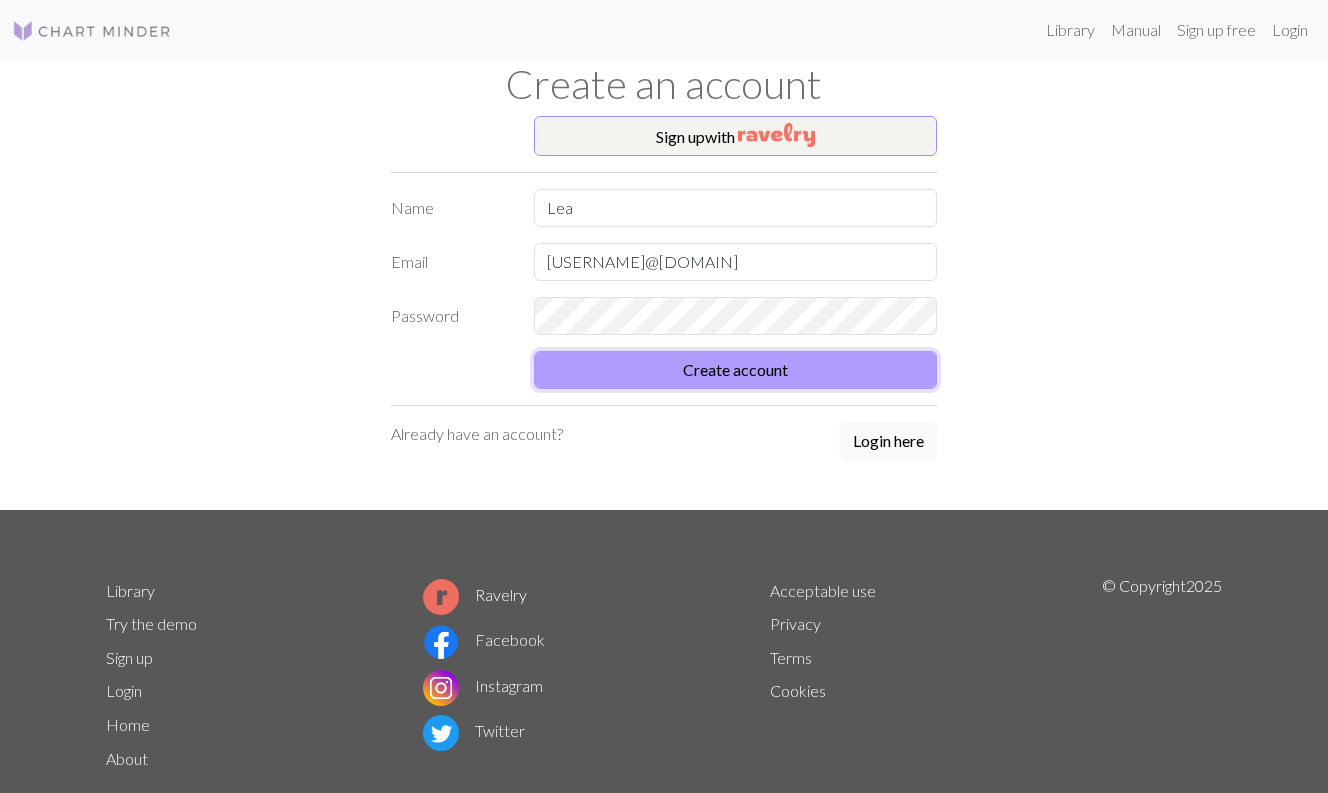 click on "Create account" at bounding box center [736, 370] 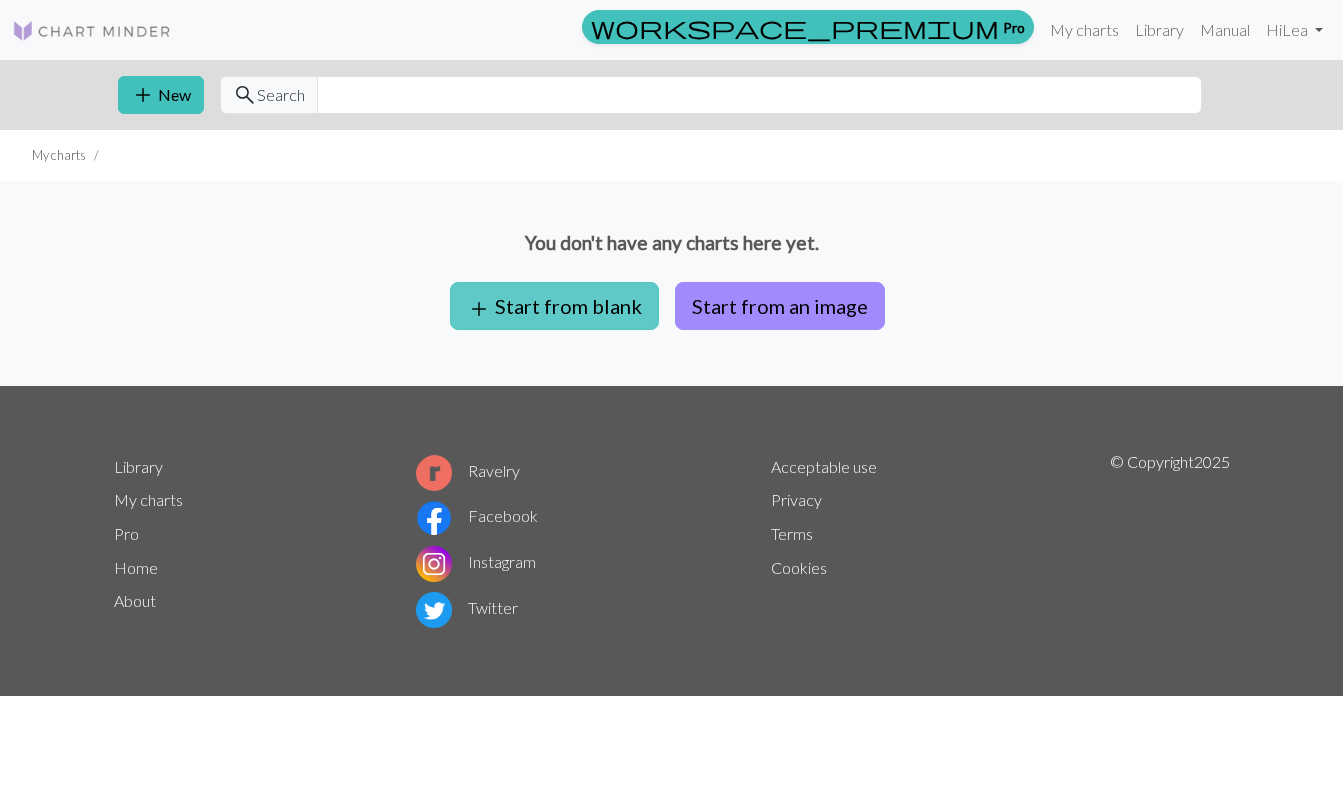 click on "add   Start from blank" at bounding box center [554, 306] 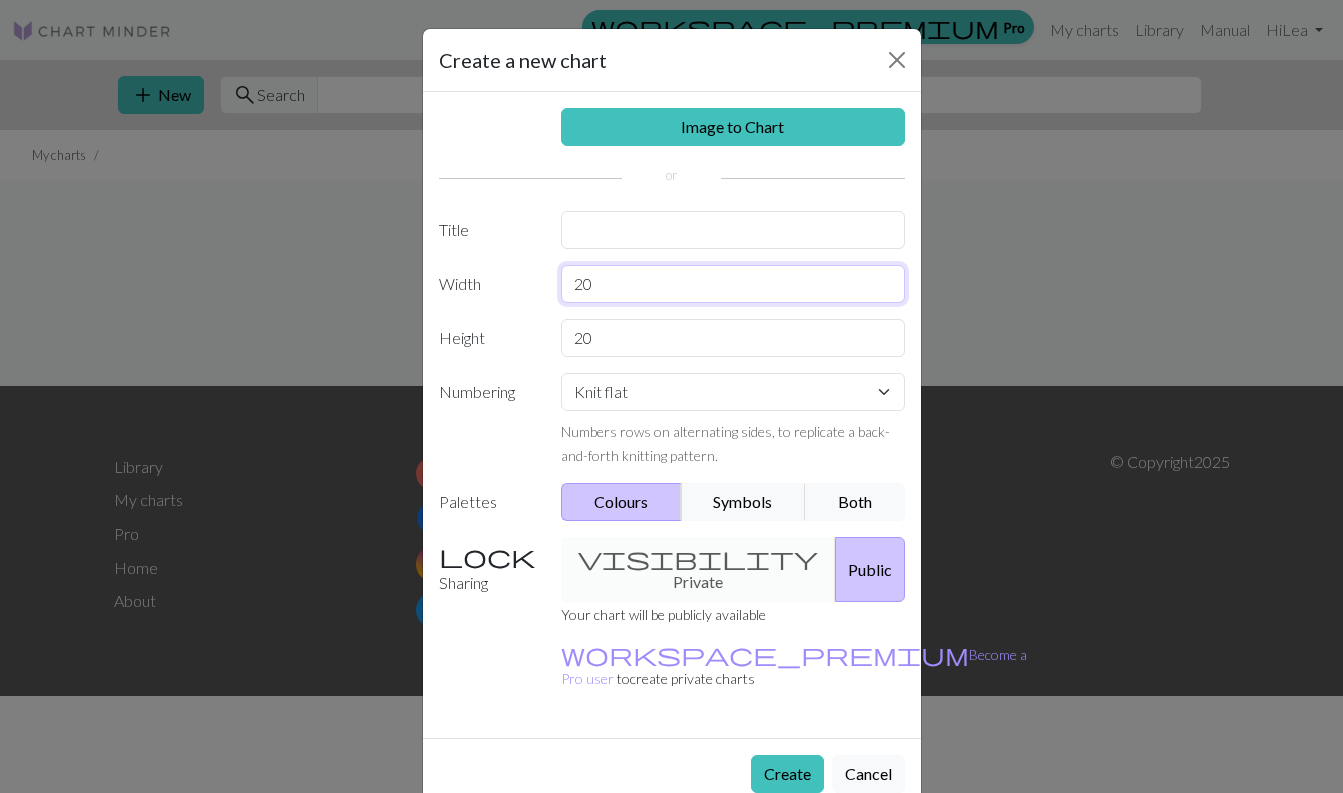 drag, startPoint x: 628, startPoint y: 281, endPoint x: 494, endPoint y: 282, distance: 134.00374 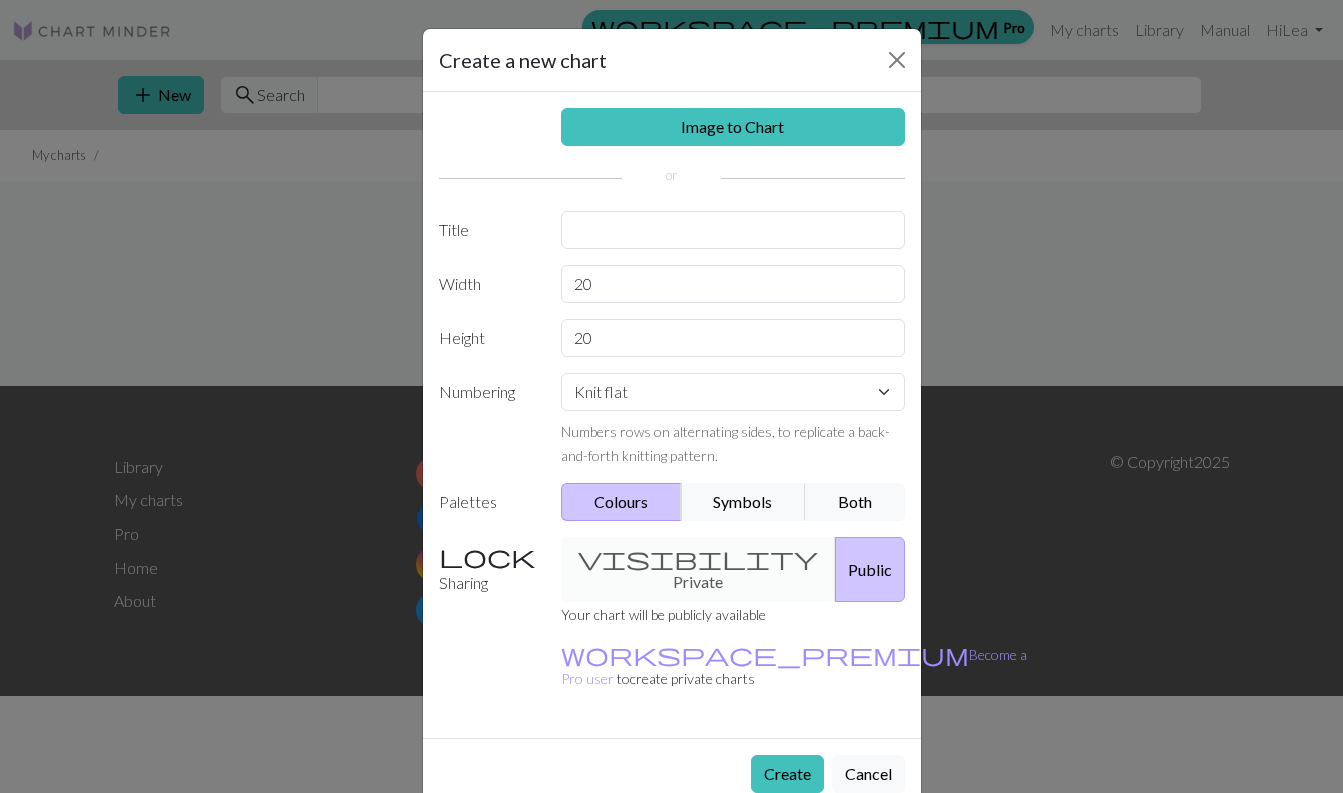 click on "Create a new chart Image to Chart Title Width 20 Height 20 Numbering Knit flat Knit in the round Lace knitting Cross stitch Numbers rows on alternating sides, to replicate a back-and-forth knitting pattern. Palettes Colours Symbols Both Sharing visibility  Private Public Your chart will be publicly available workspace_premium Become a Pro user   to  create private charts Create Cancel" at bounding box center (671, 396) 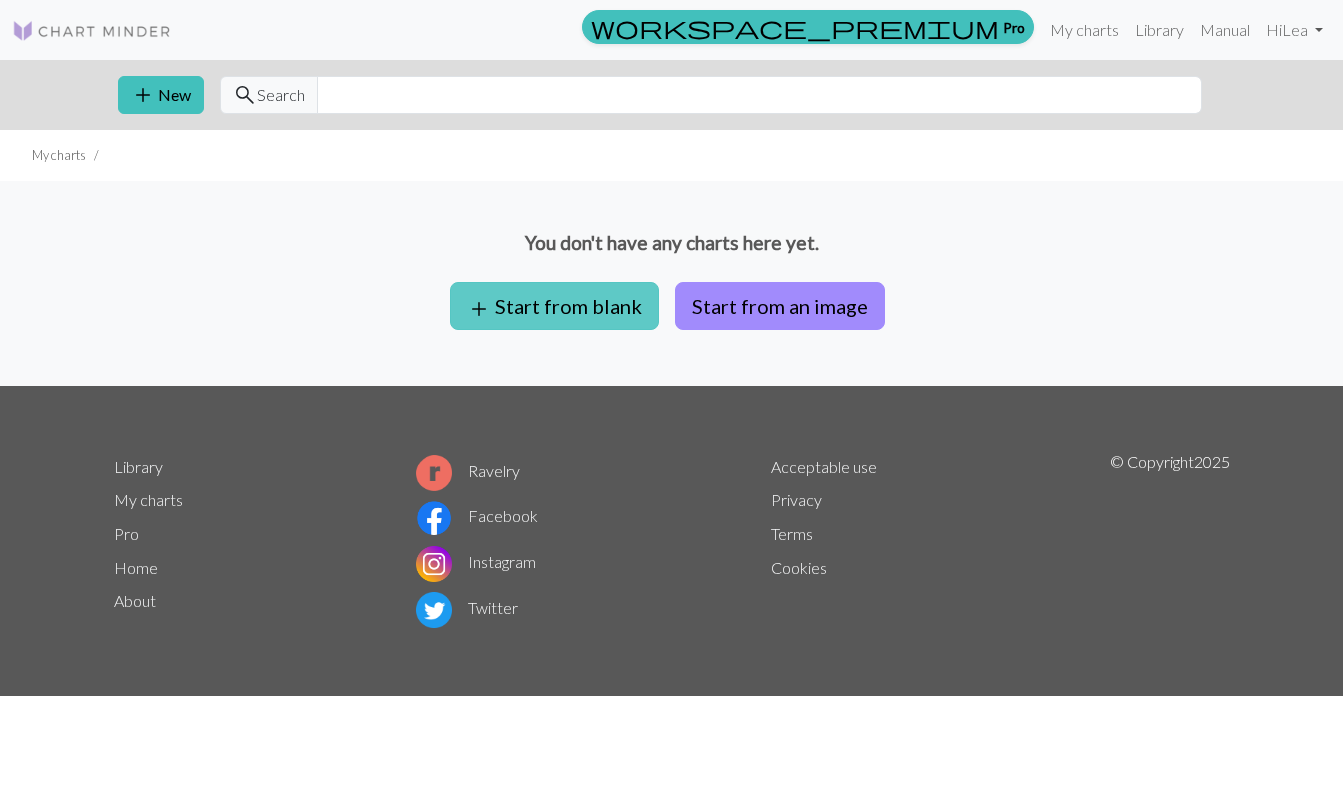 click on "add   Start from blank" at bounding box center (554, 306) 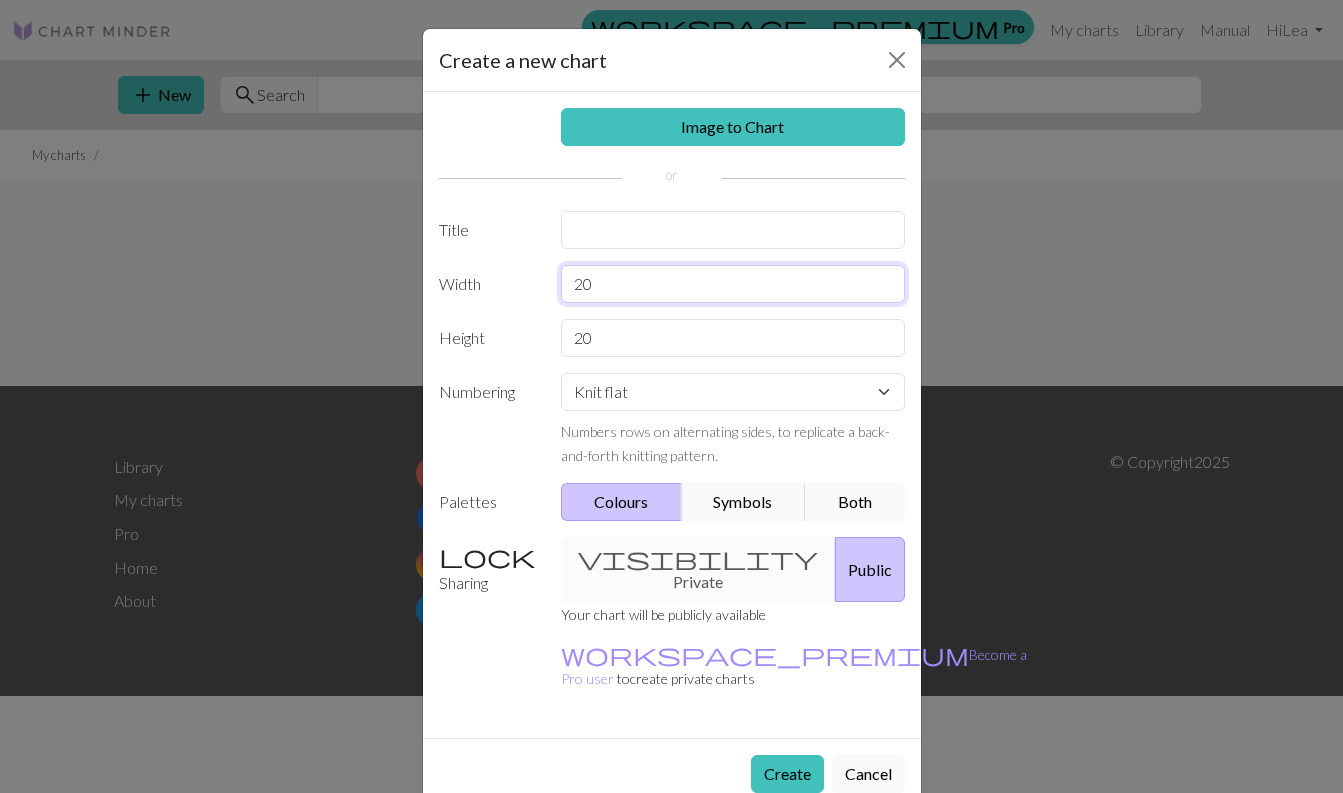 drag, startPoint x: 613, startPoint y: 284, endPoint x: 515, endPoint y: 293, distance: 98.4124 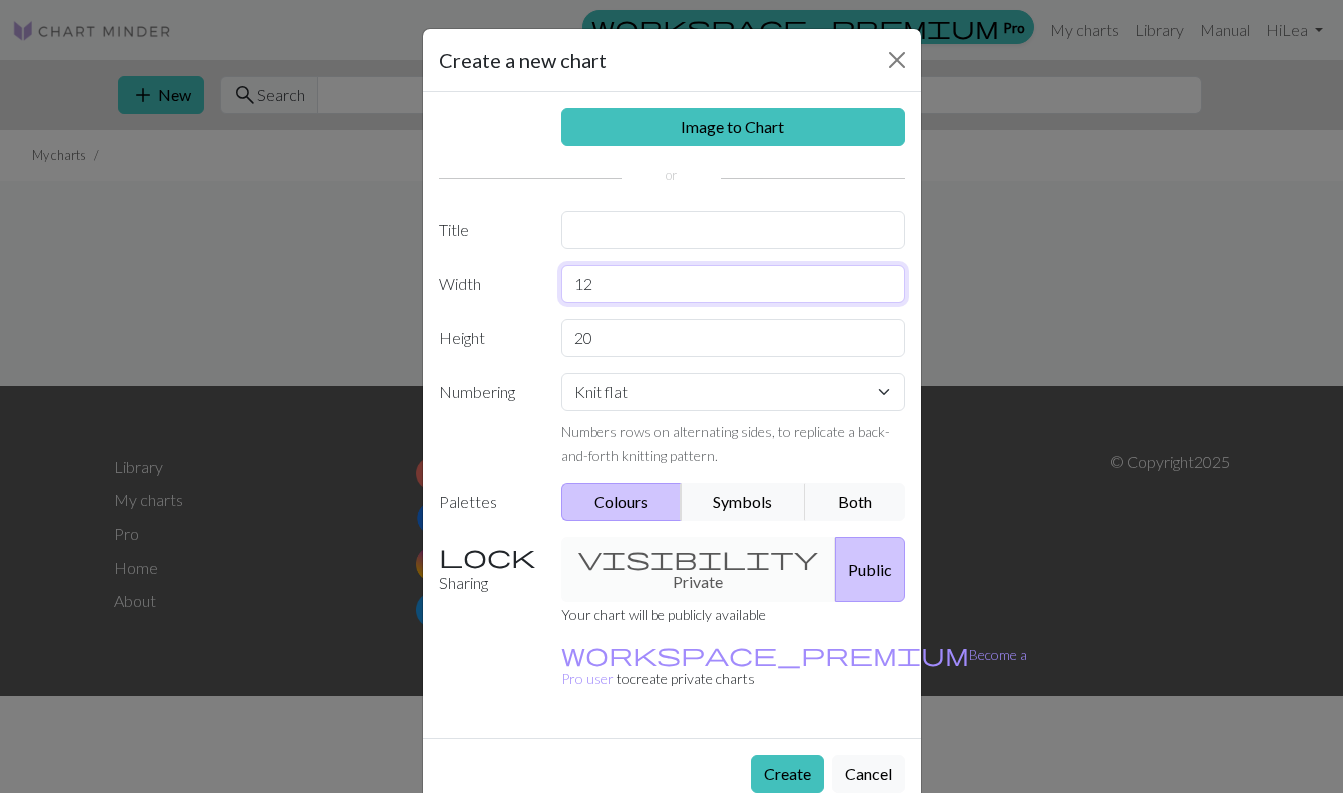 type on "12" 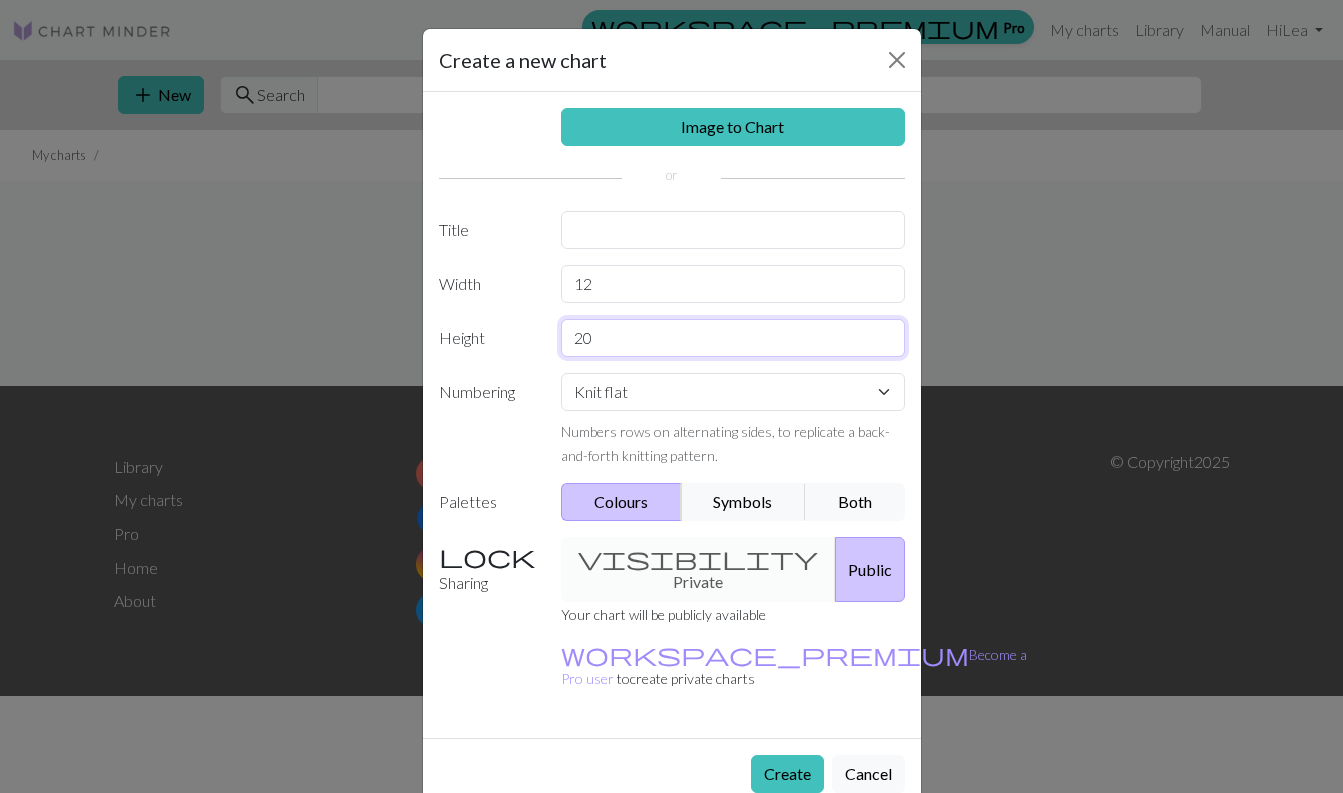 drag, startPoint x: 600, startPoint y: 341, endPoint x: 493, endPoint y: 342, distance: 107.00467 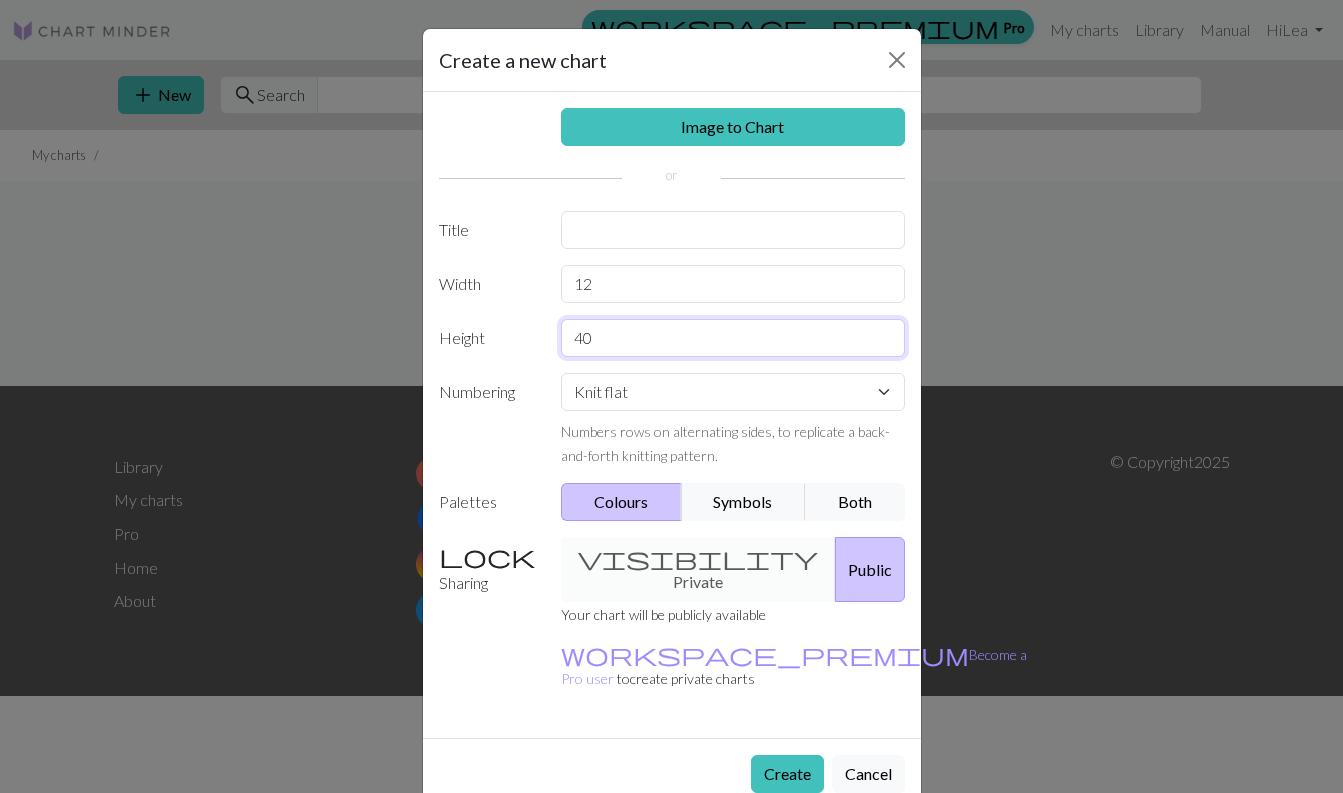 drag, startPoint x: 605, startPoint y: 344, endPoint x: 529, endPoint y: 343, distance: 76.00658 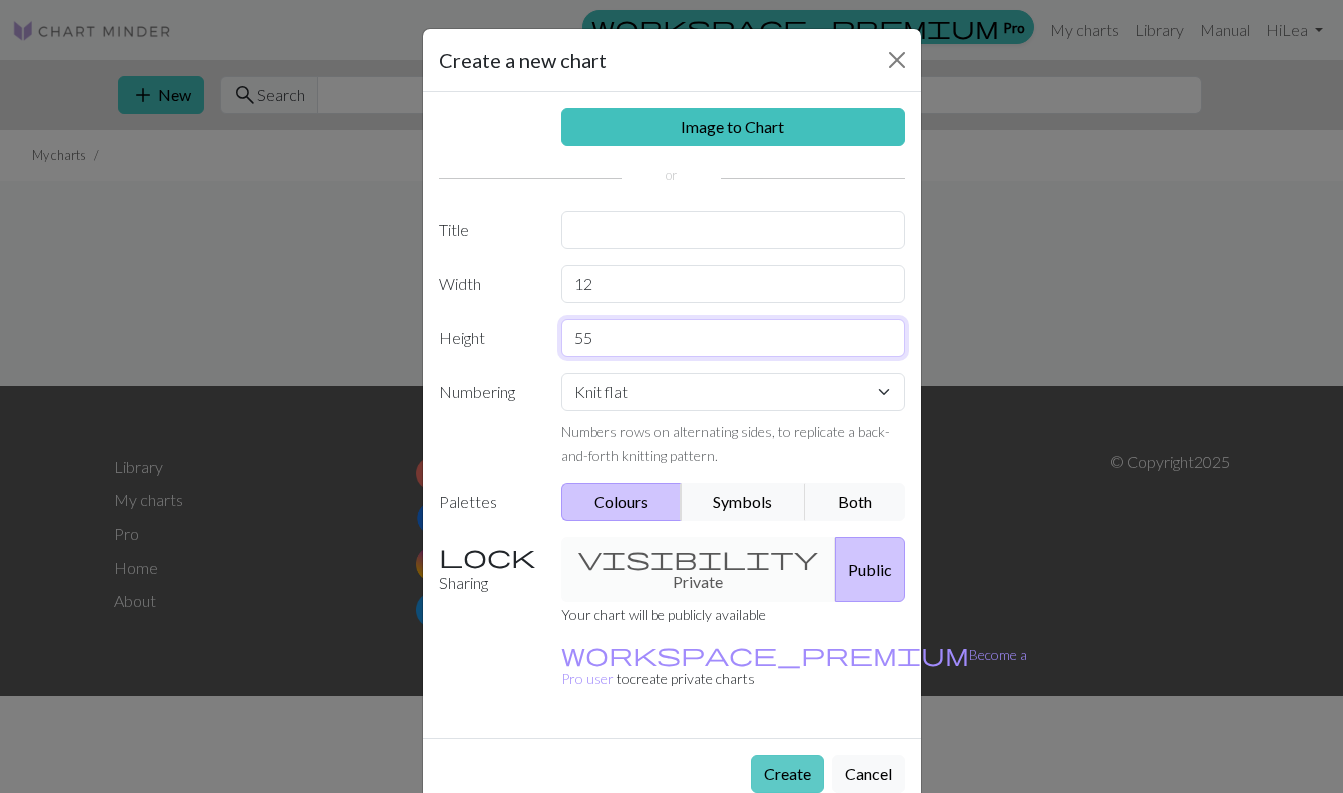 type on "55" 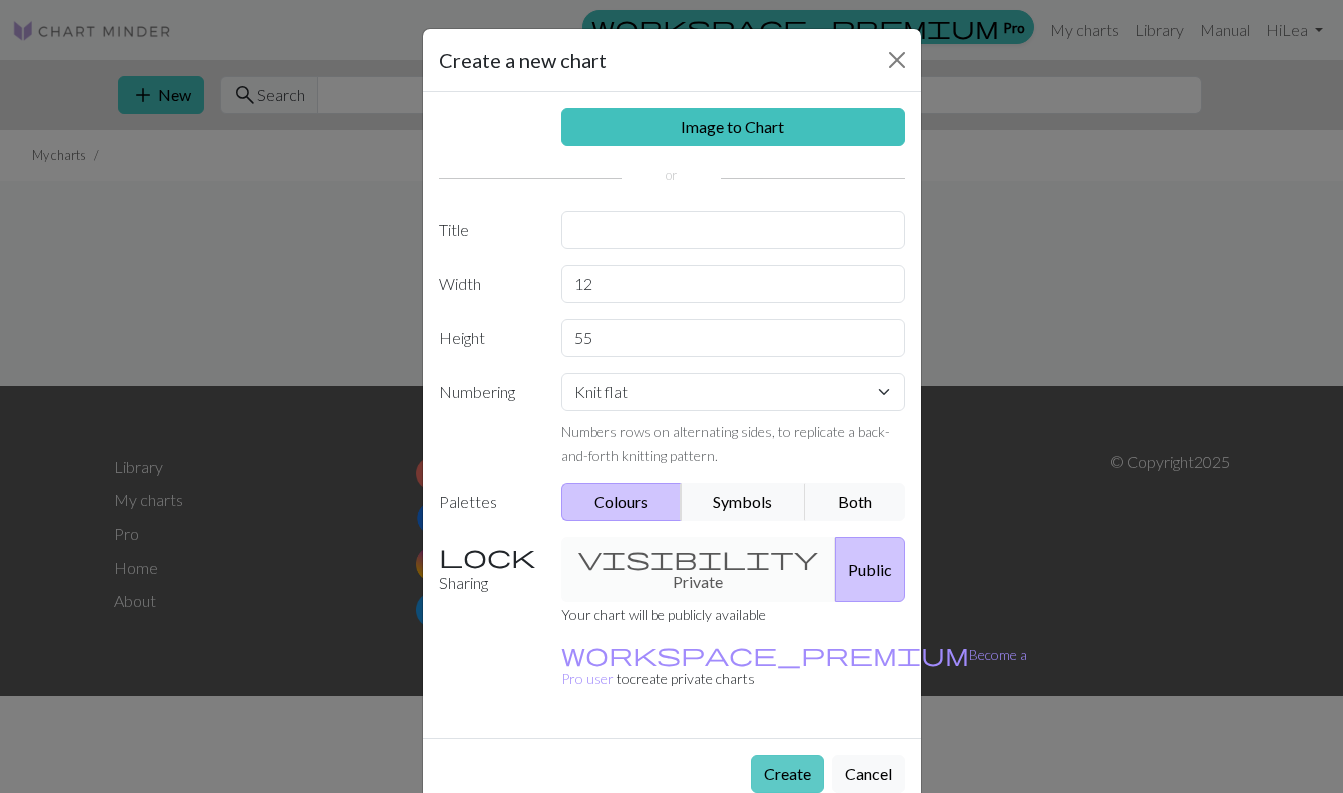 click on "Create" at bounding box center (787, 774) 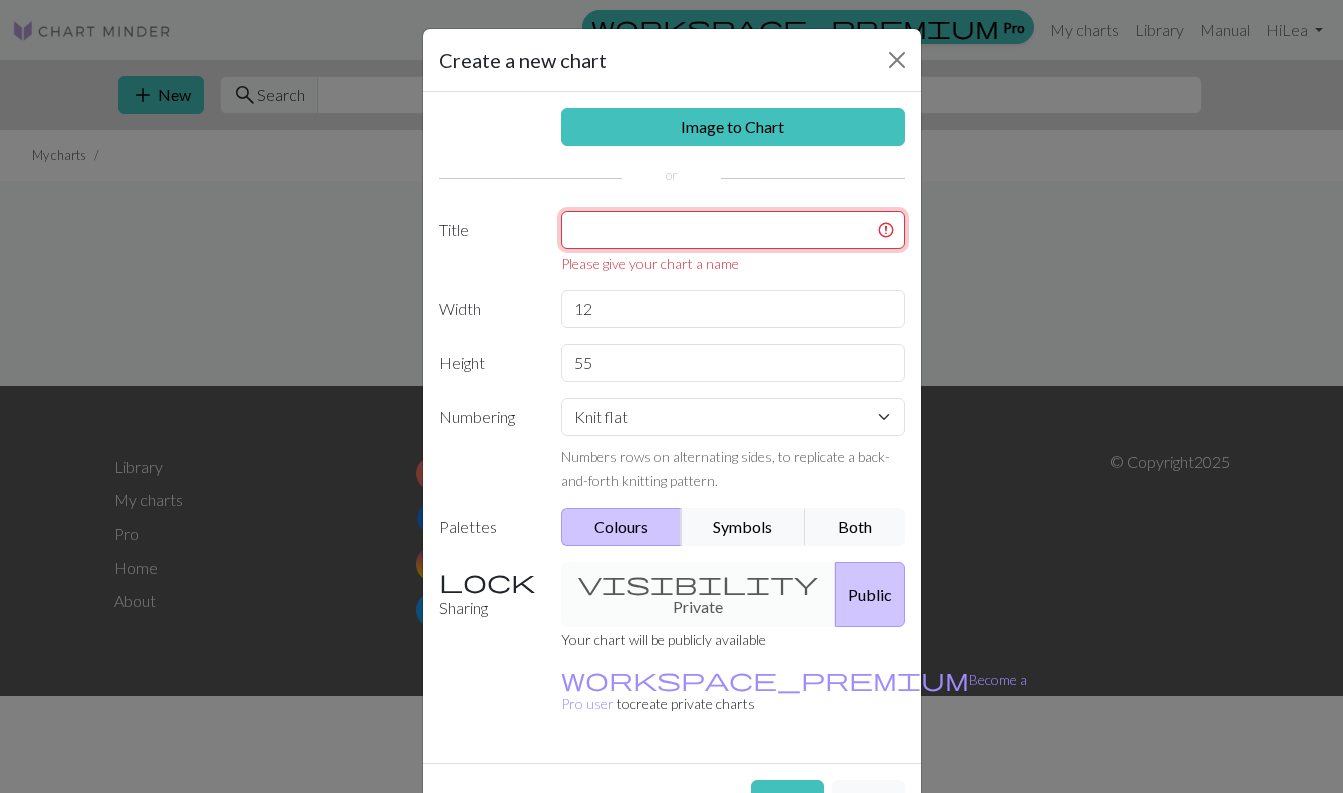 click at bounding box center [733, 230] 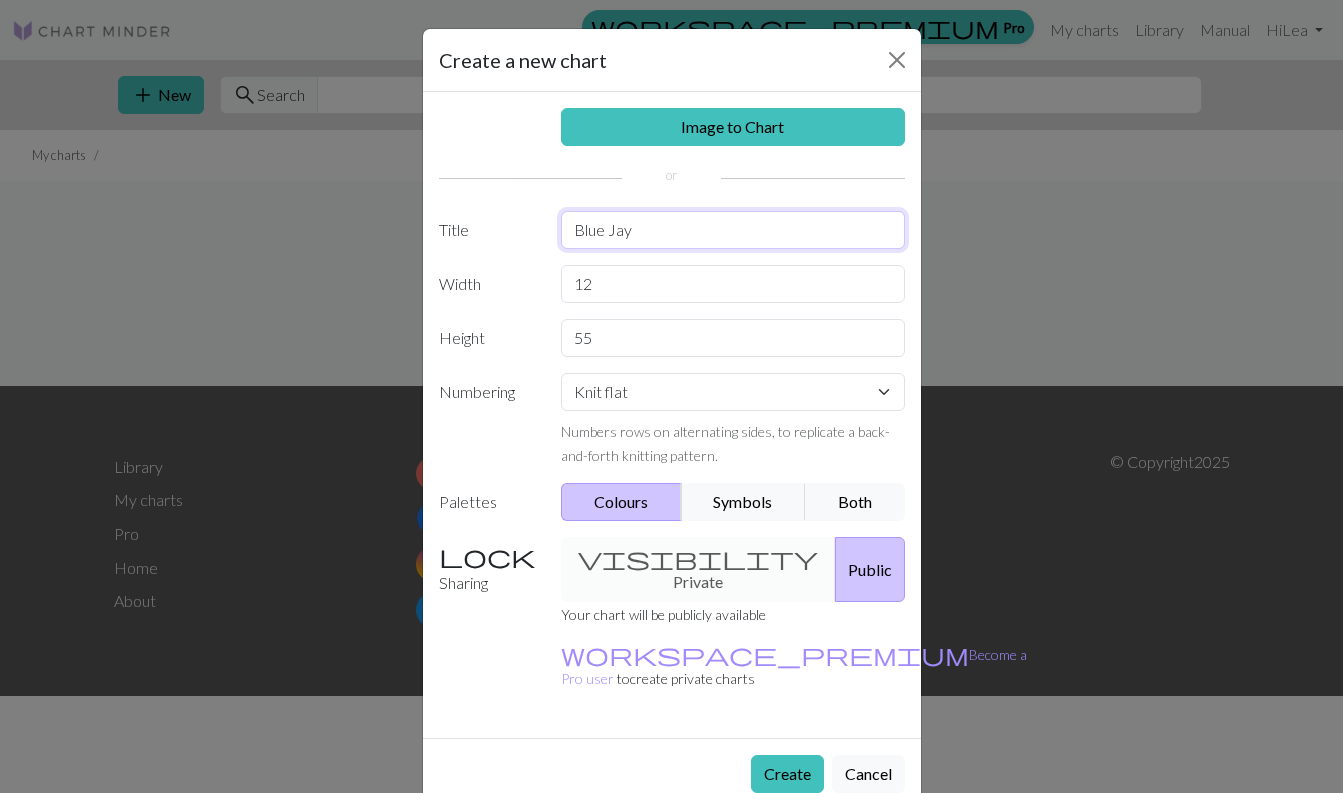 type on "Blue Jay" 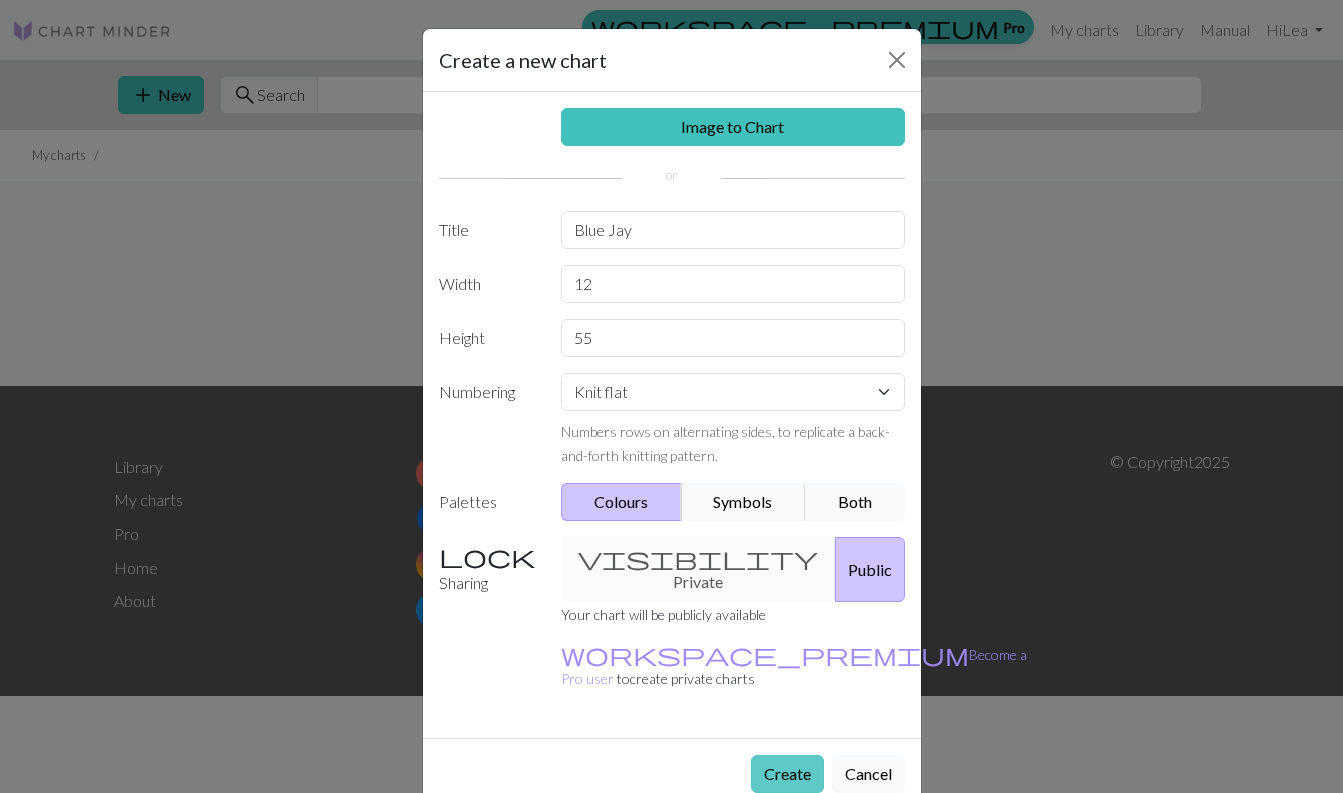 click on "Create" at bounding box center [787, 774] 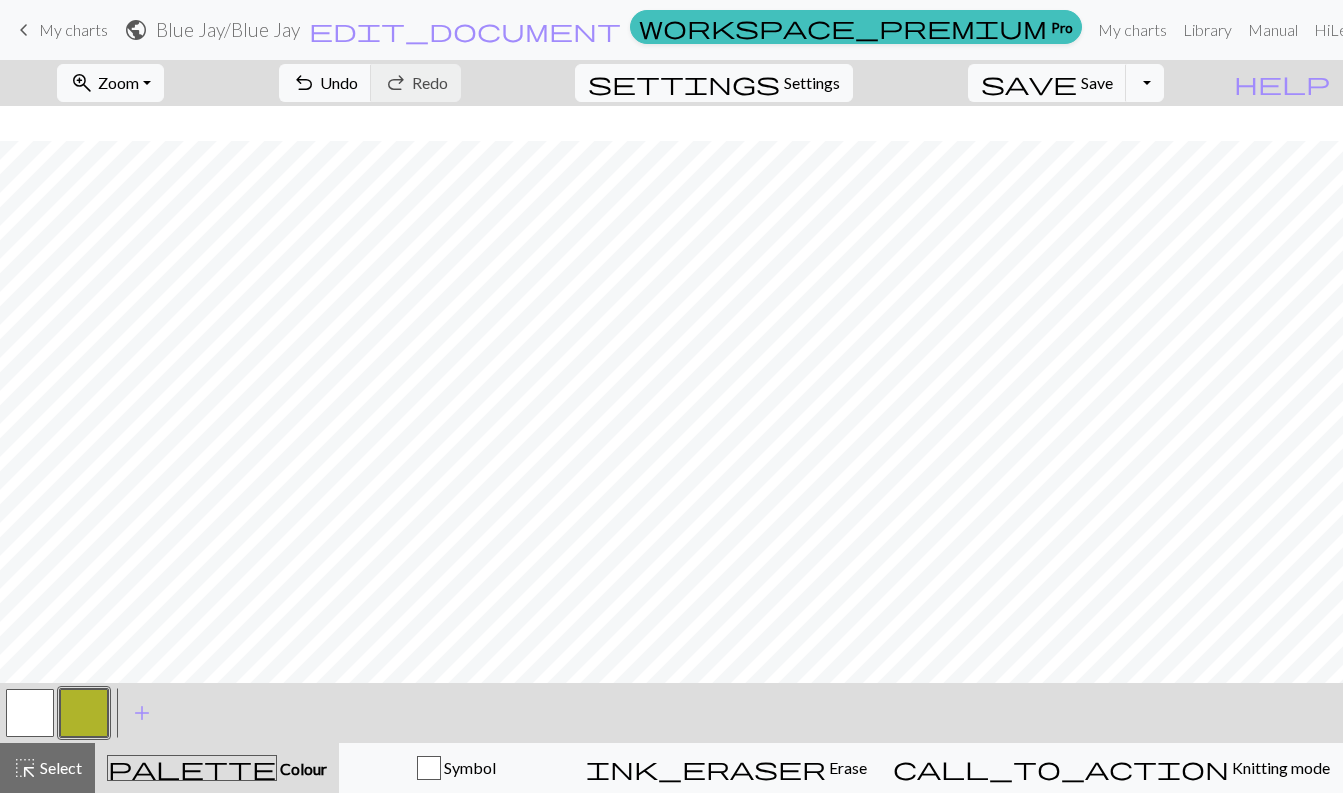 scroll, scrollTop: 628, scrollLeft: 0, axis: vertical 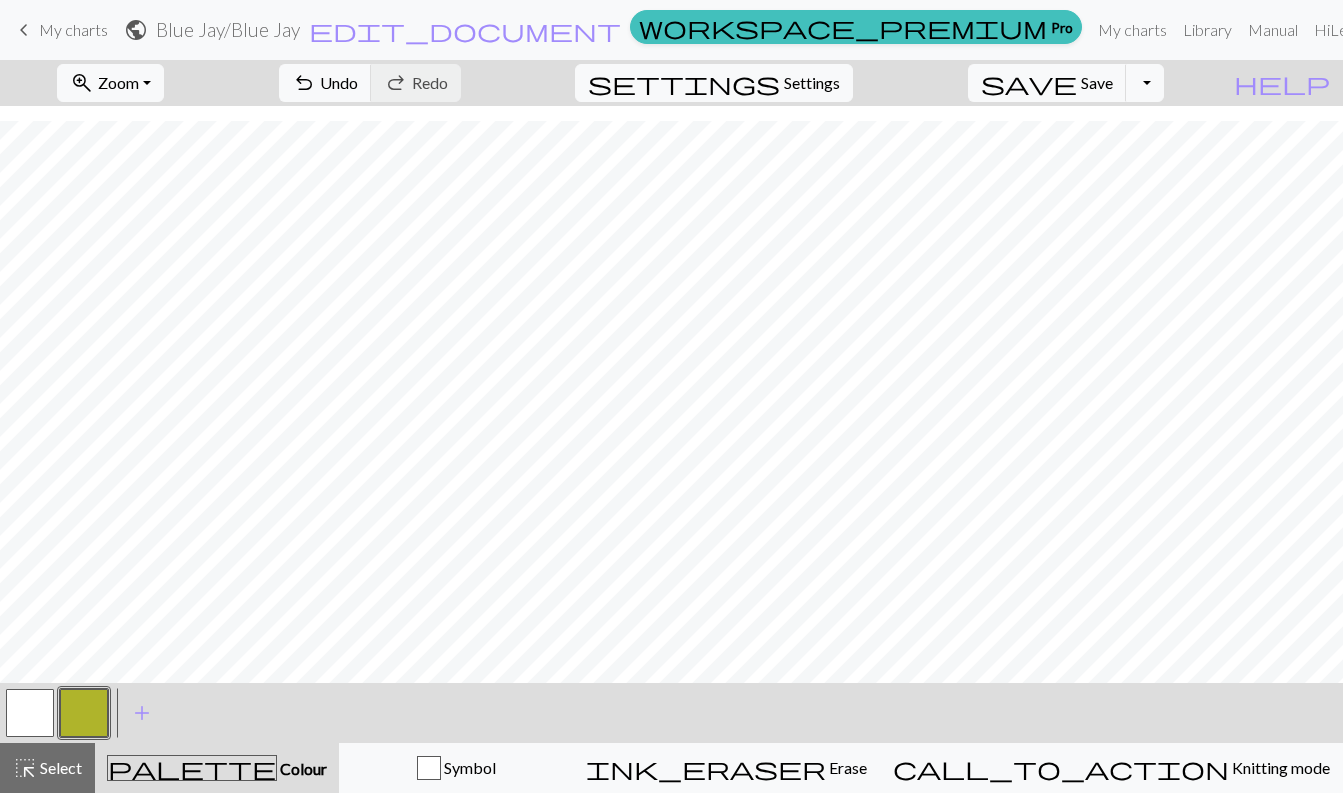 click on "palette" at bounding box center [192, 768] 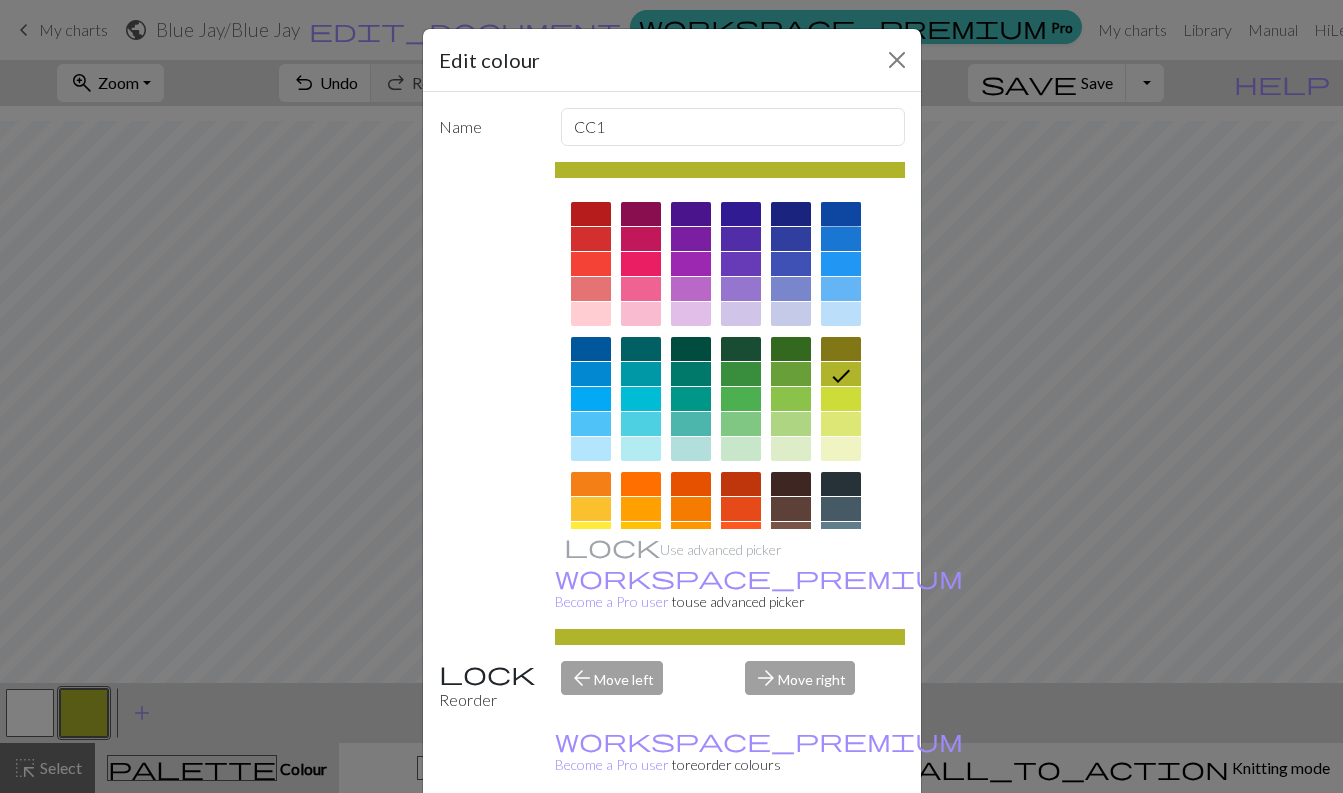 click at bounding box center [841, 214] 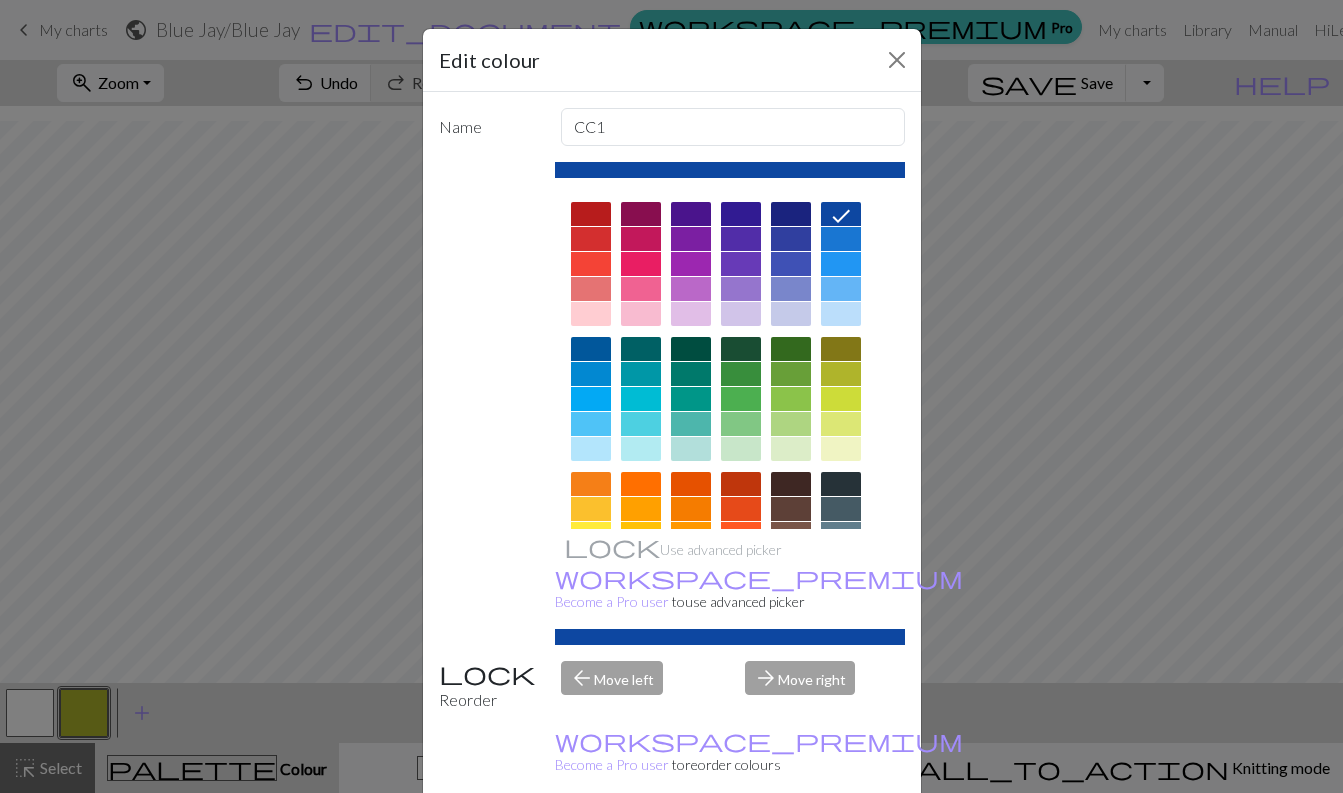 click on "Edit colour Name CC1 Use advanced picker workspace_premium Become a Pro user   to  use advanced picker Reorder arrow_back Move left arrow_forward Move right workspace_premium Become a Pro user   to  reorder colours Delete Done Cancel" at bounding box center [671, 396] 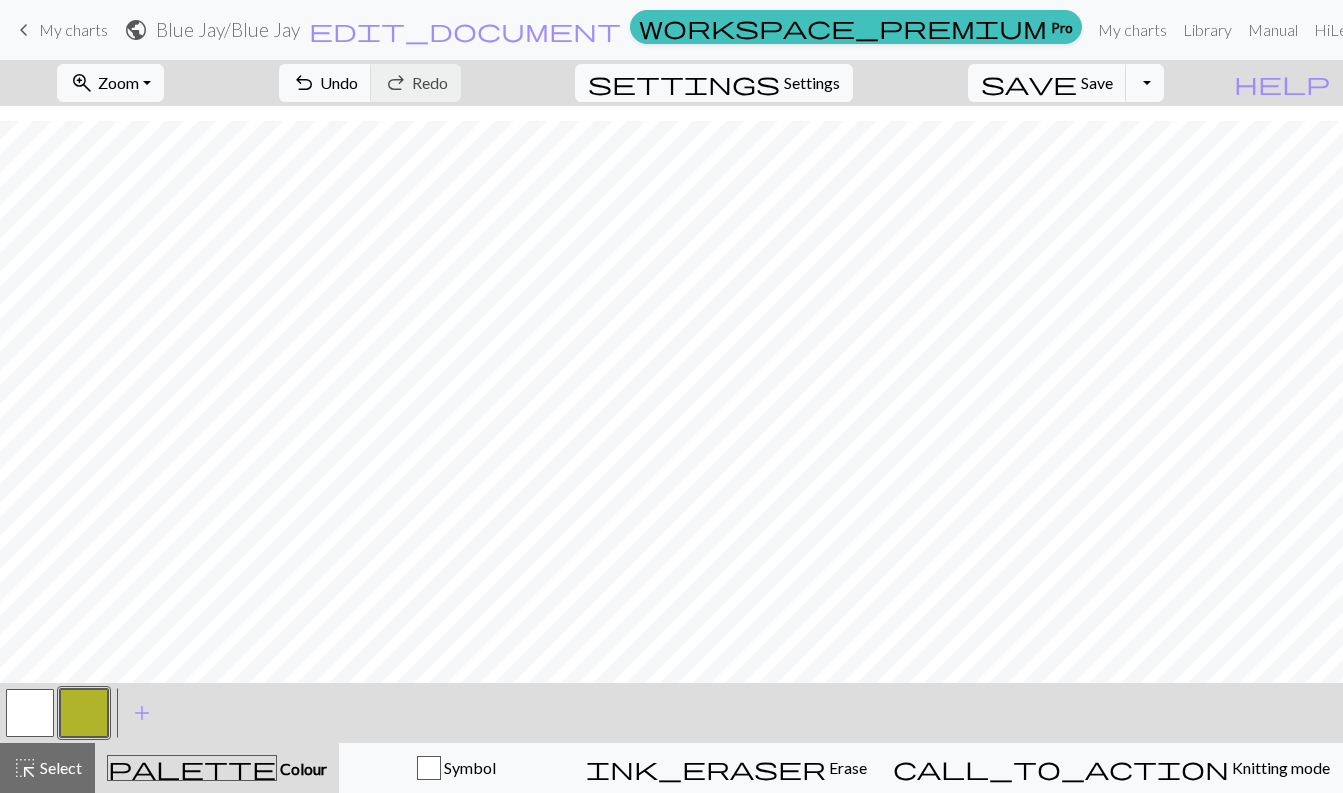 click at bounding box center [30, 713] 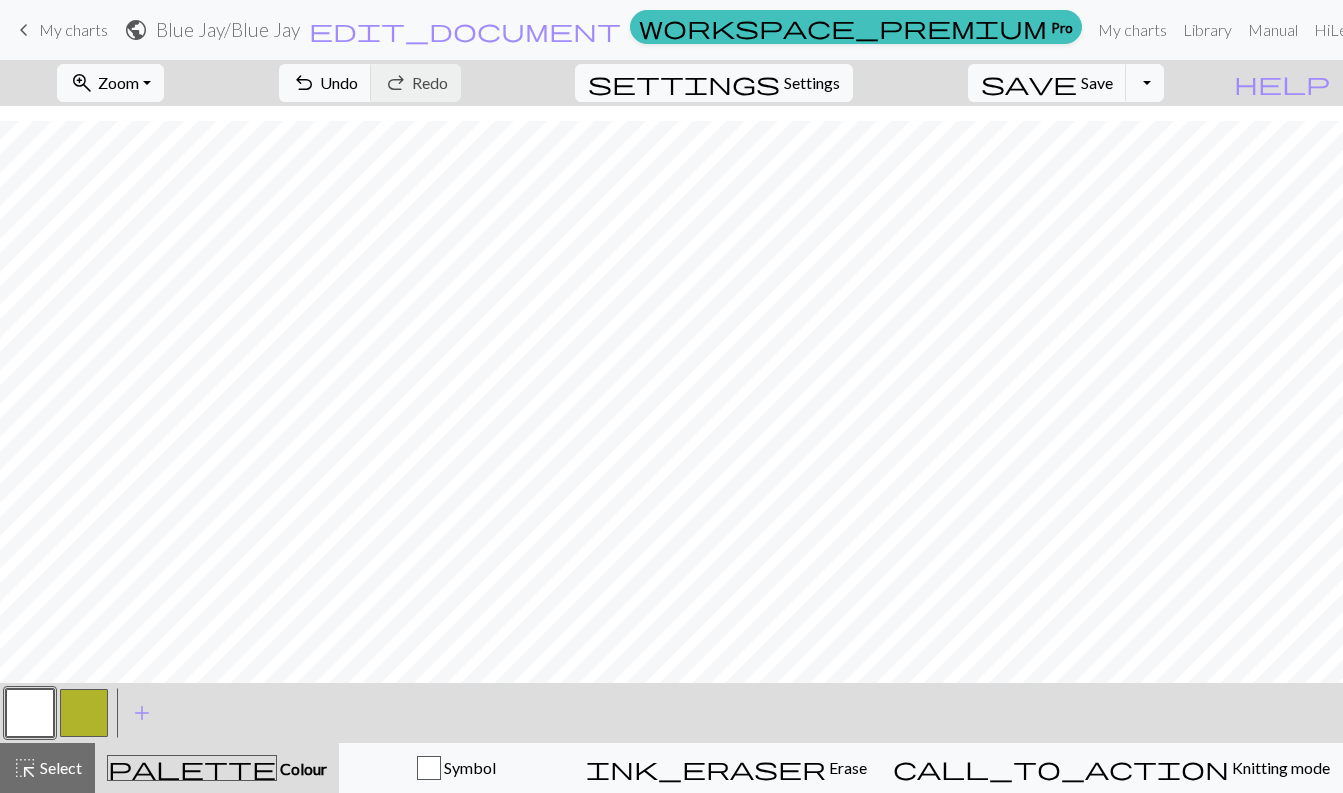 click at bounding box center [30, 713] 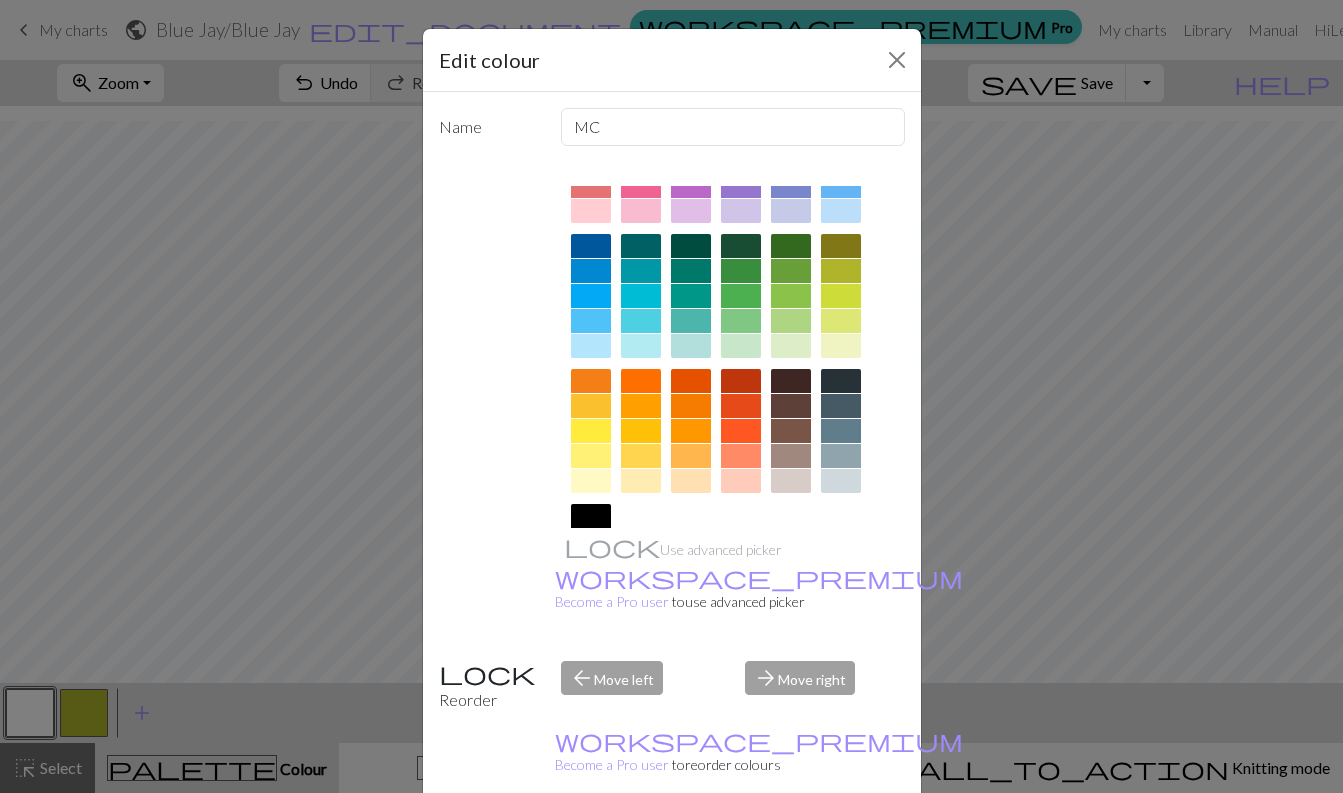 scroll, scrollTop: 225, scrollLeft: 0, axis: vertical 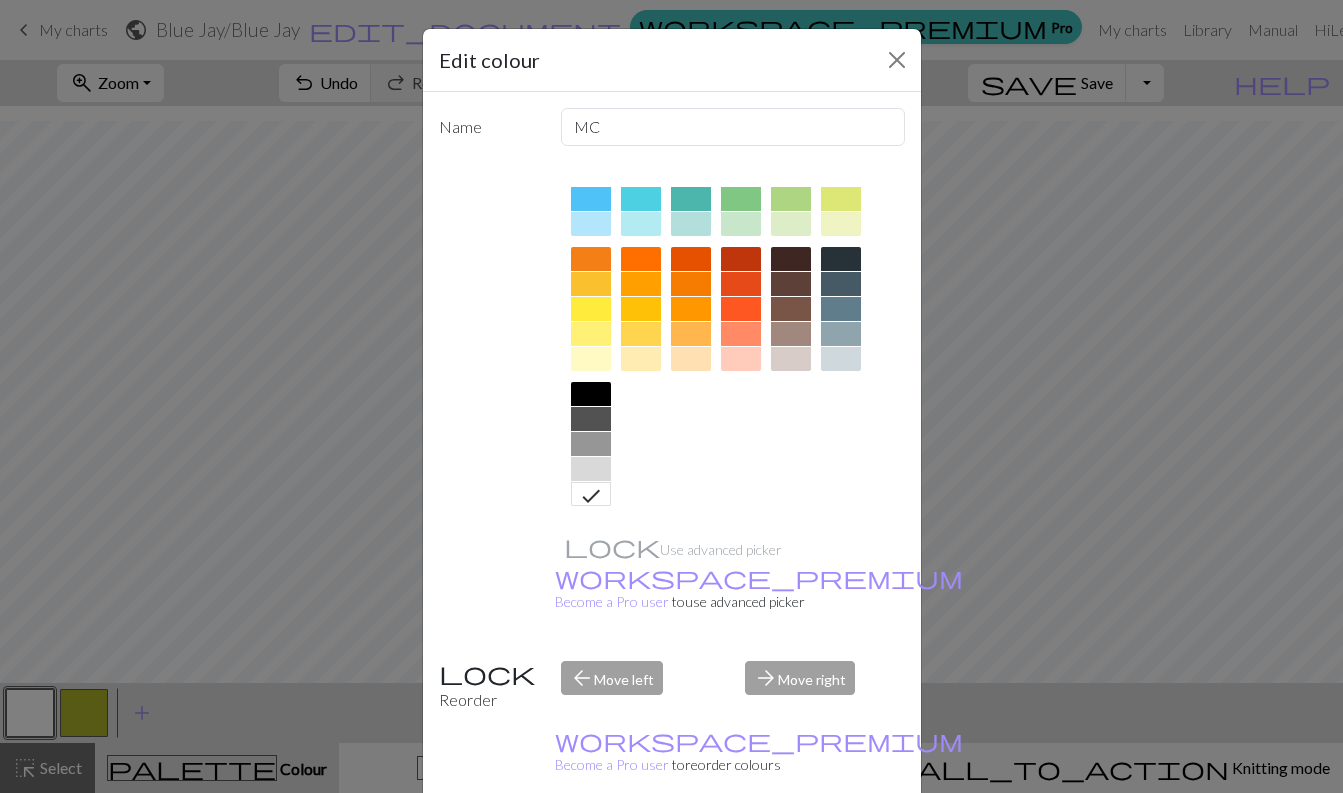 click at bounding box center [591, 394] 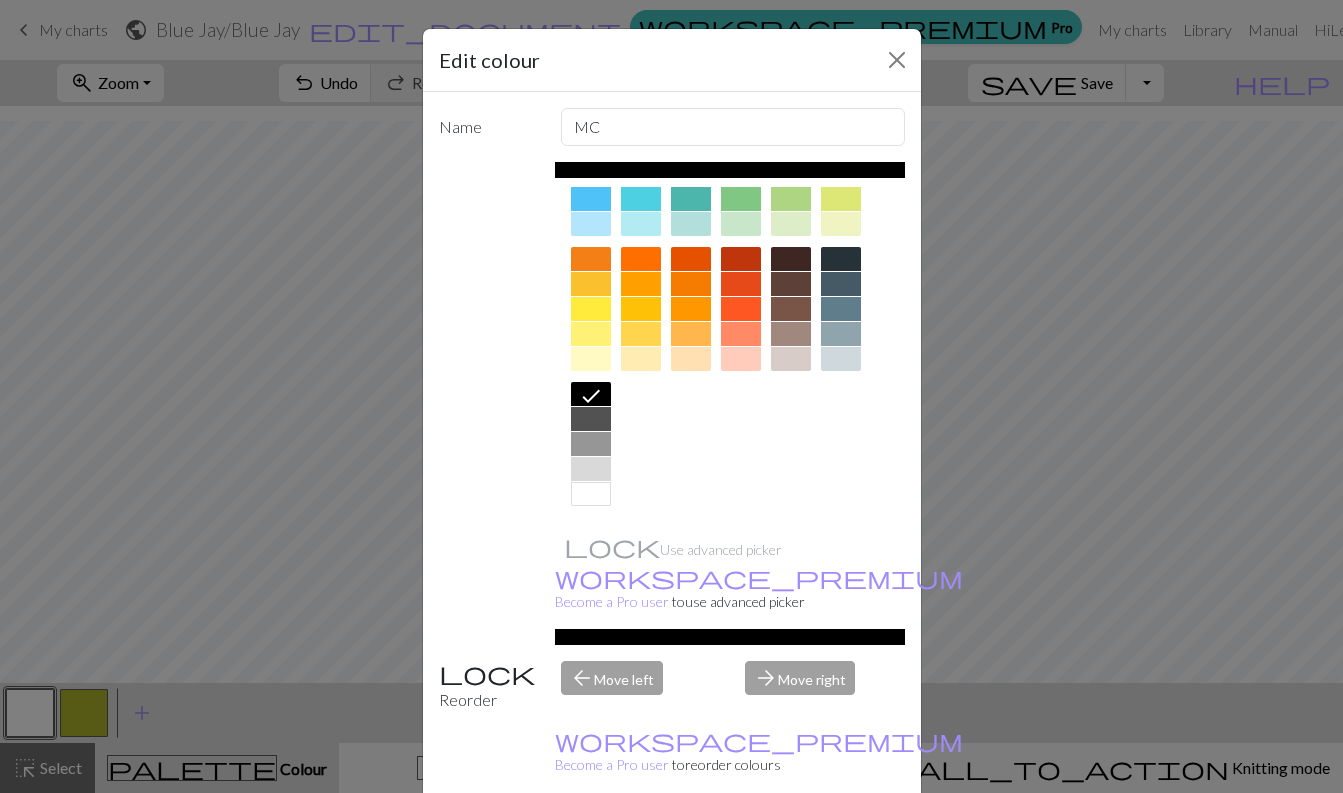 click on "Edit colour Name MC Use advanced picker workspace_premium Become a Pro user   to  use advanced picker Reorder arrow_back Move left arrow_forward Move right workspace_premium Become a Pro user   to  reorder colours Delete Done Cancel" at bounding box center [671, 396] 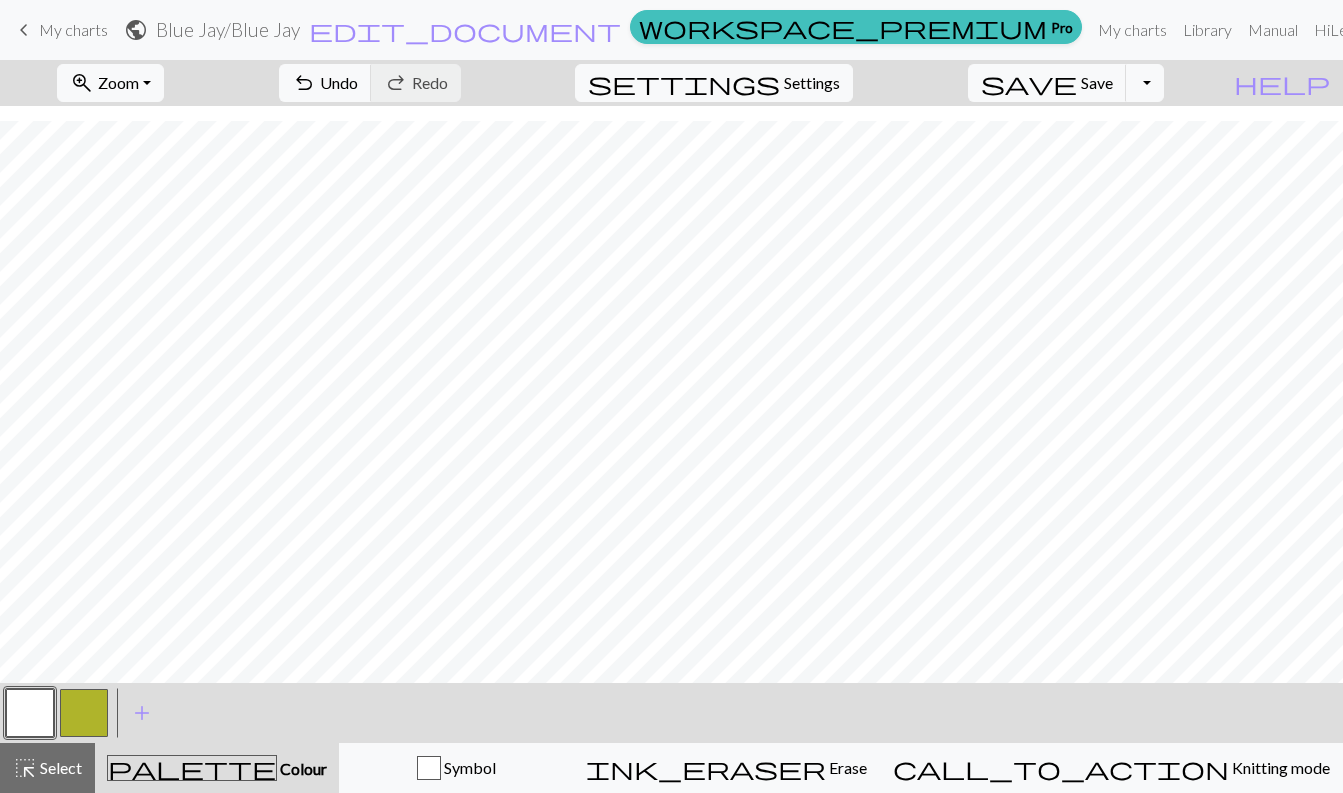 click at bounding box center [30, 713] 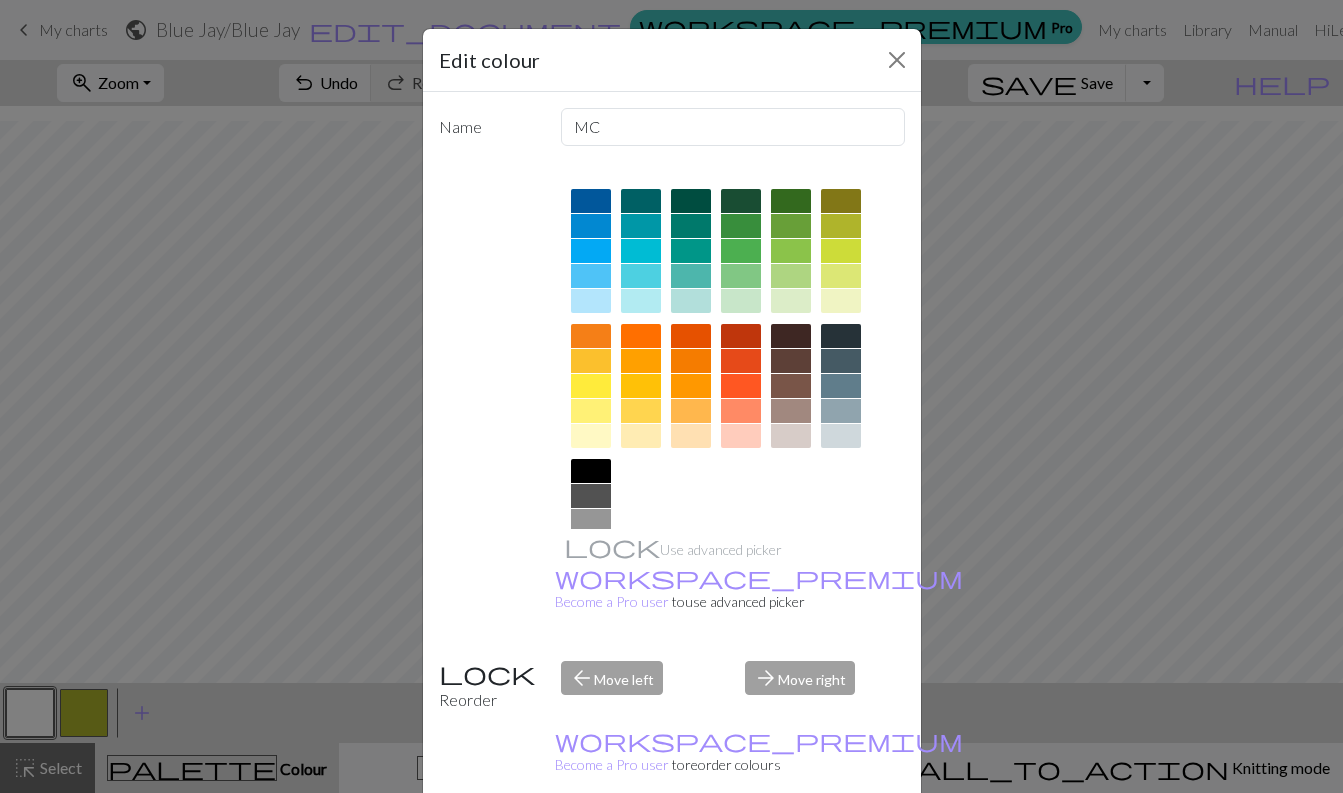 scroll, scrollTop: 225, scrollLeft: 0, axis: vertical 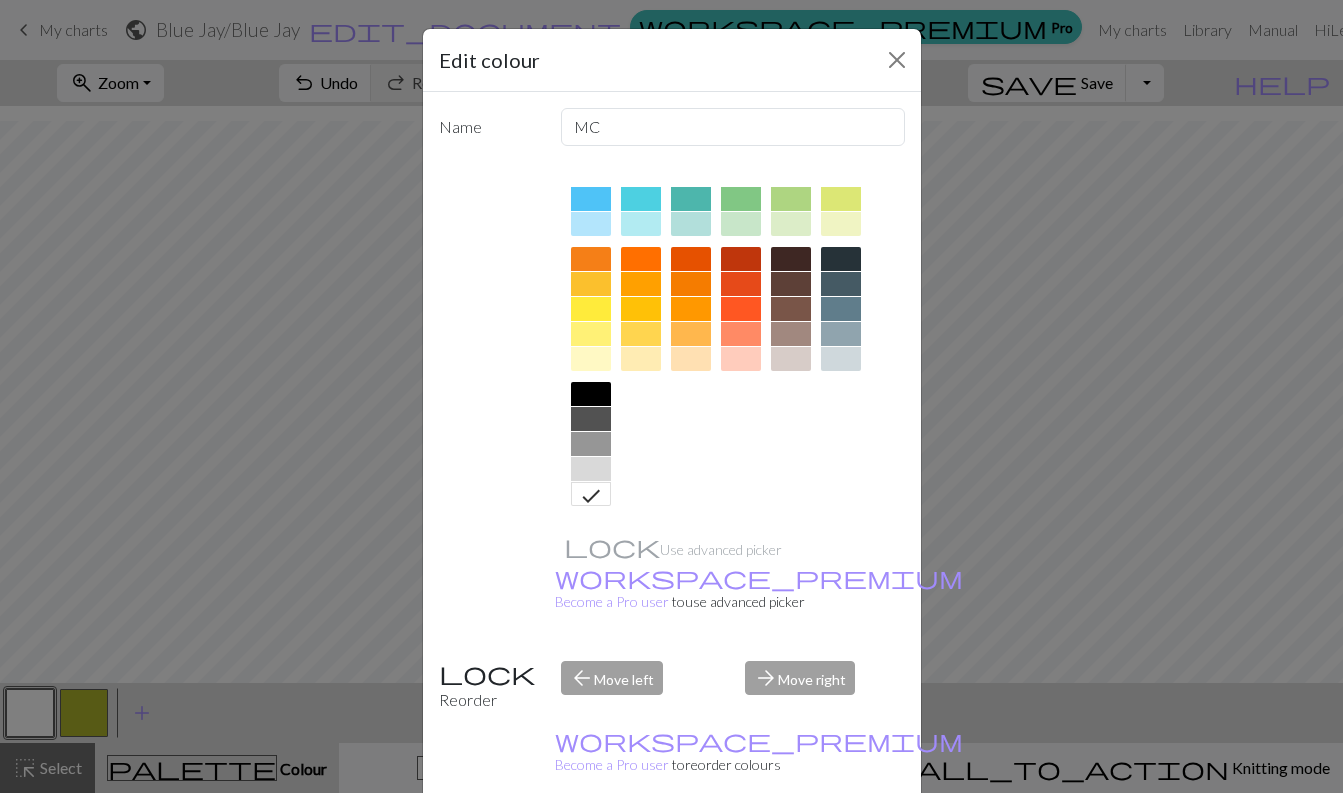 click at bounding box center [591, 394] 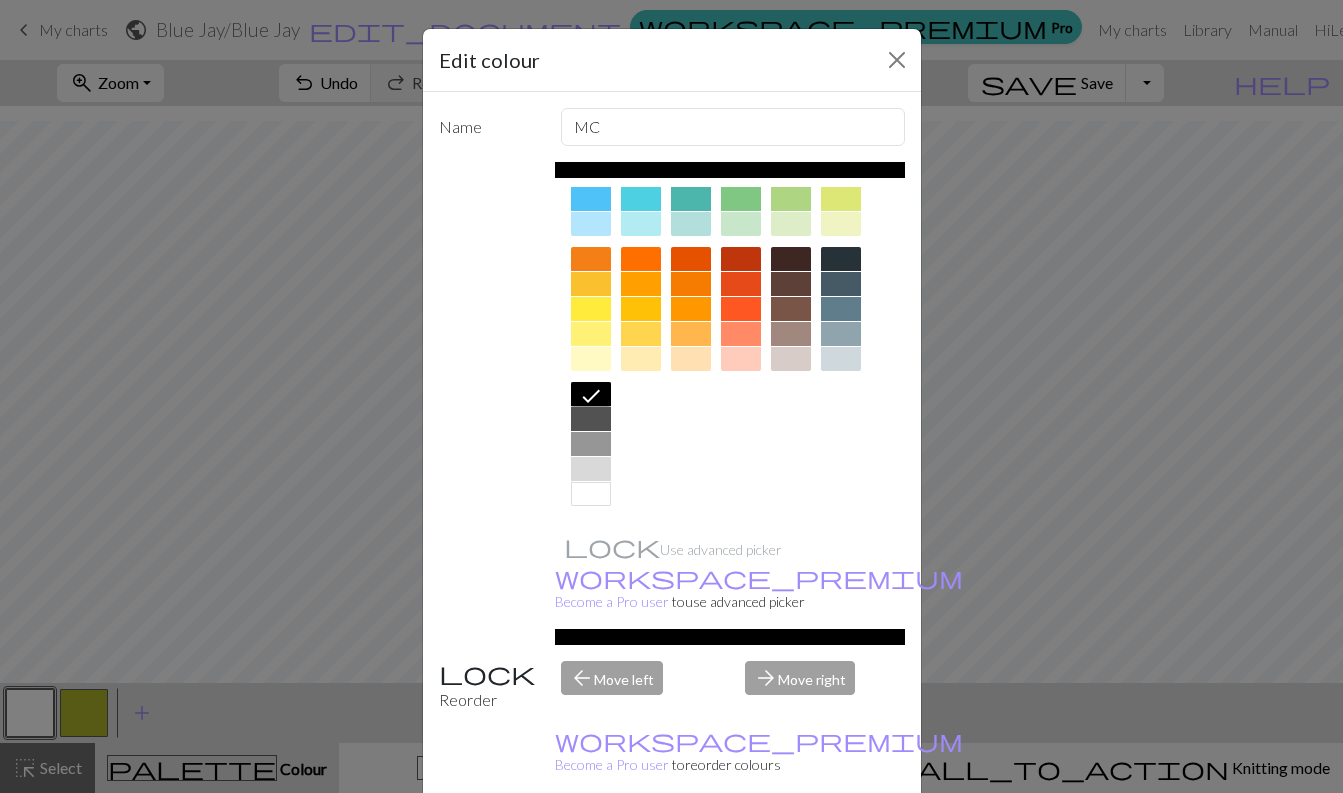 click on "Done" at bounding box center [792, 844] 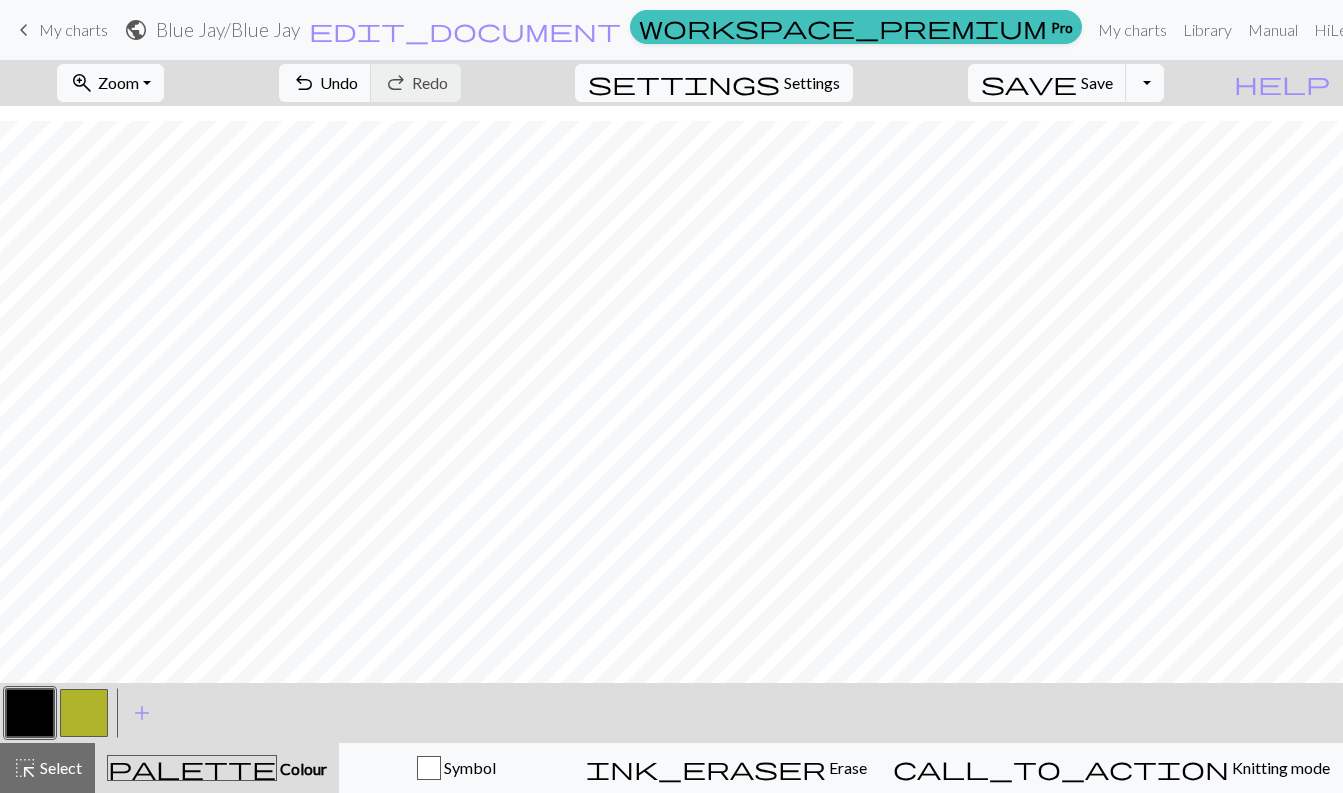 click at bounding box center [84, 713] 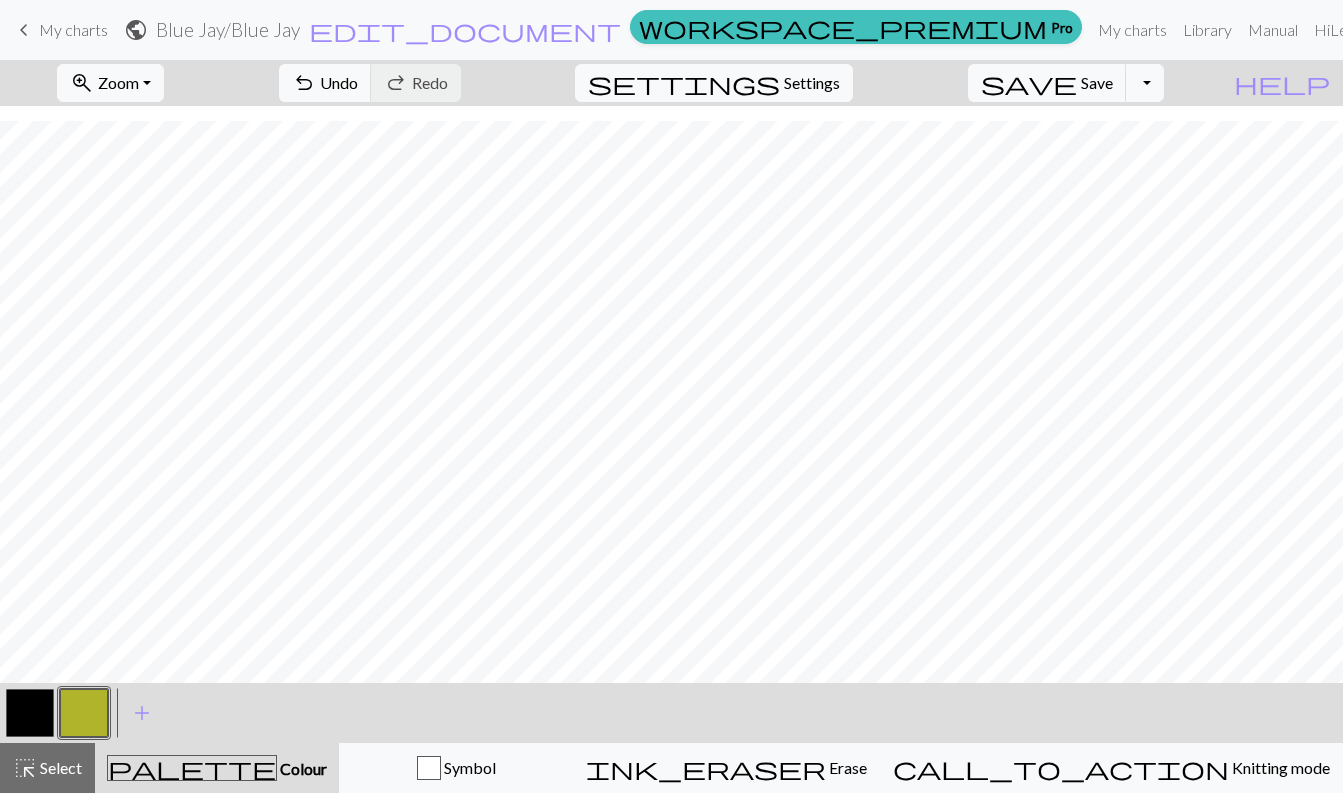 click at bounding box center (84, 713) 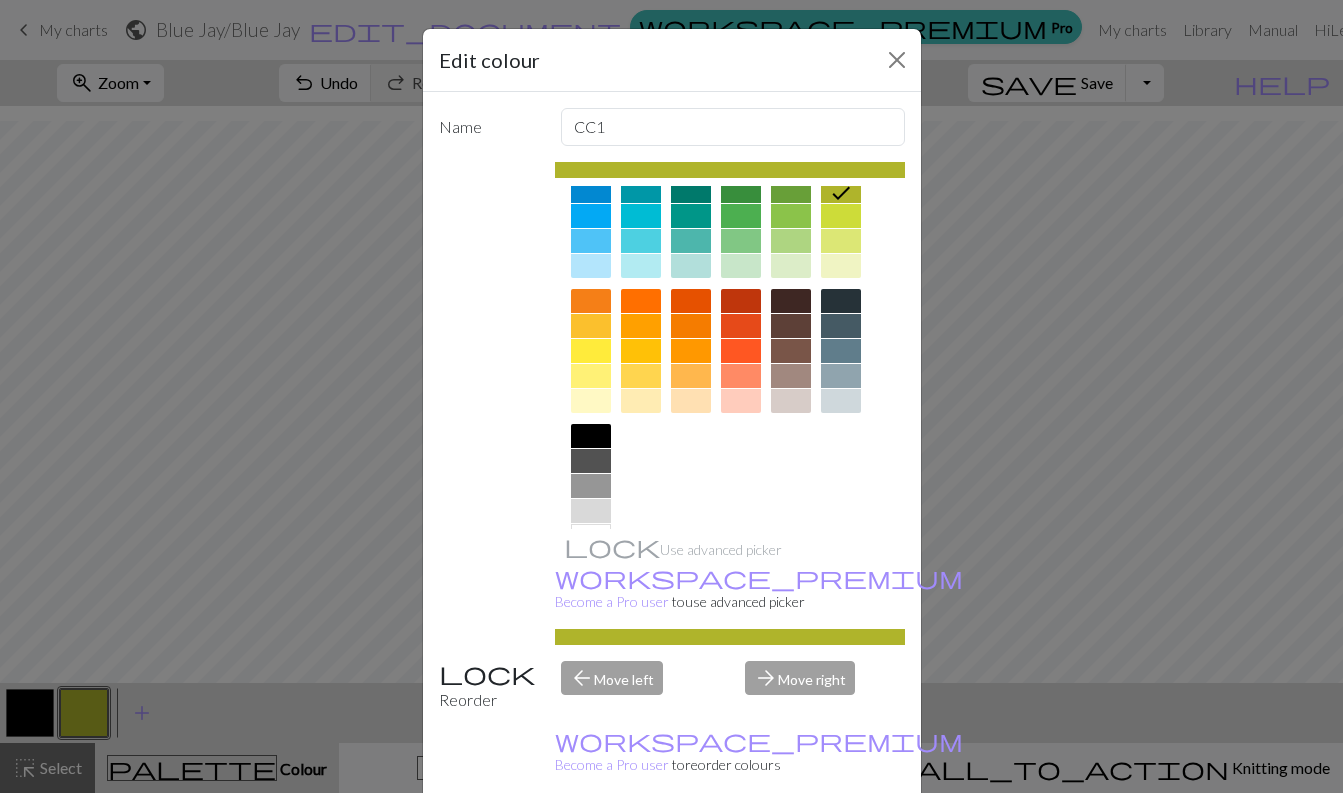 scroll, scrollTop: 225, scrollLeft: 0, axis: vertical 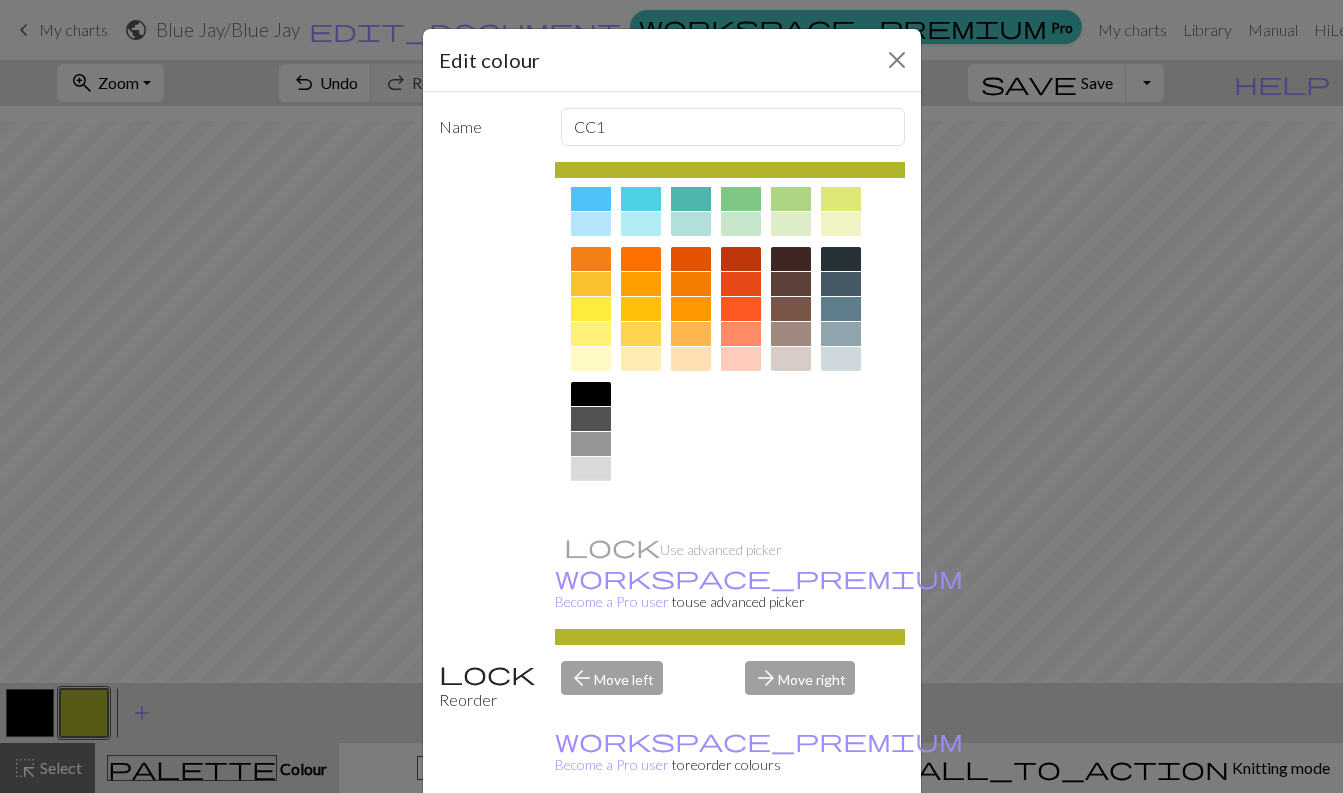 click at bounding box center (591, 494) 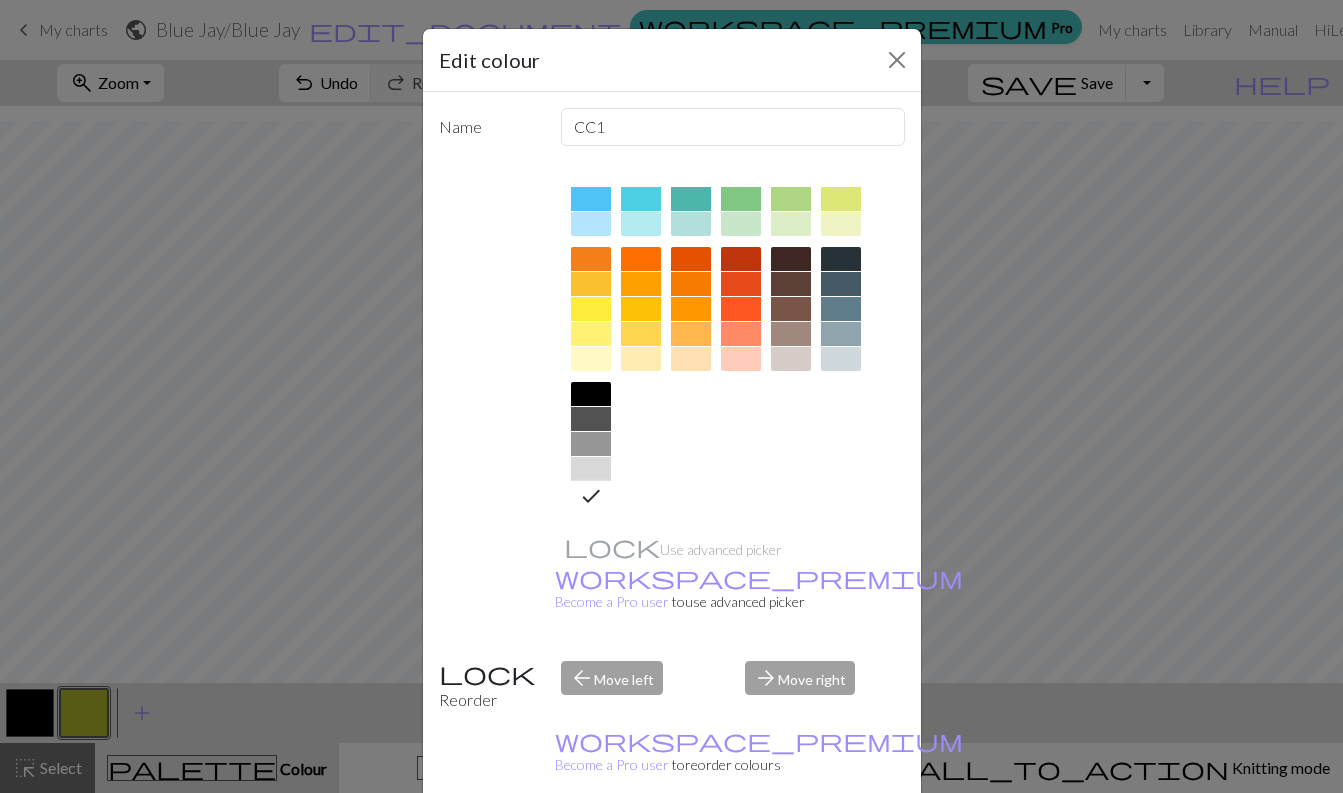 click on "Done" at bounding box center [792, 844] 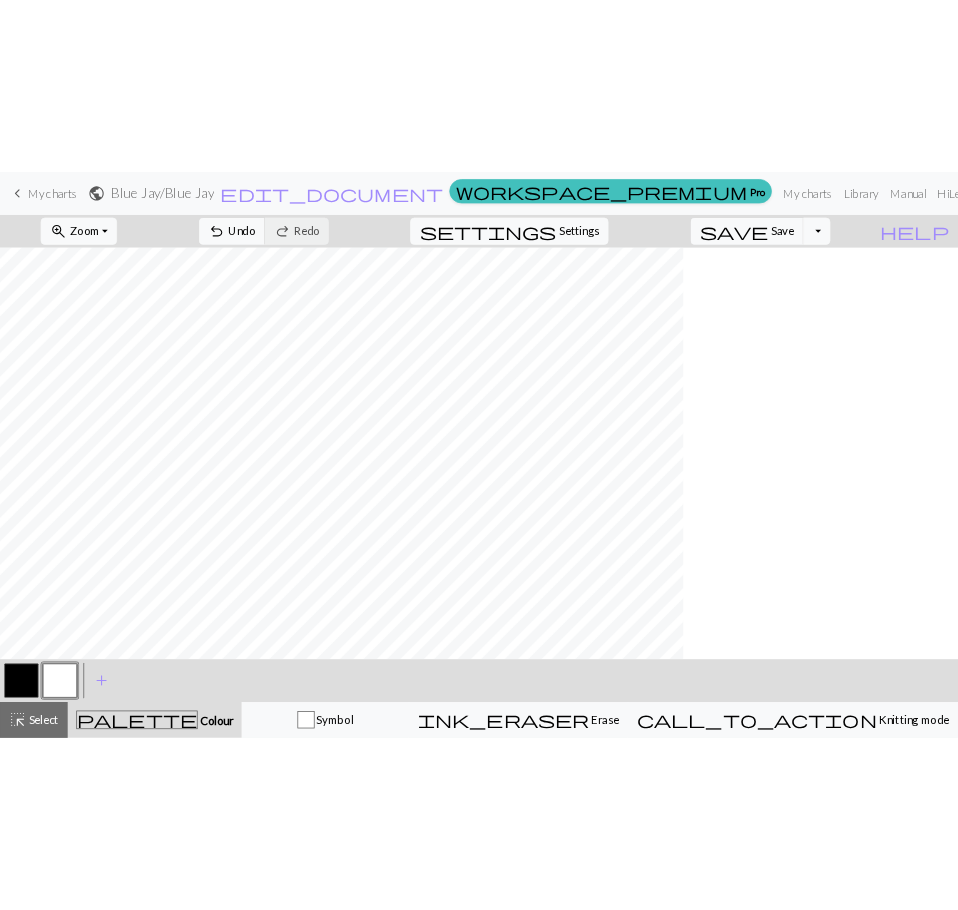 scroll, scrollTop: 511, scrollLeft: 0, axis: vertical 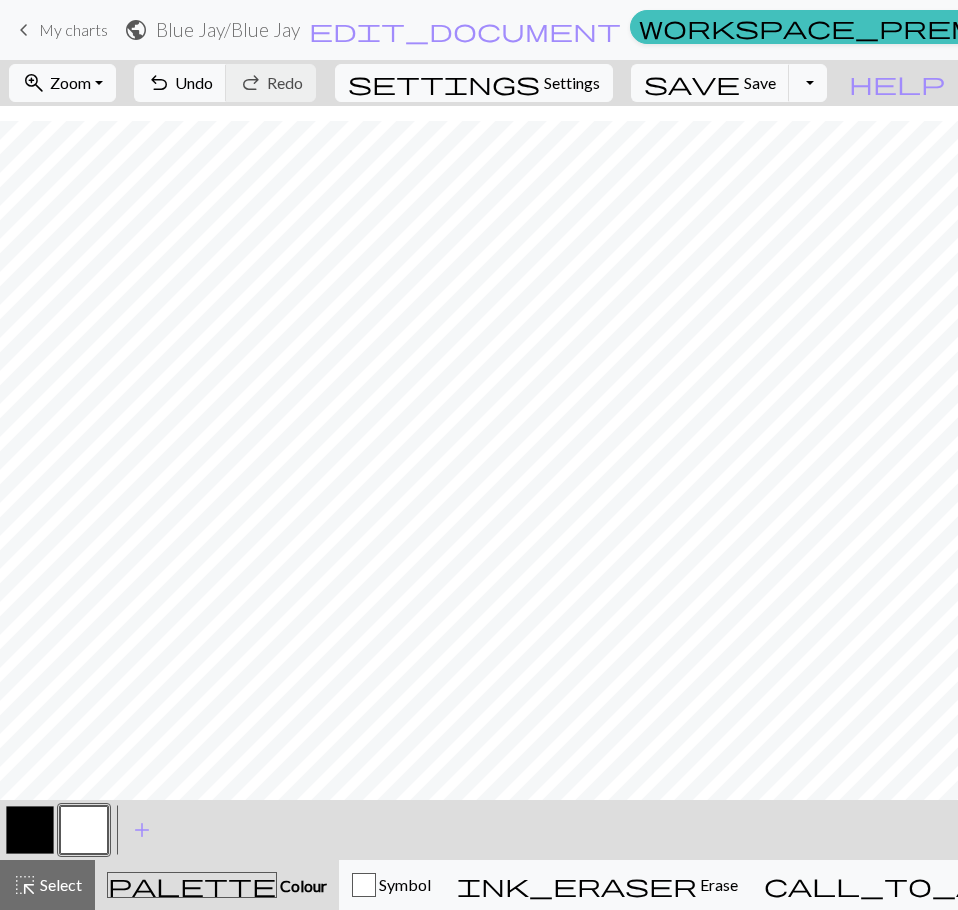 click at bounding box center (30, 830) 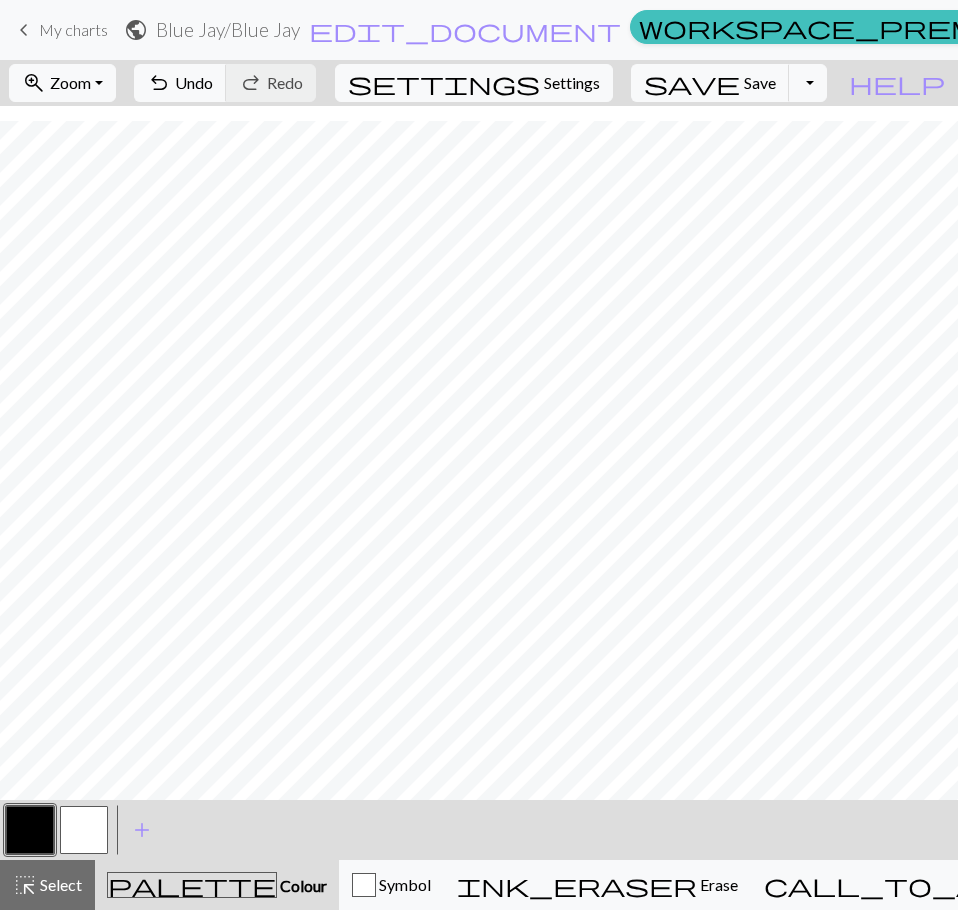 click at bounding box center [84, 830] 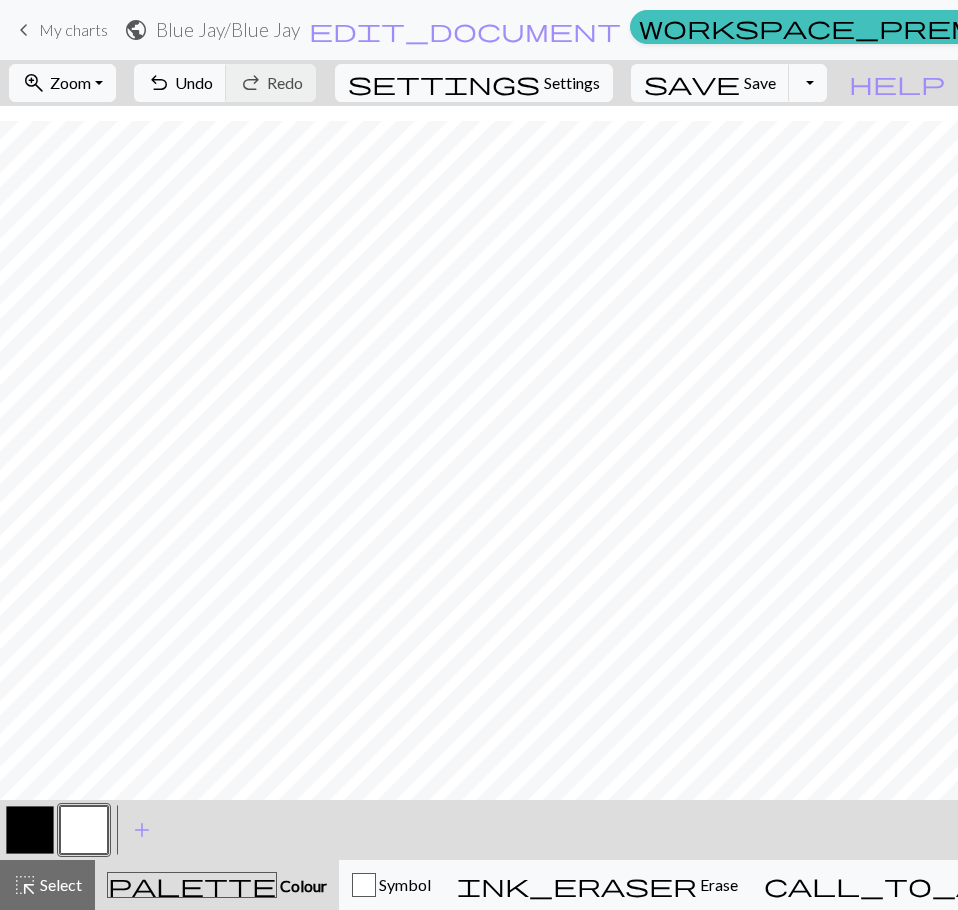 click at bounding box center [84, 830] 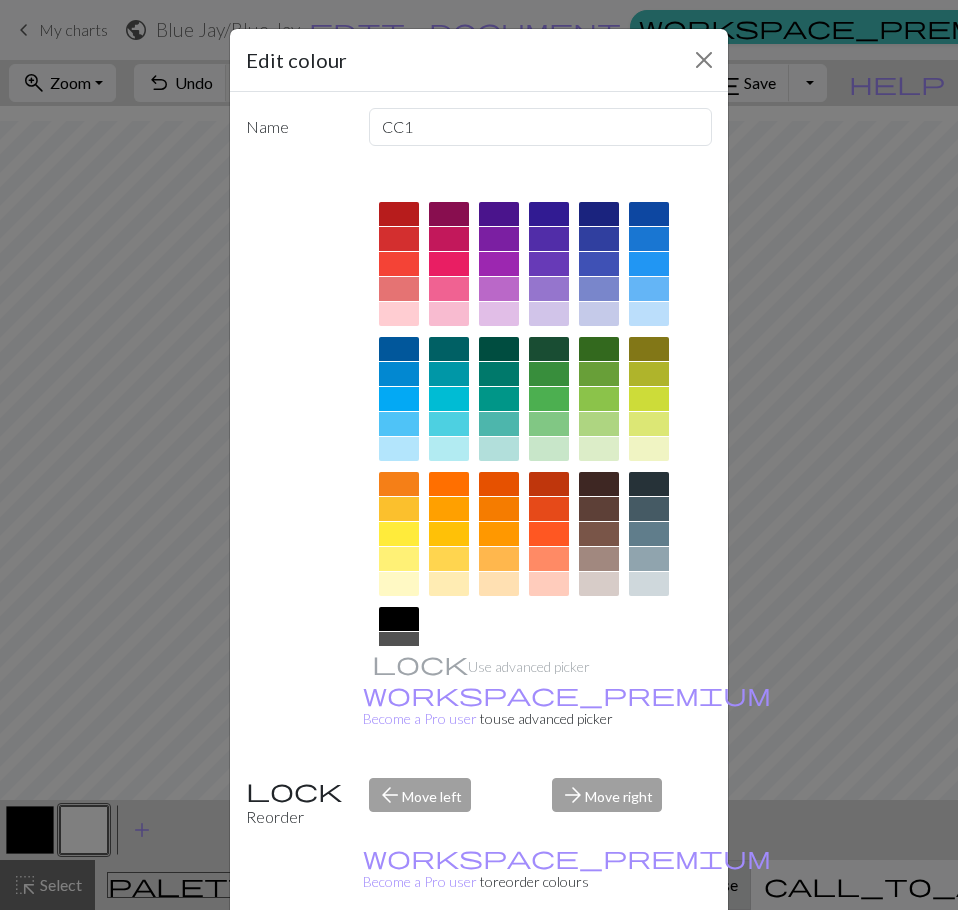 click on "Done" at bounding box center (599, 961) 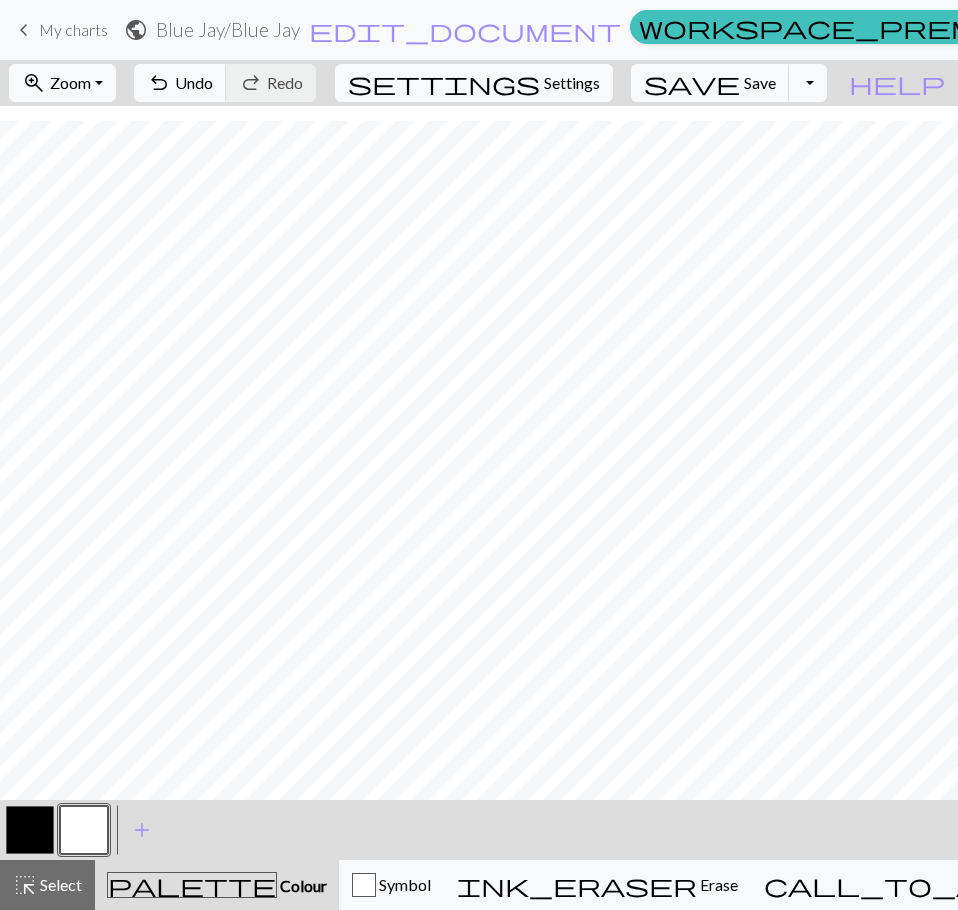click at bounding box center [84, 830] 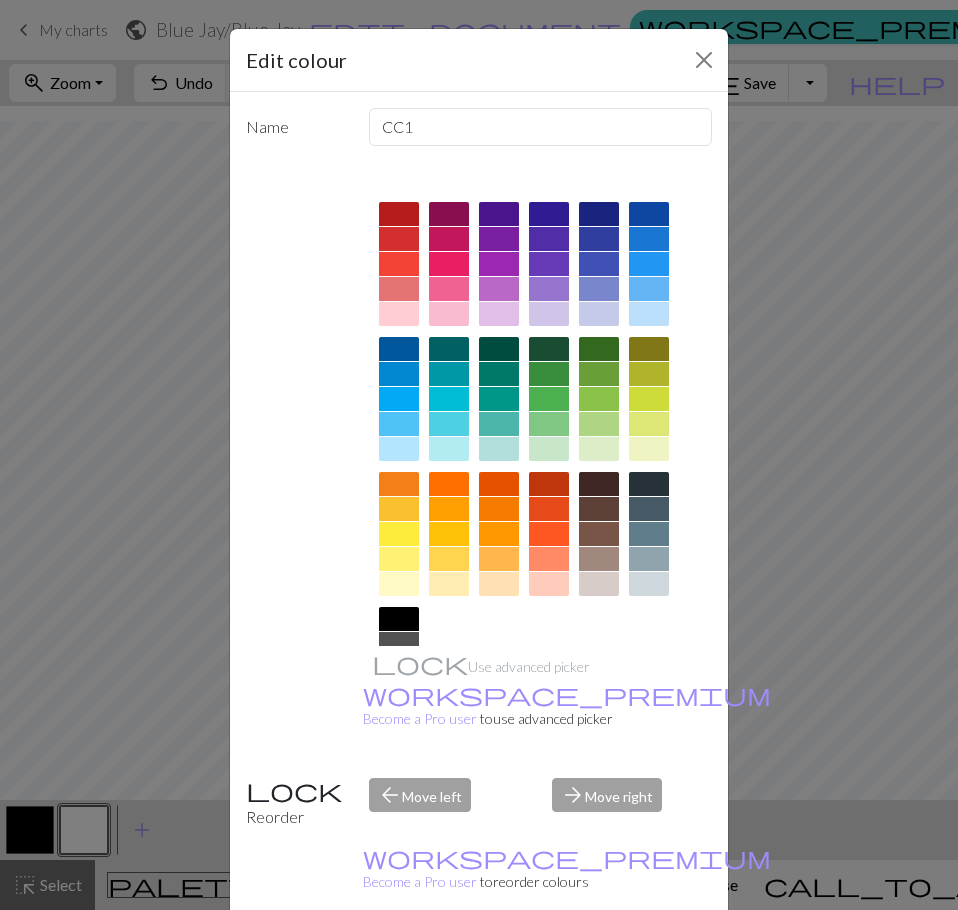 click at bounding box center [399, 399] 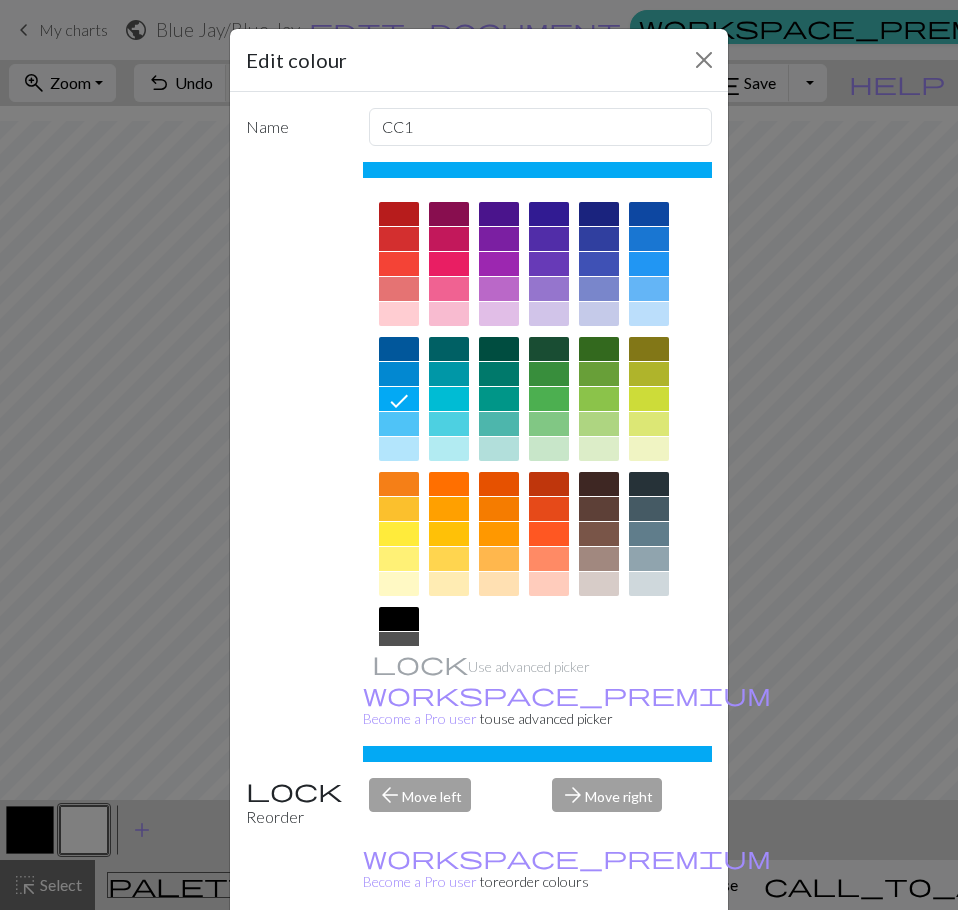 click on "Done" at bounding box center [599, 961] 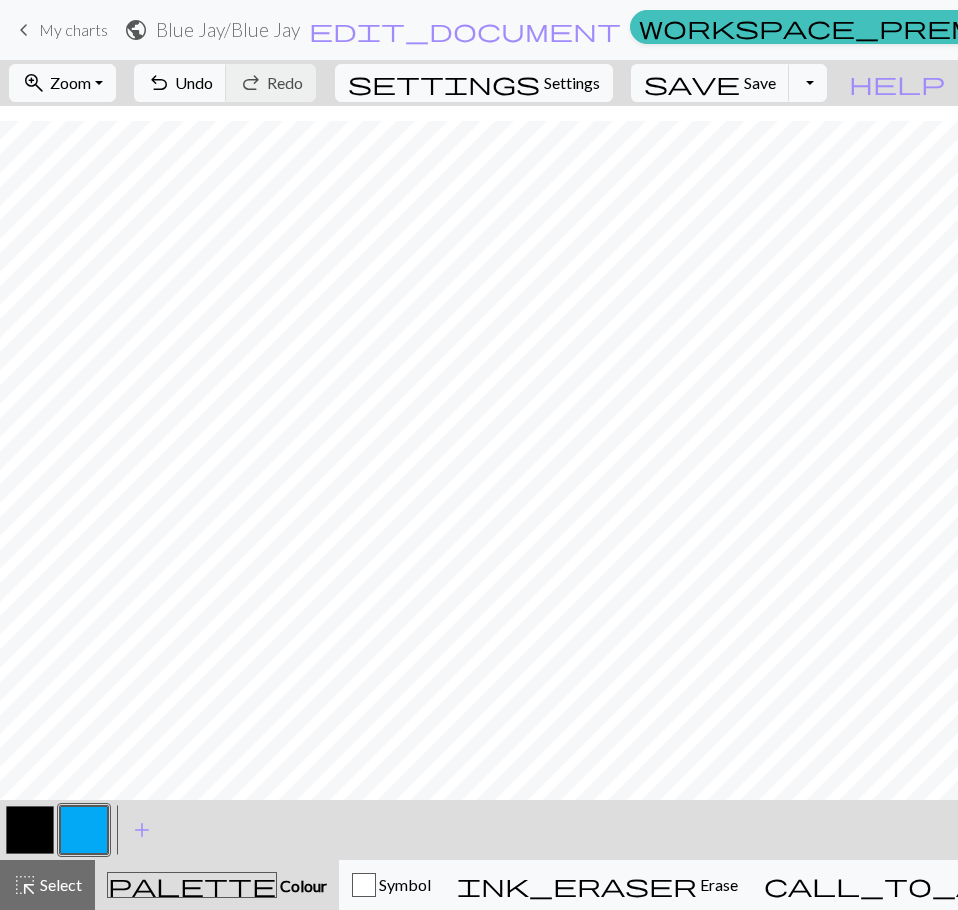 click at bounding box center [84, 830] 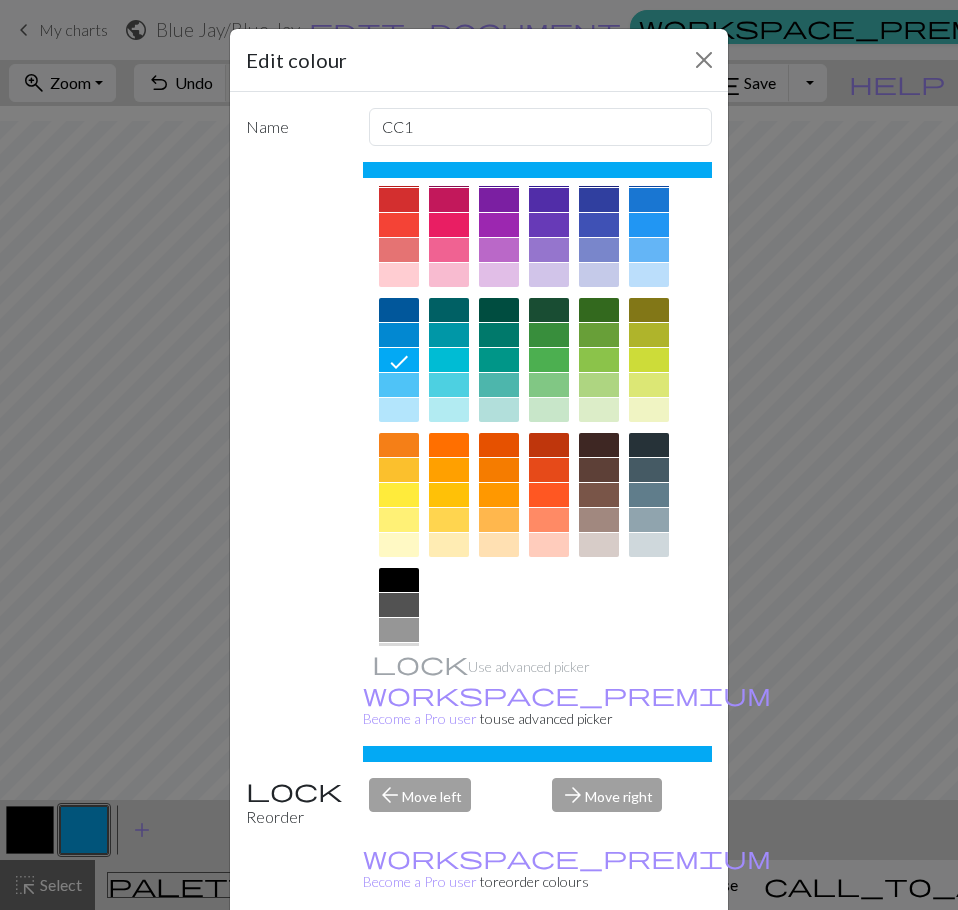 scroll, scrollTop: 108, scrollLeft: 0, axis: vertical 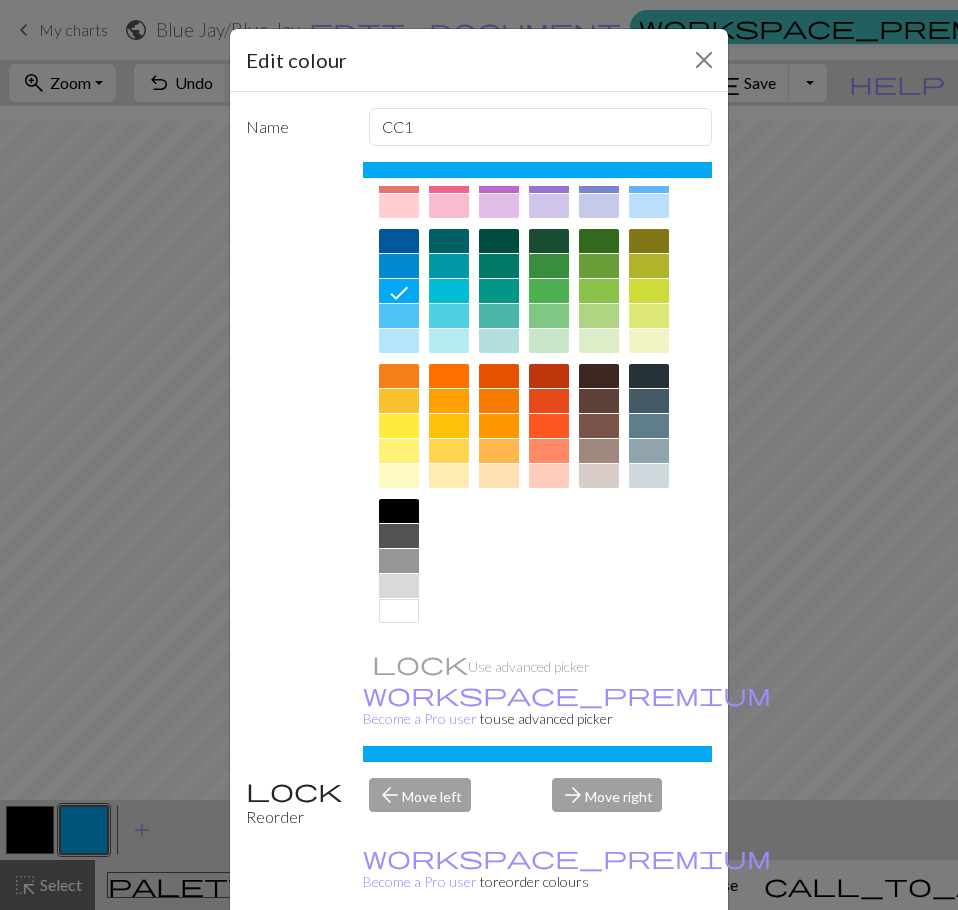 click at bounding box center (399, 611) 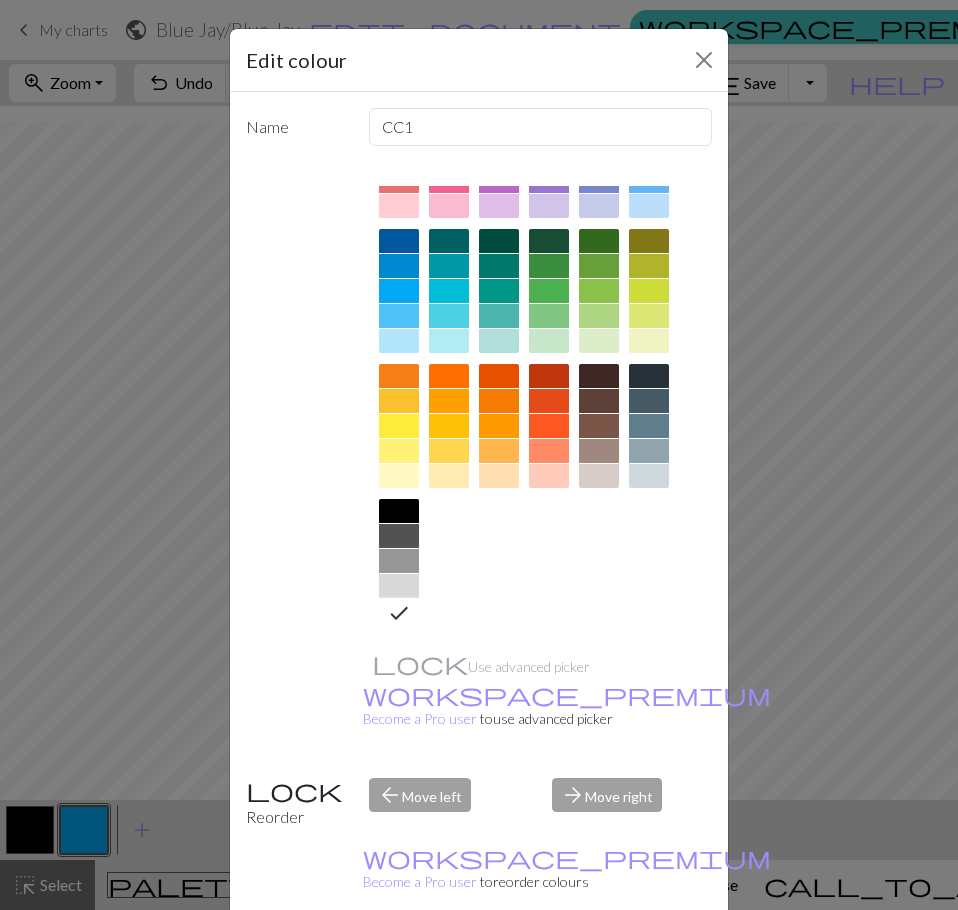 click on "Done" at bounding box center [599, 961] 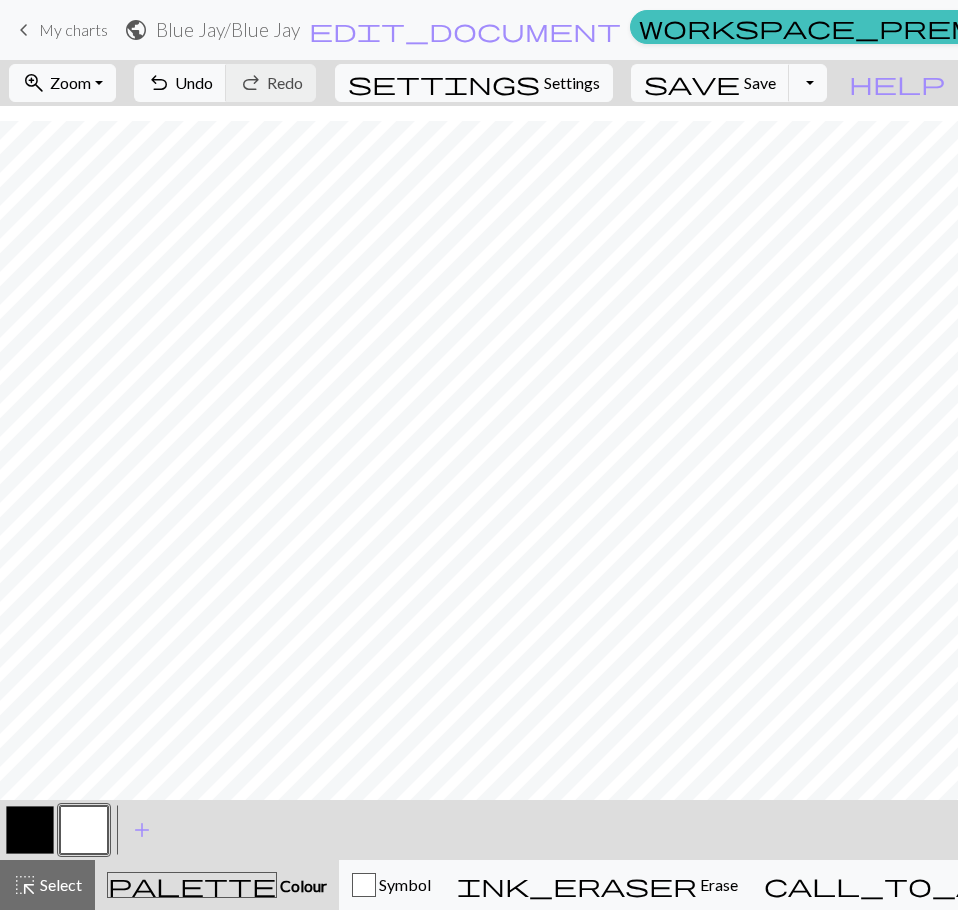 click on "Colour" at bounding box center (302, 885) 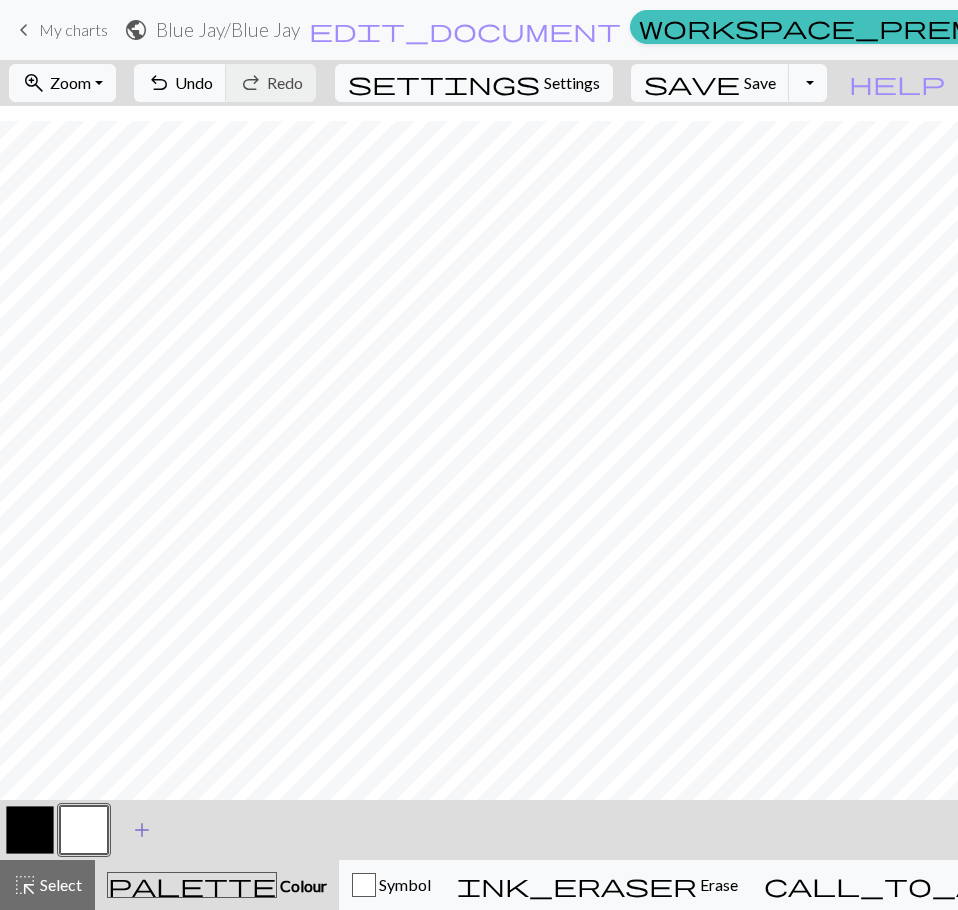 click on "add" at bounding box center (142, 830) 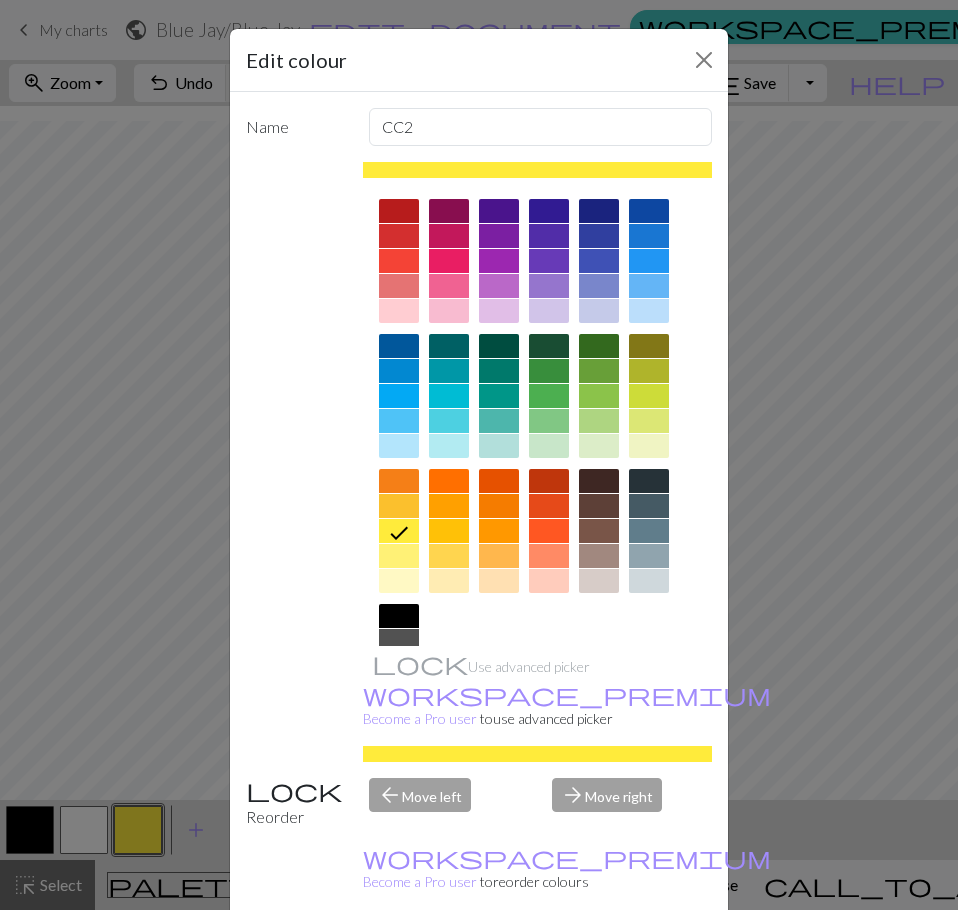 scroll, scrollTop: 0, scrollLeft: 0, axis: both 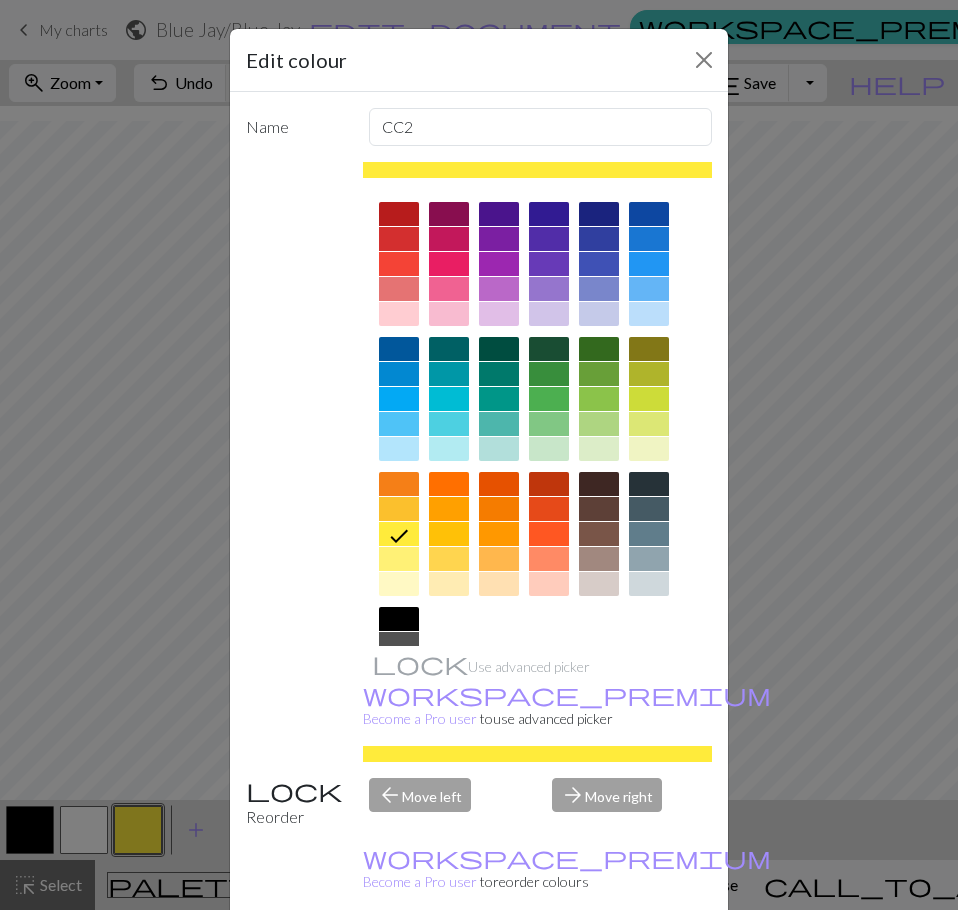 click at bounding box center [399, 399] 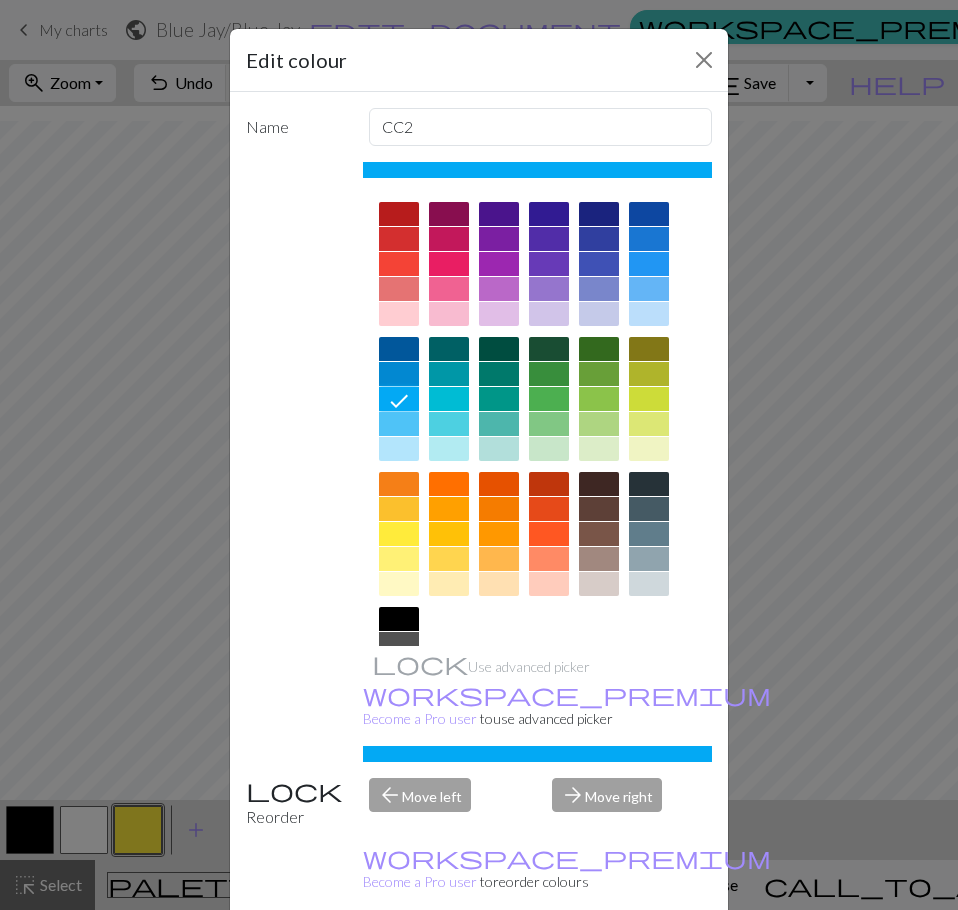 click on "Done" at bounding box center (599, 961) 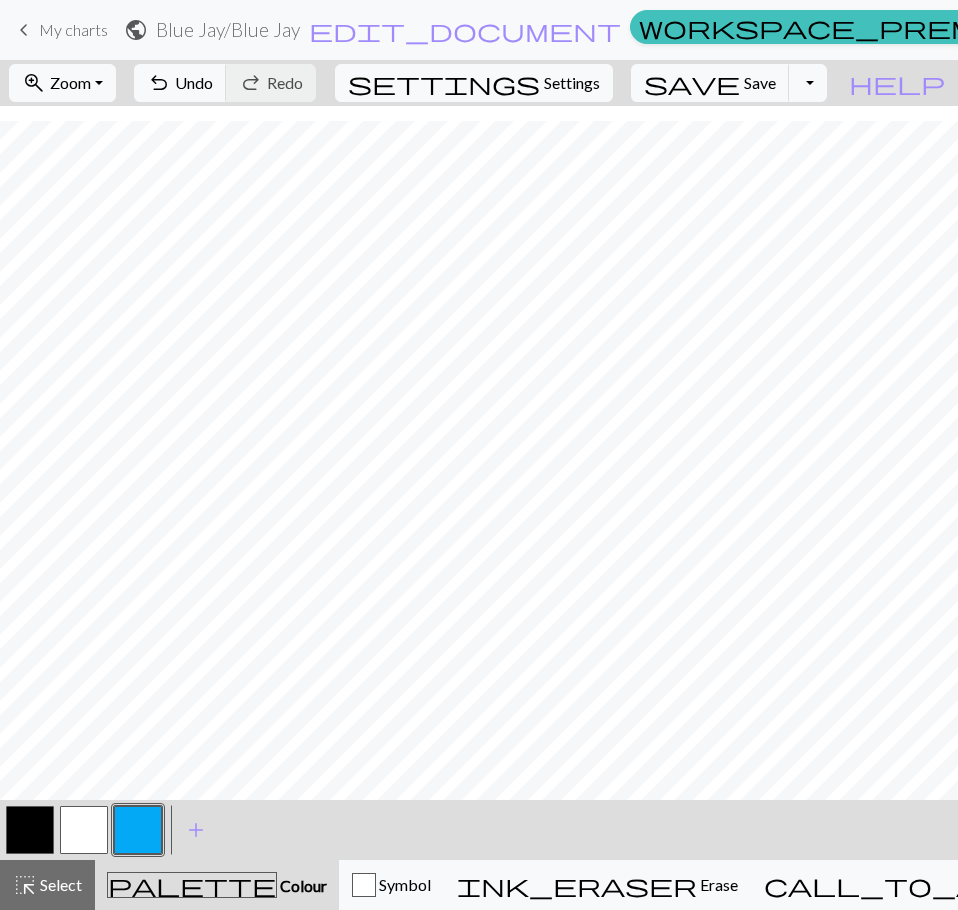 click at bounding box center (138, 830) 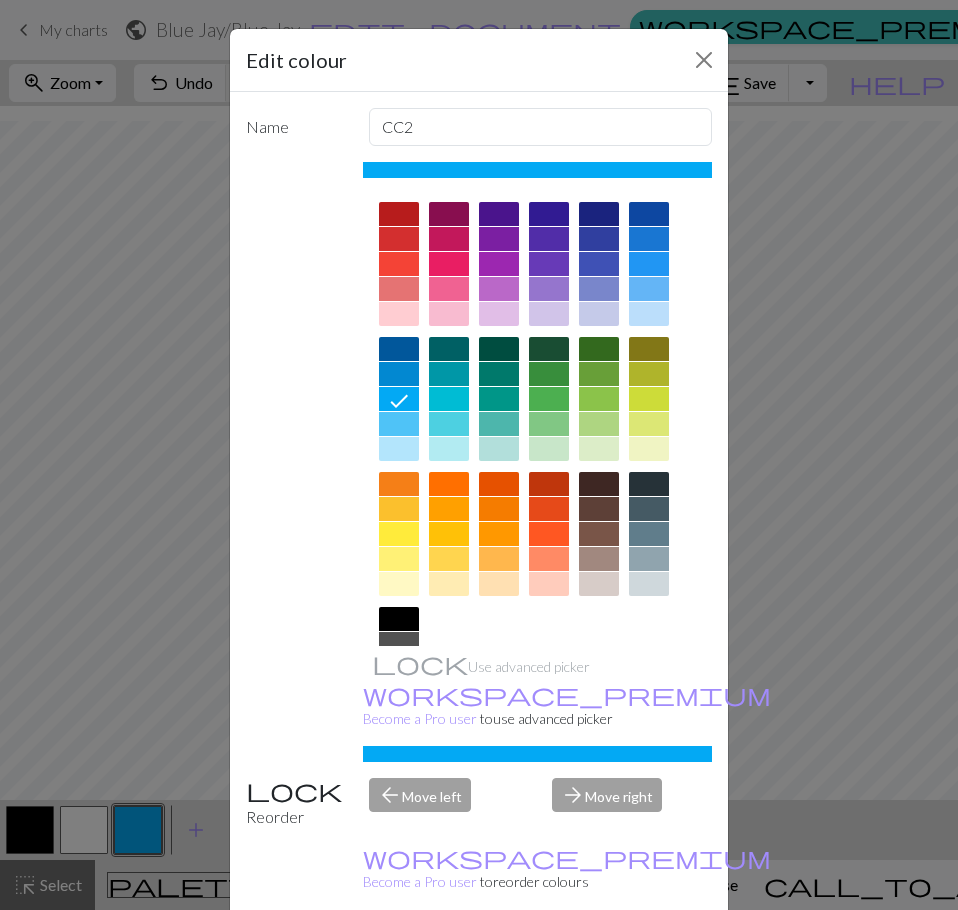 click on "Done" at bounding box center [599, 961] 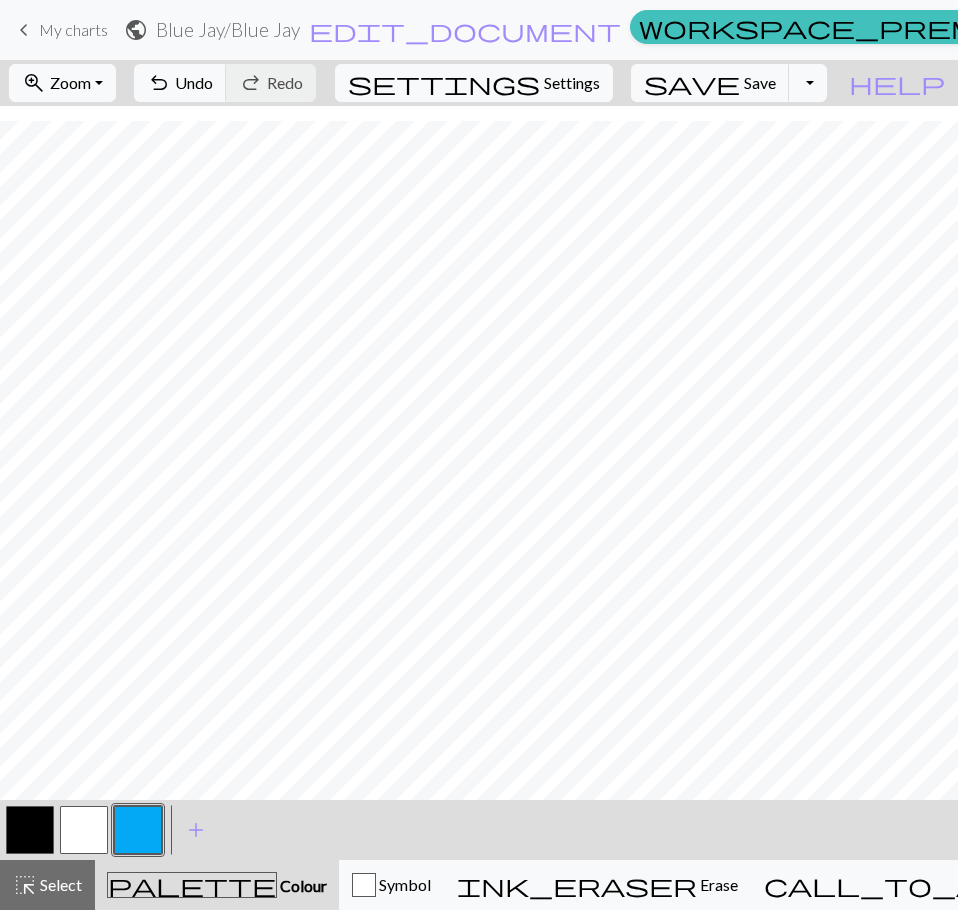 click at bounding box center (30, 830) 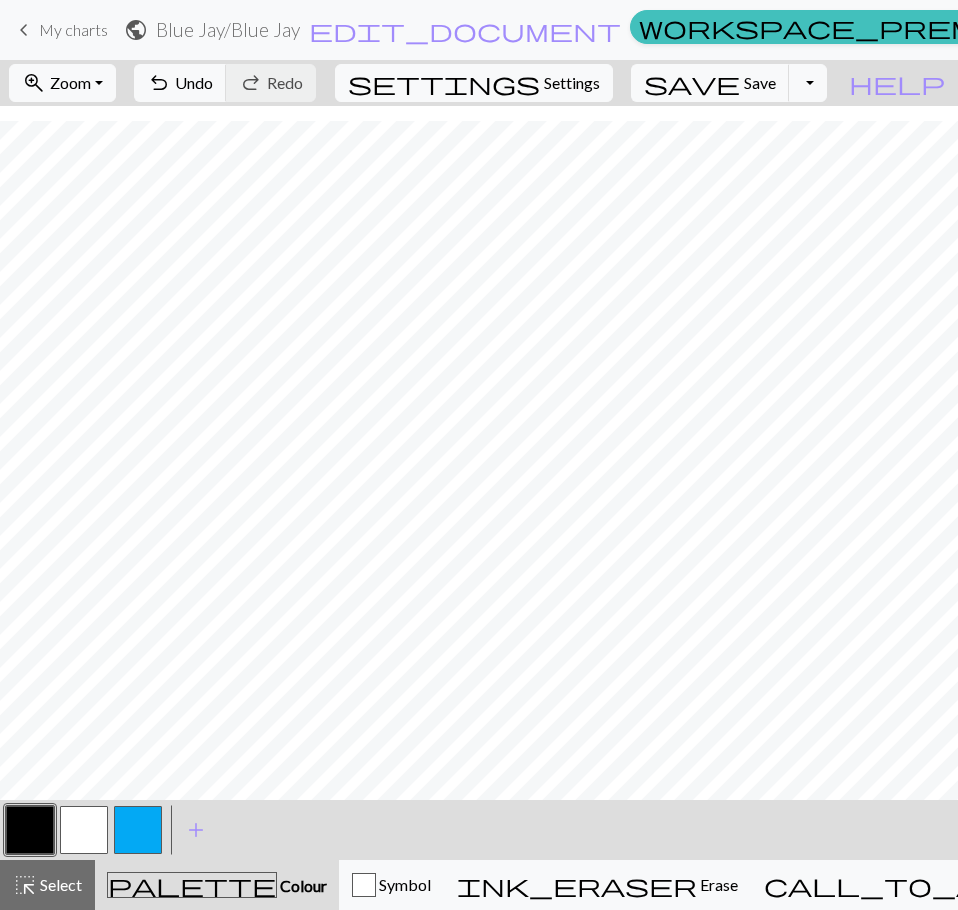 click at bounding box center (138, 830) 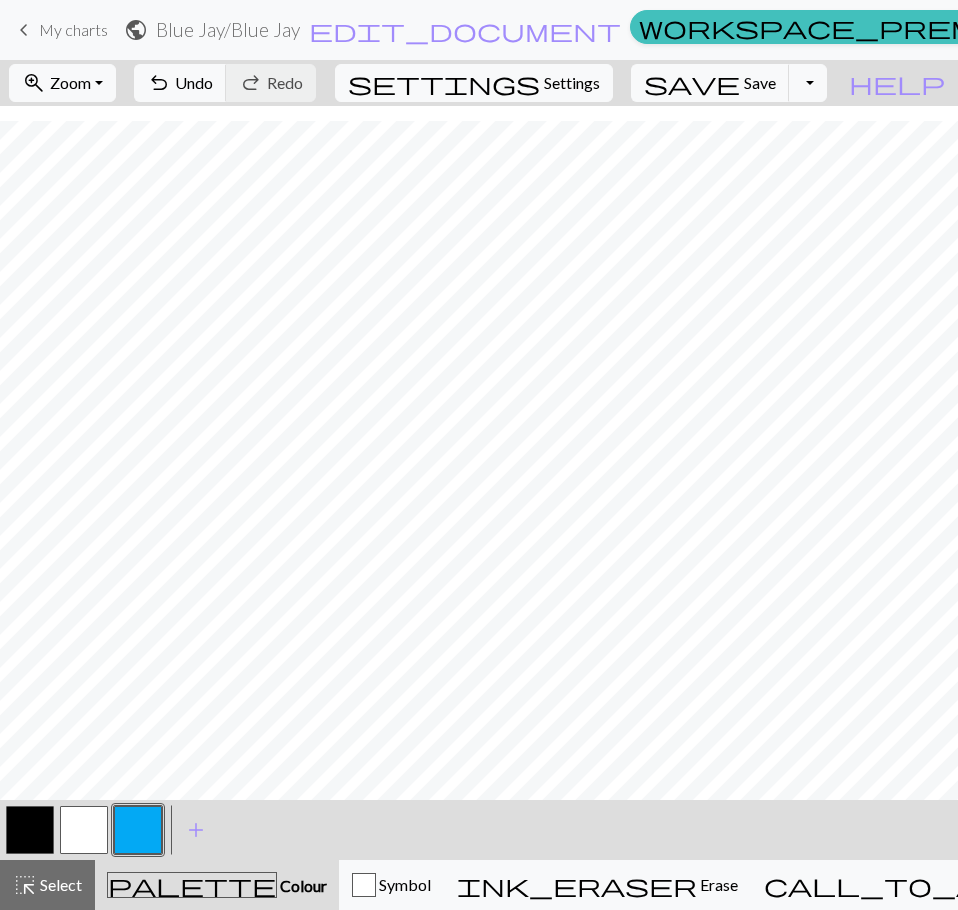 click at bounding box center [30, 830] 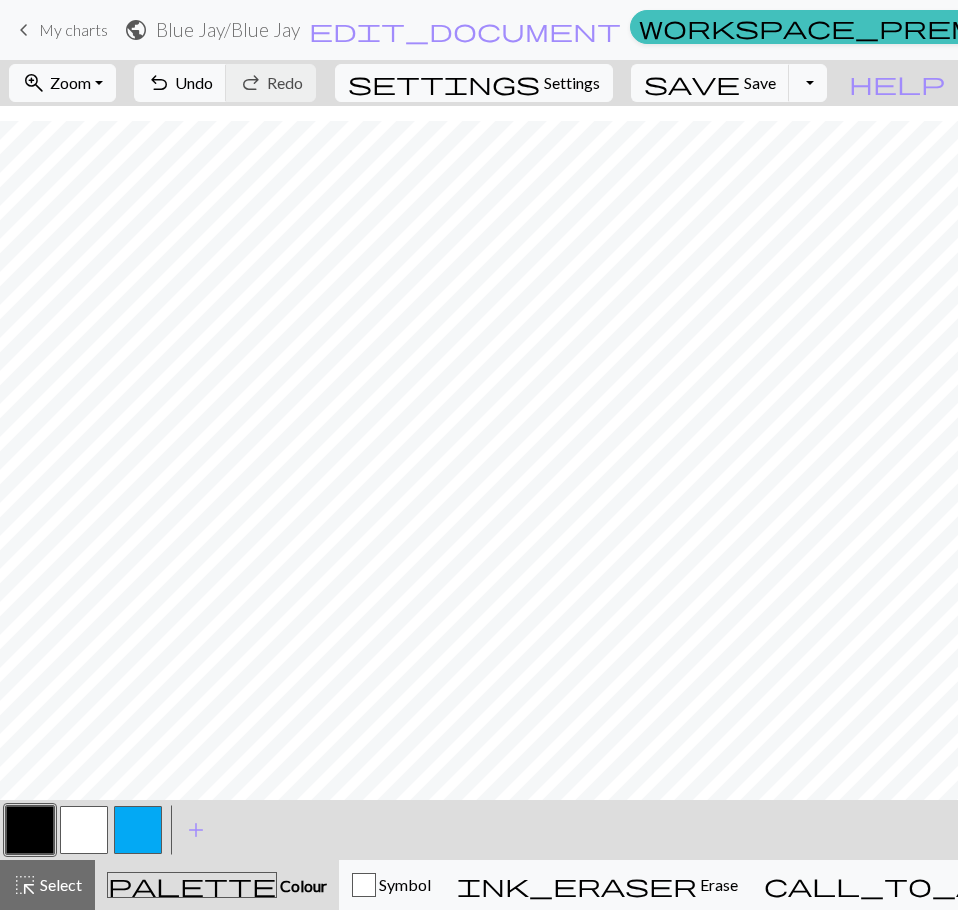 click at bounding box center [138, 830] 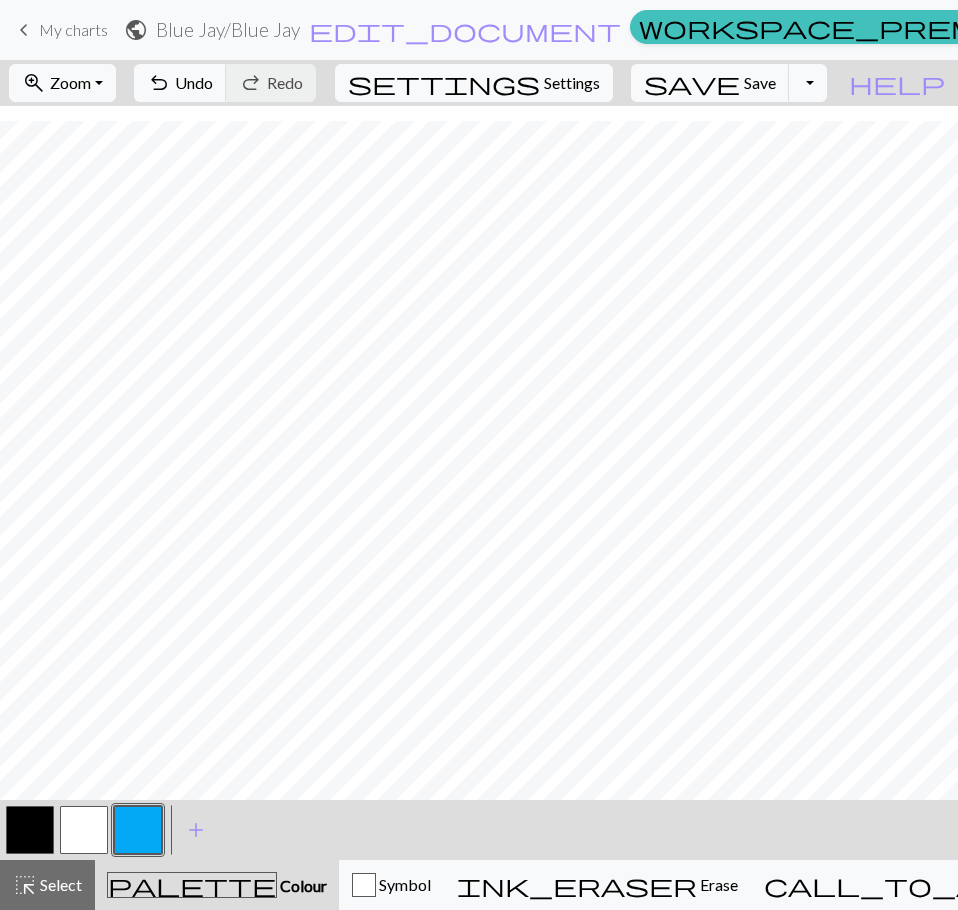 click at bounding box center [30, 830] 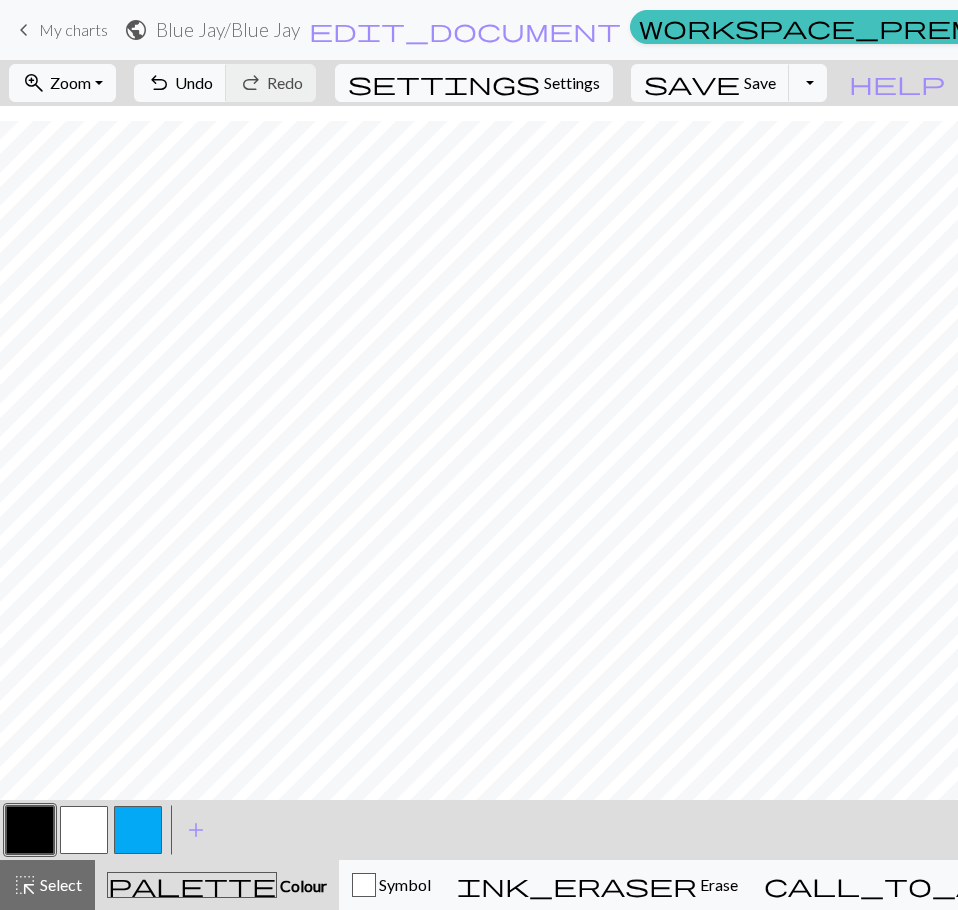 click at bounding box center [138, 830] 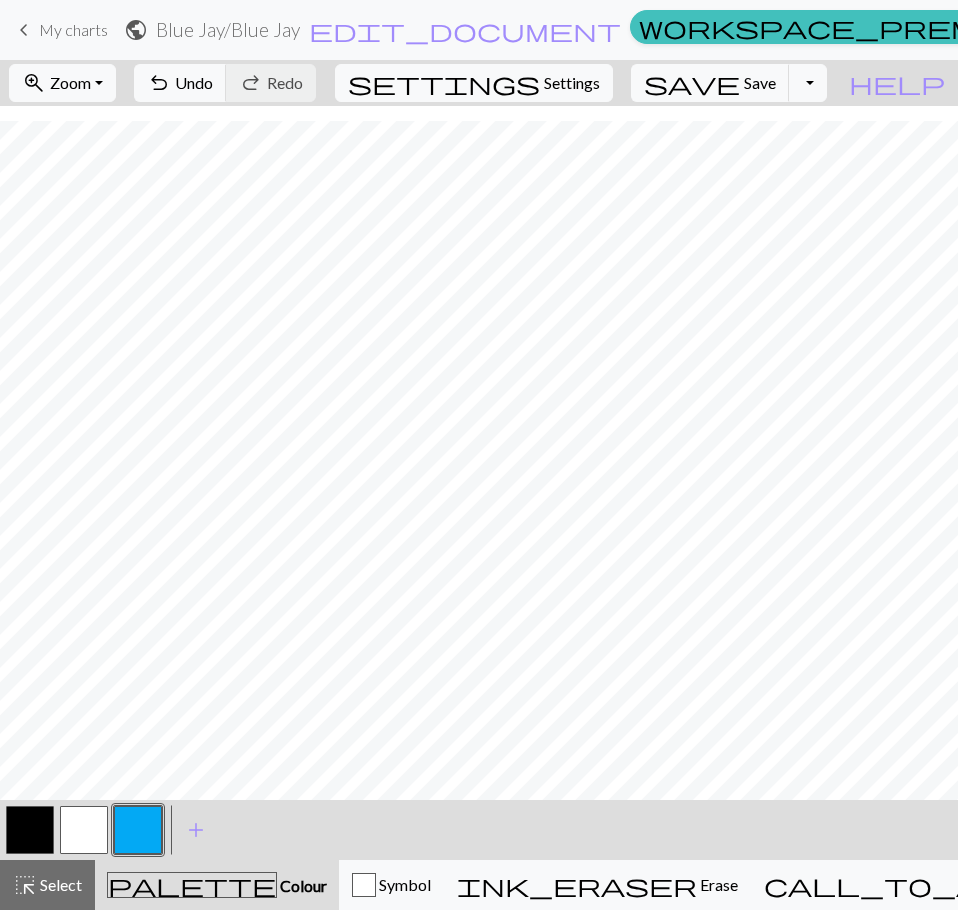 drag, startPoint x: 42, startPoint y: 829, endPoint x: 83, endPoint y: 806, distance: 47.010635 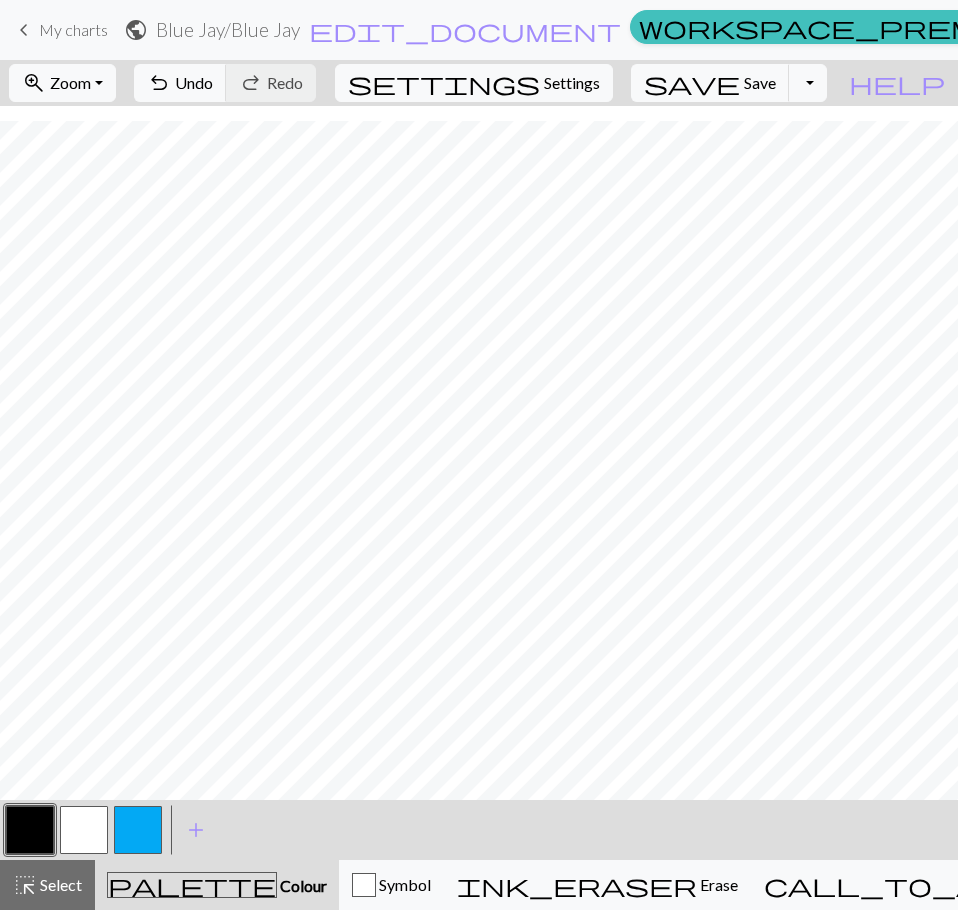 click at bounding box center [138, 830] 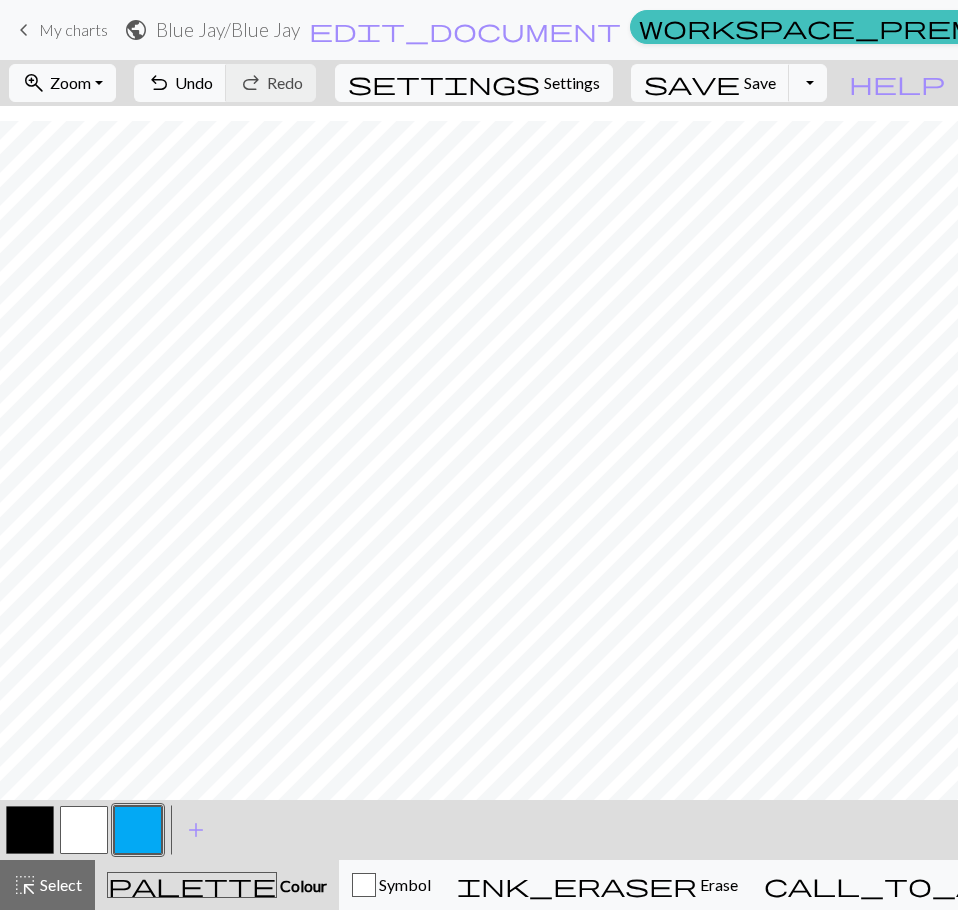 click at bounding box center [30, 830] 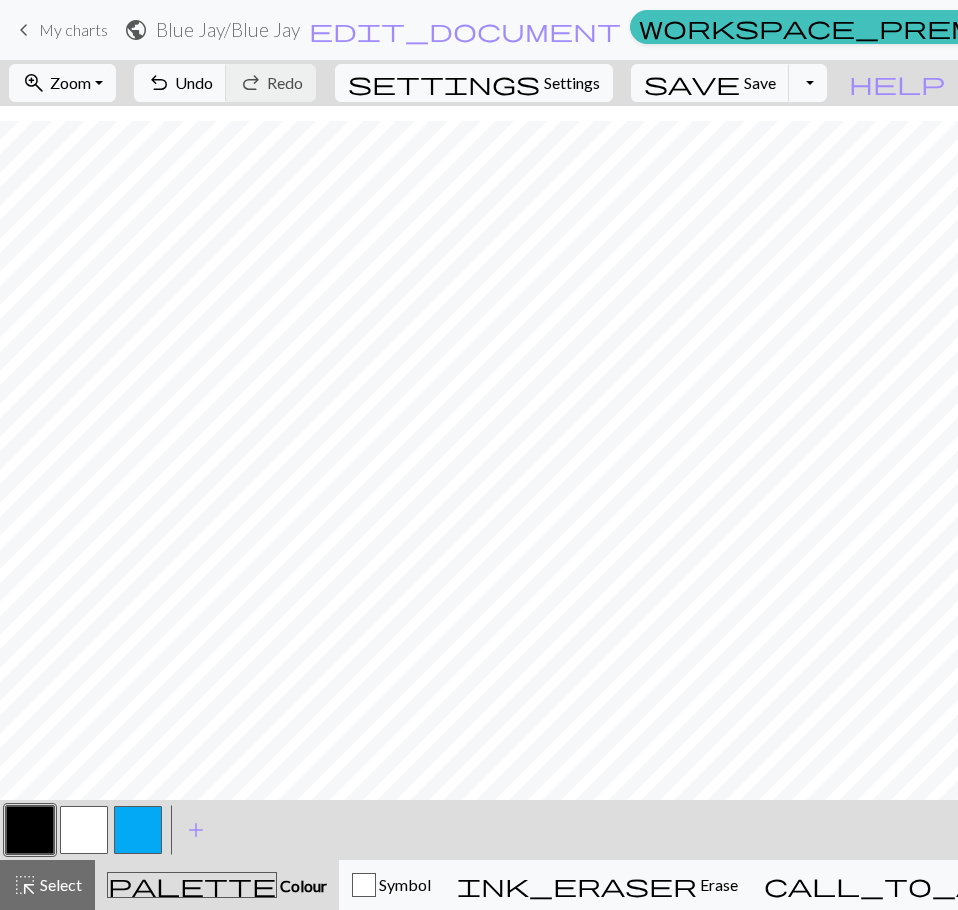drag, startPoint x: 138, startPoint y: 845, endPoint x: 156, endPoint y: 824, distance: 27.658634 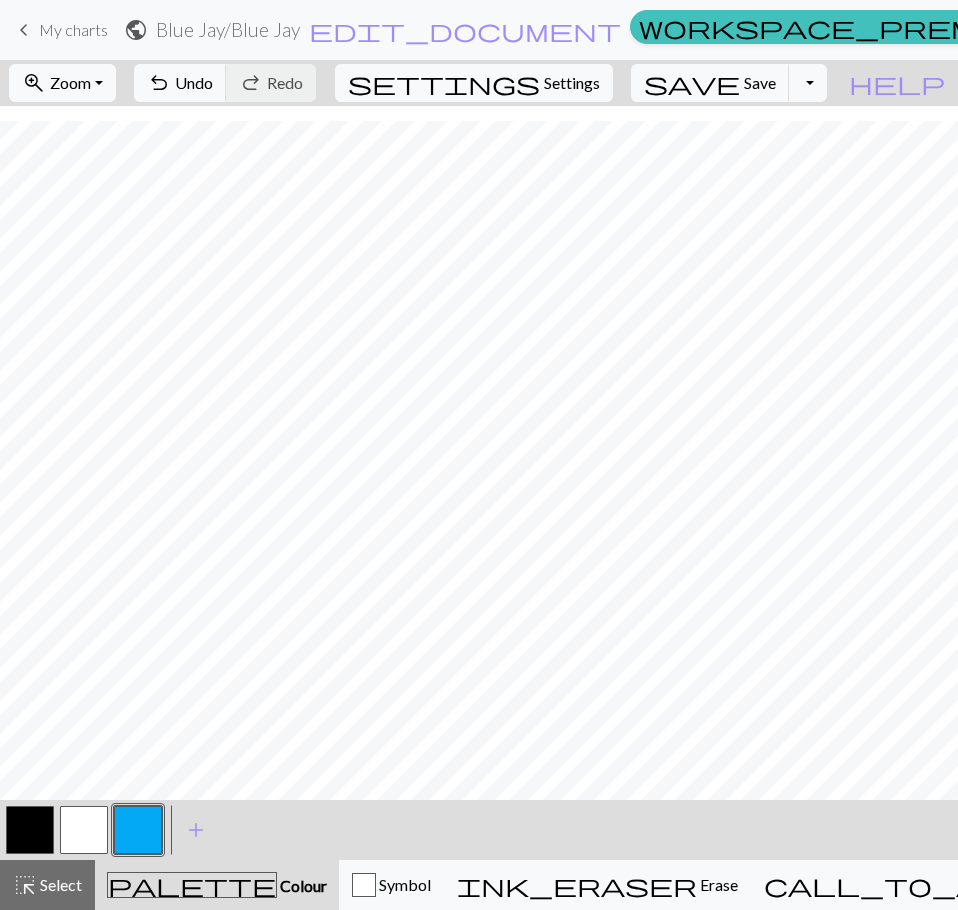click at bounding box center (30, 830) 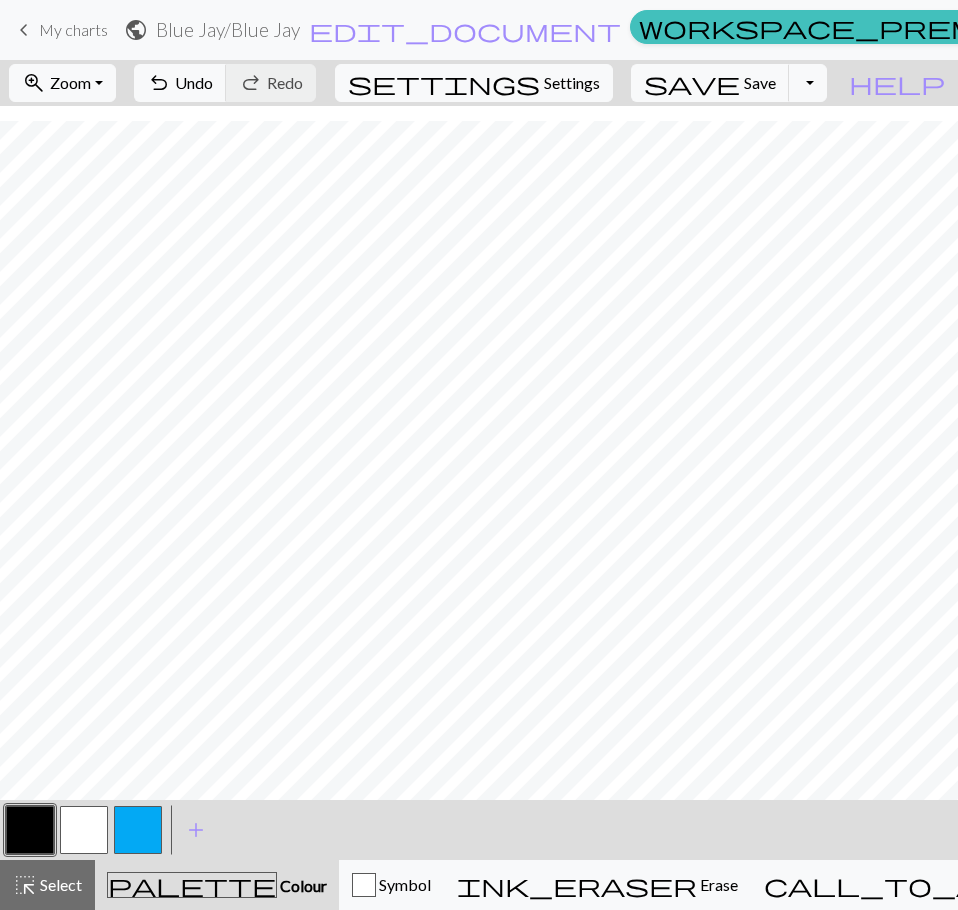 drag, startPoint x: 139, startPoint y: 830, endPoint x: 165, endPoint y: 809, distance: 33.42155 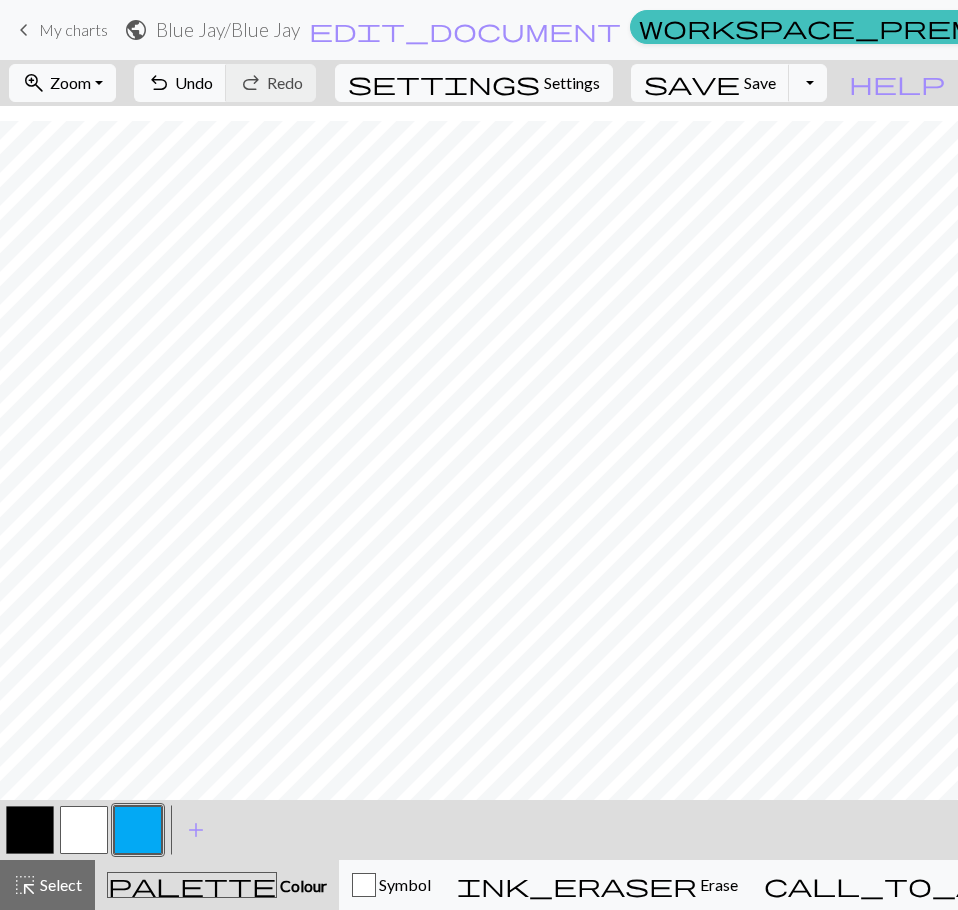 click at bounding box center (30, 830) 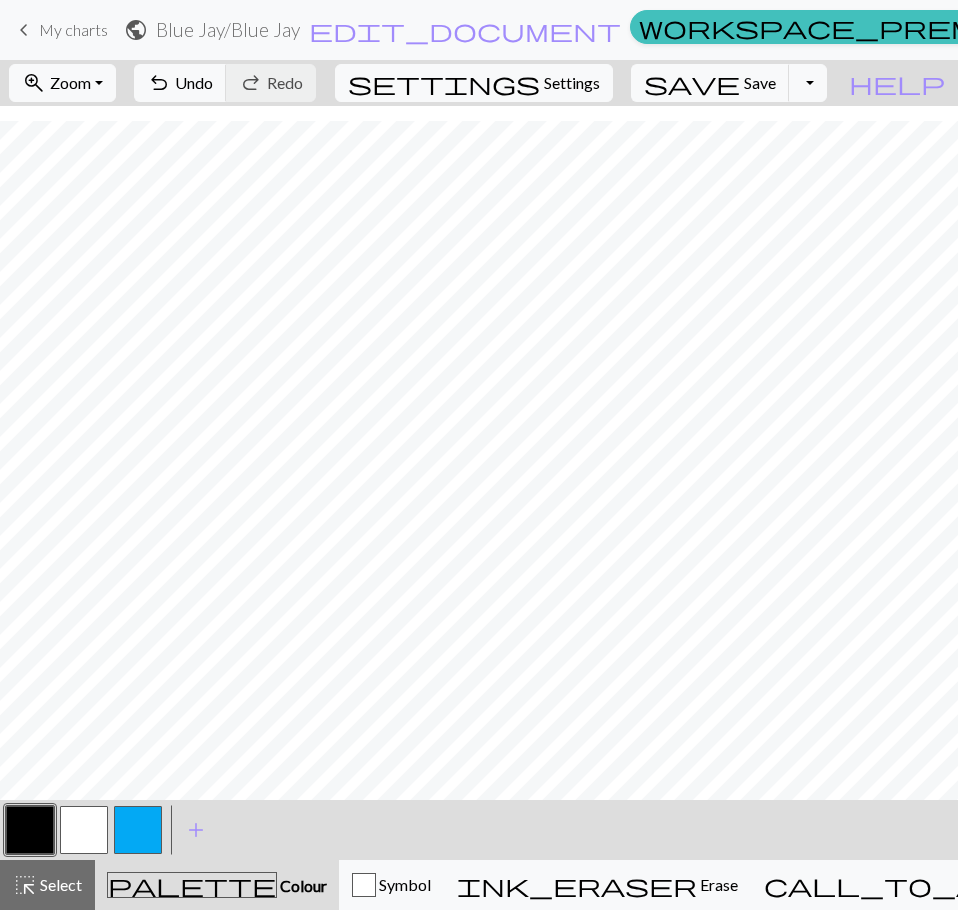 click at bounding box center [138, 830] 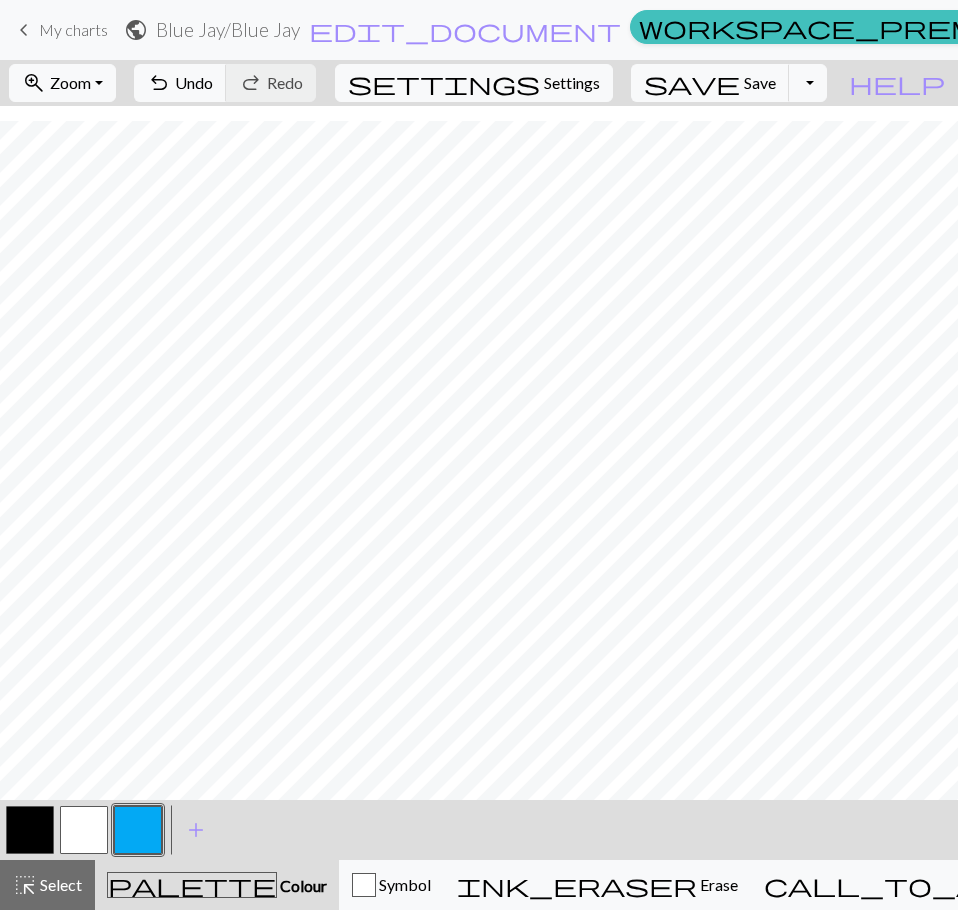click at bounding box center (138, 830) 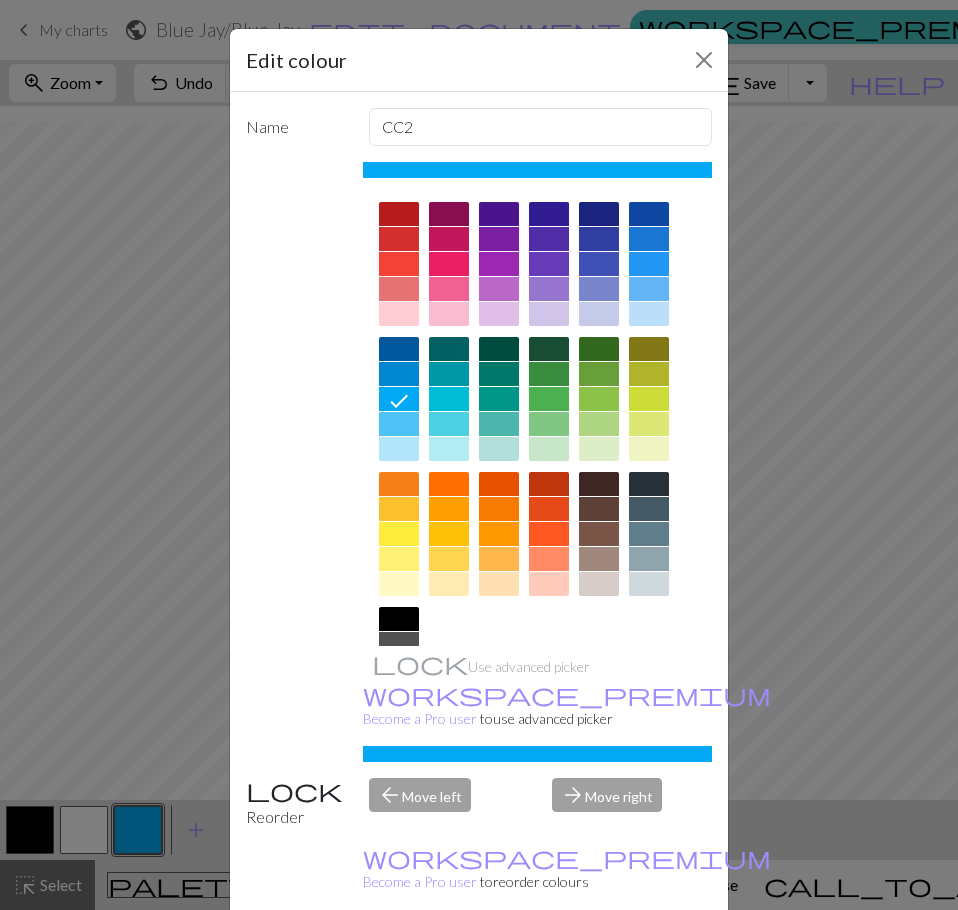 drag, startPoint x: 665, startPoint y: 886, endPoint x: 641, endPoint y: 853, distance: 40.804413 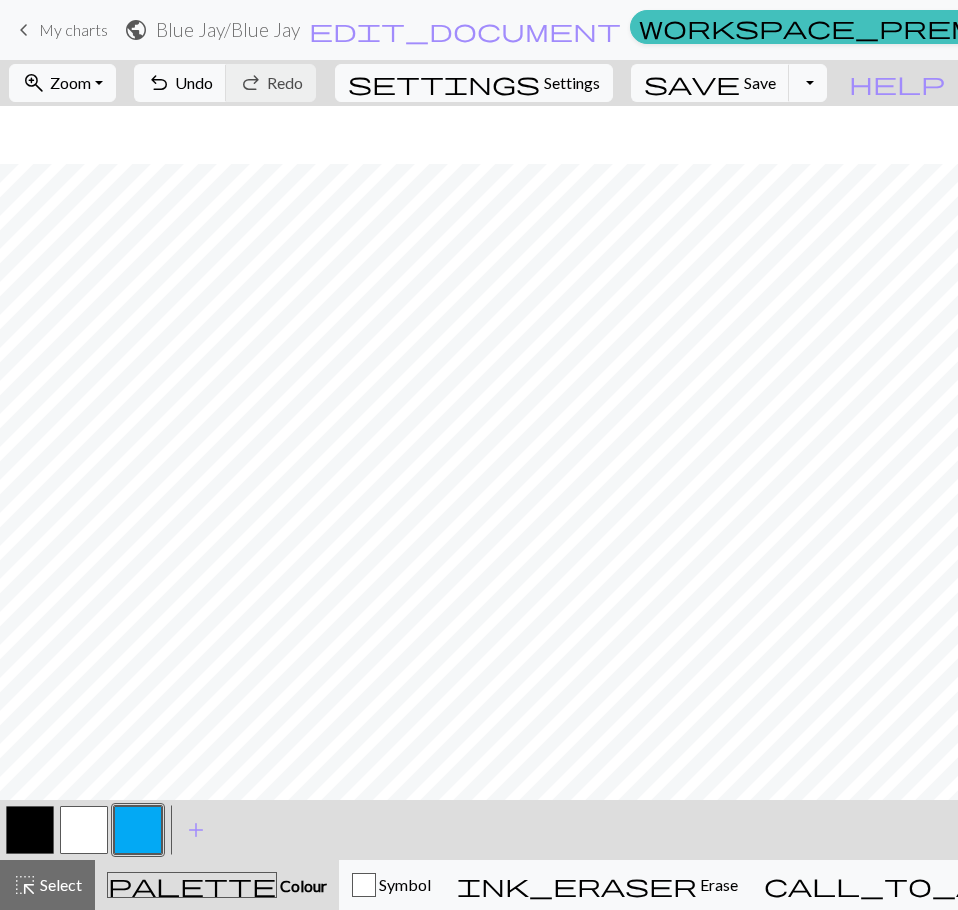 scroll, scrollTop: 511, scrollLeft: 0, axis: vertical 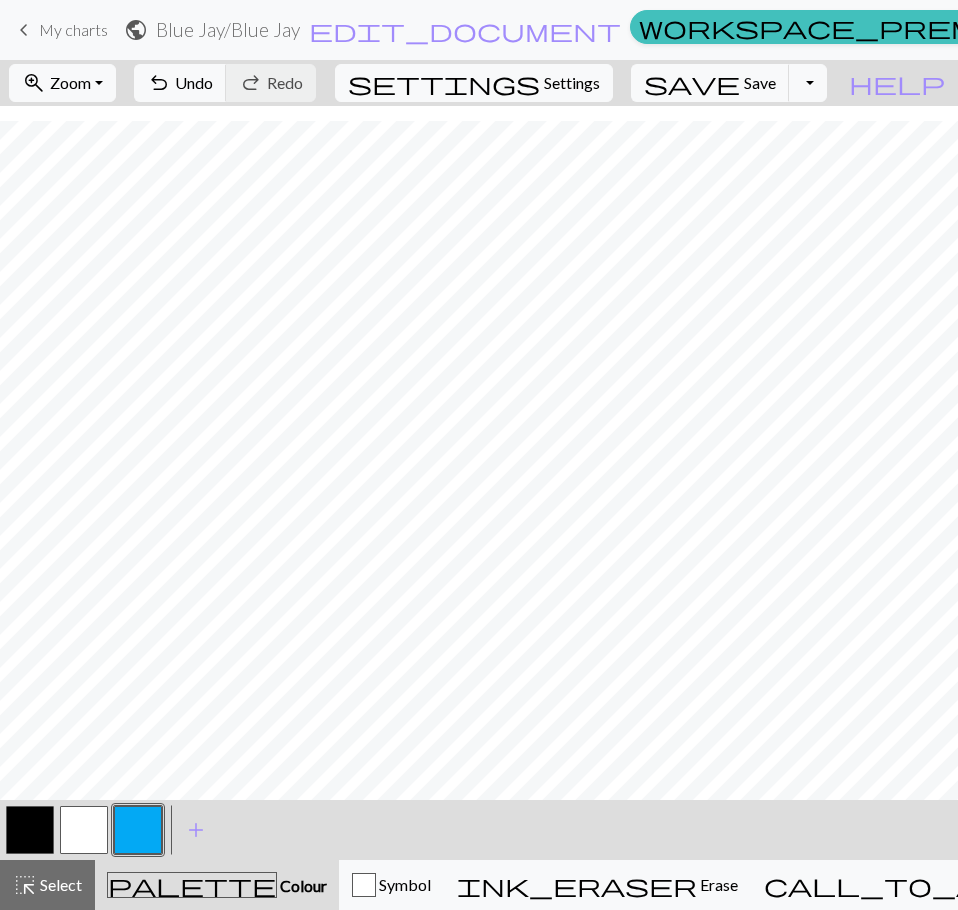 click at bounding box center (30, 830) 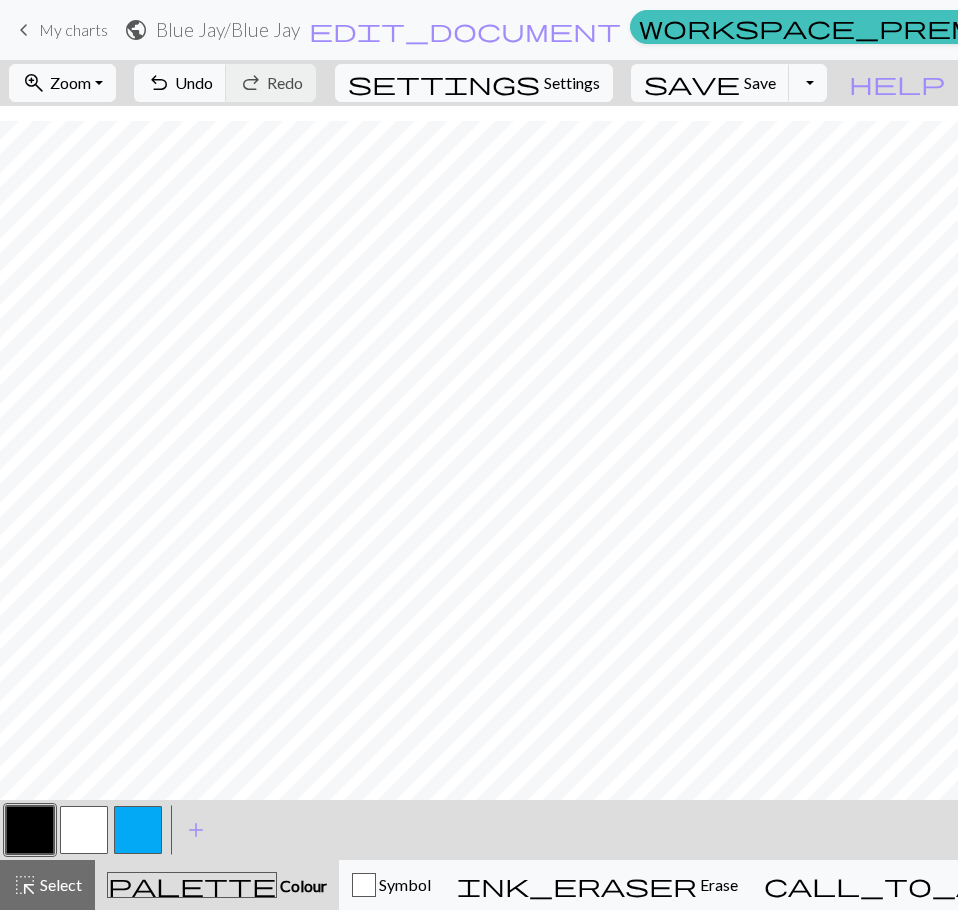 click at bounding box center (138, 830) 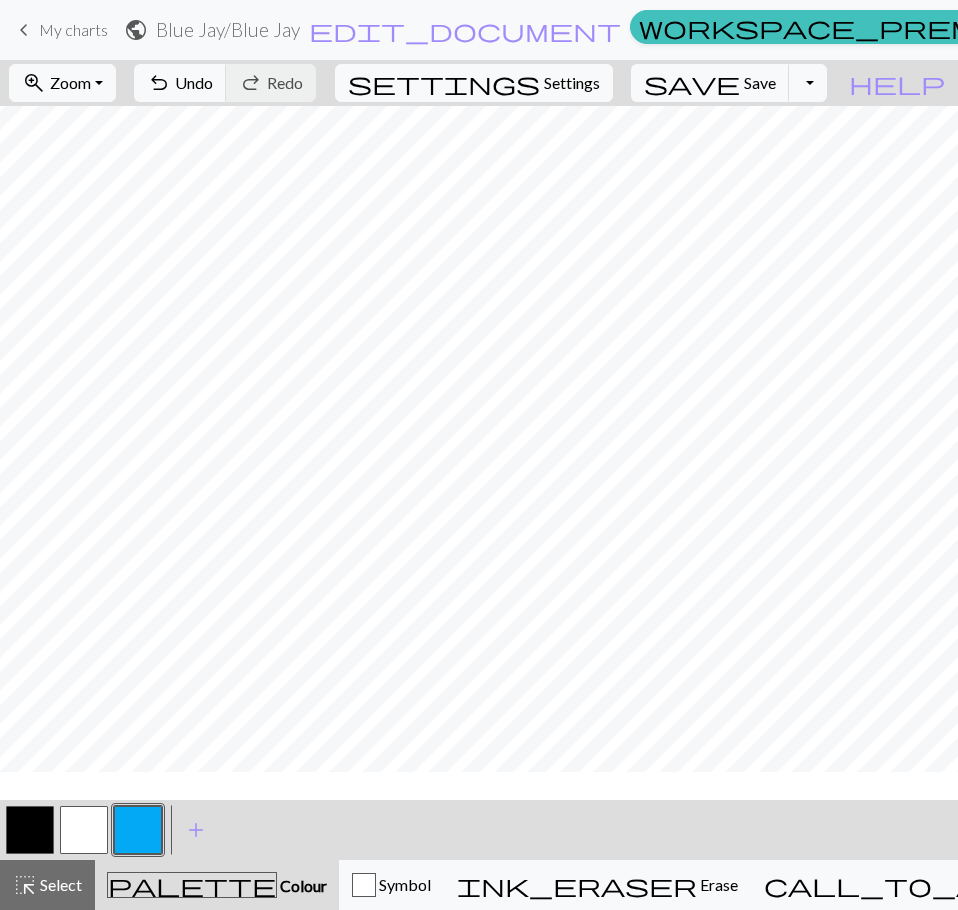 scroll, scrollTop: 411, scrollLeft: 0, axis: vertical 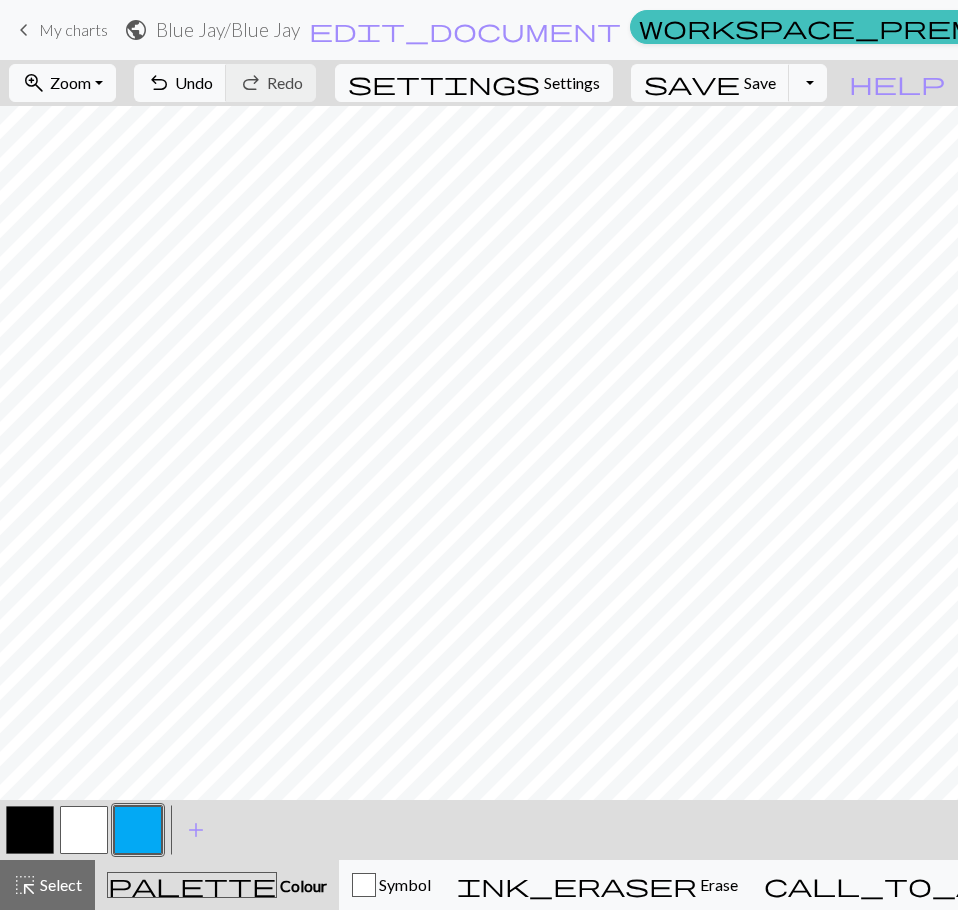 click at bounding box center (30, 830) 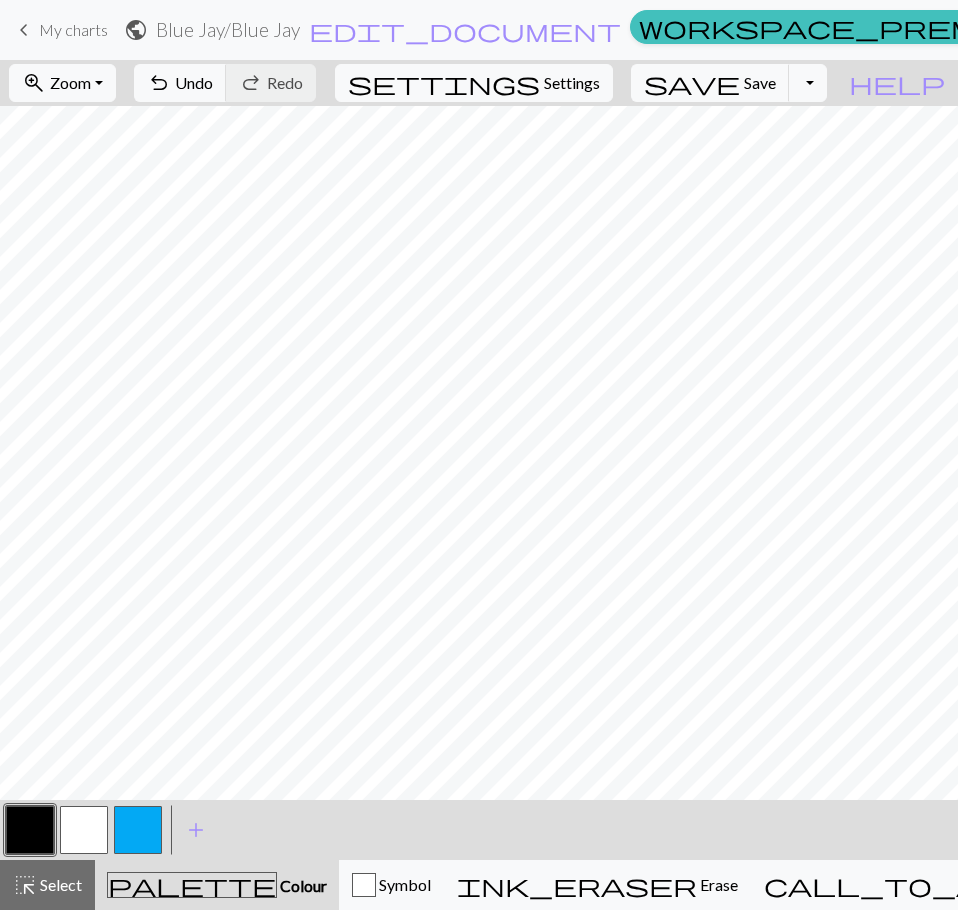 click at bounding box center [138, 830] 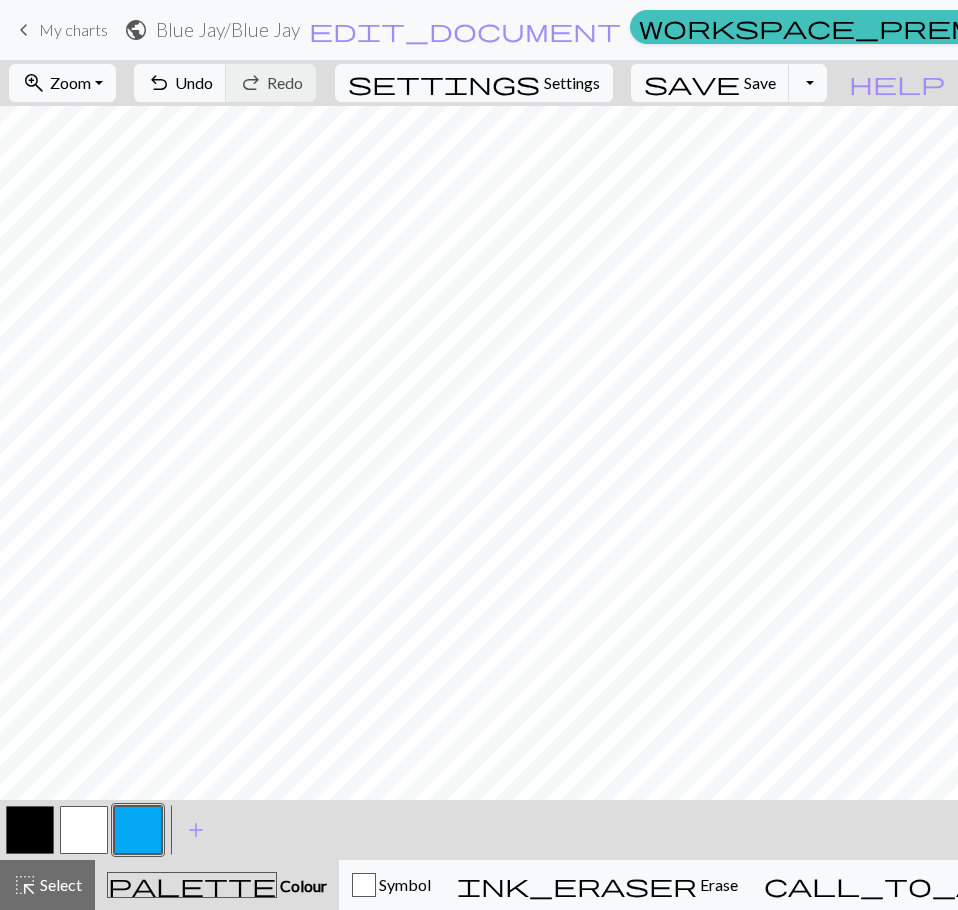 click at bounding box center [30, 830] 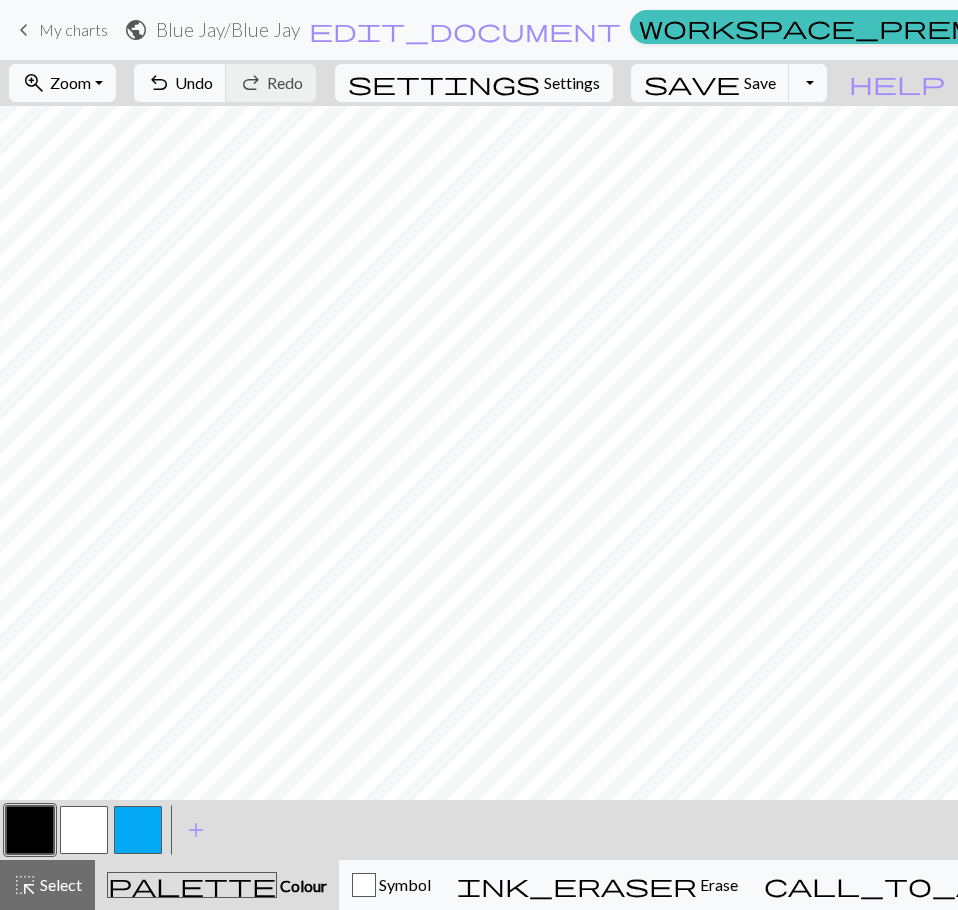 click at bounding box center [138, 830] 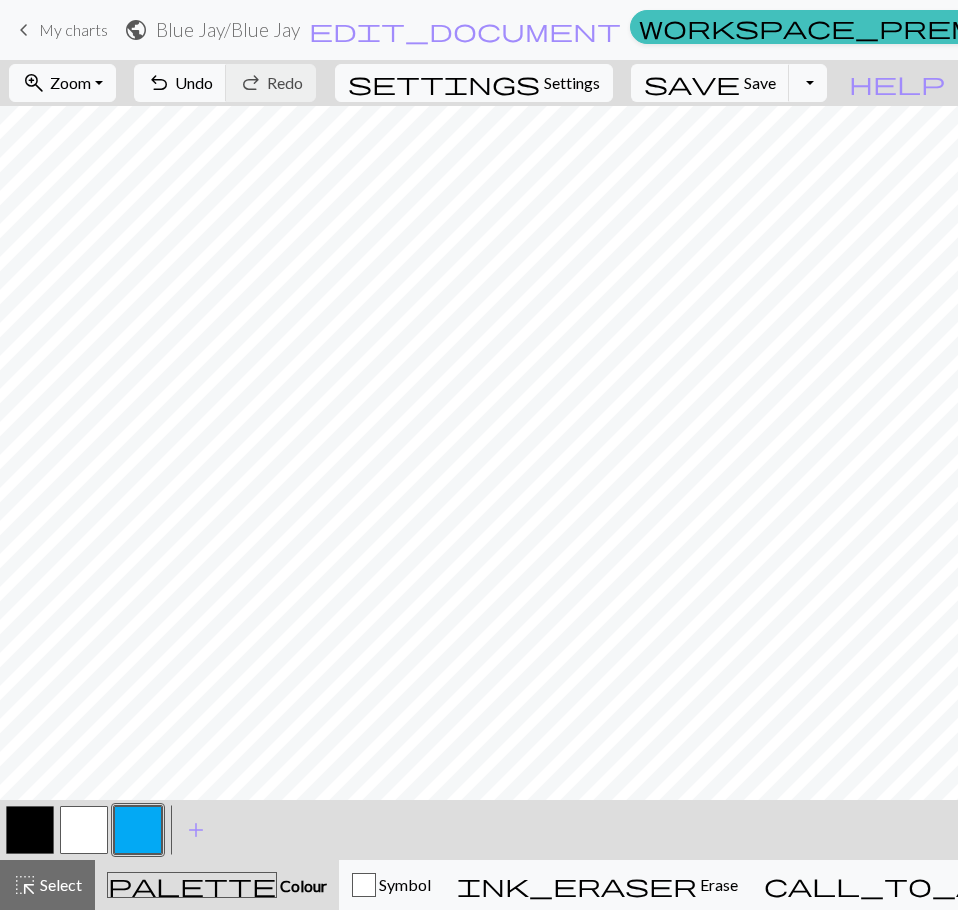 click at bounding box center (84, 830) 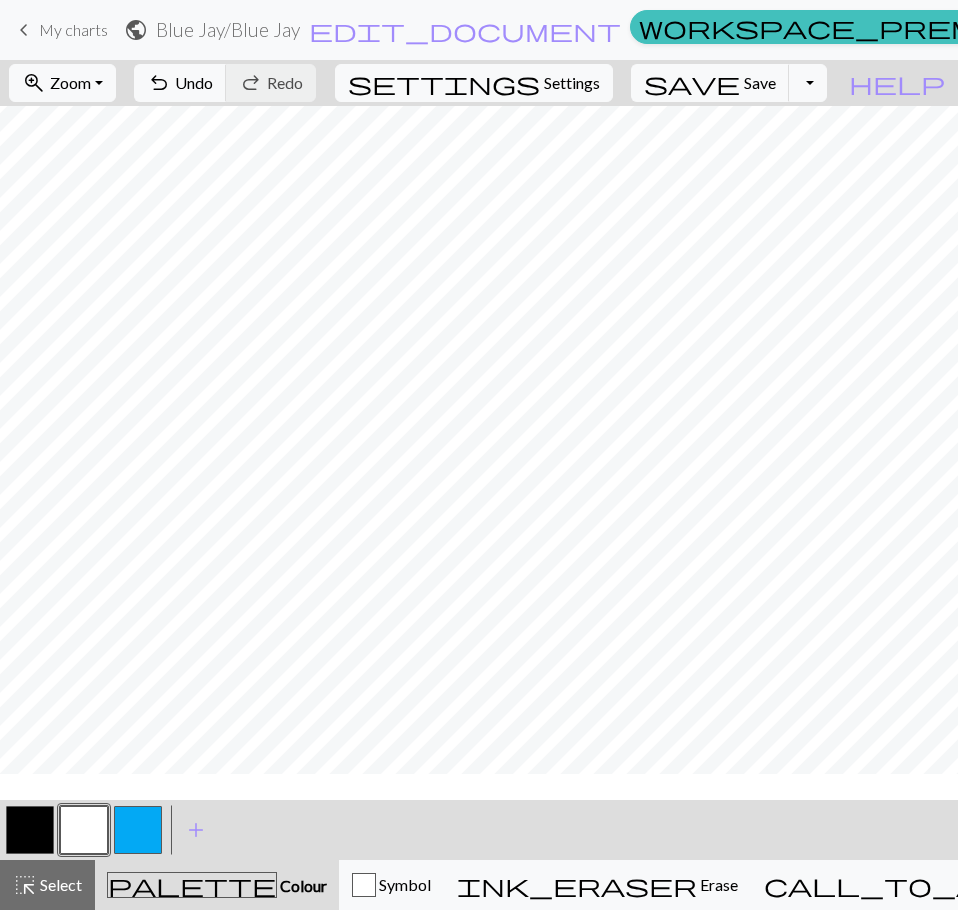 scroll, scrollTop: 211, scrollLeft: 0, axis: vertical 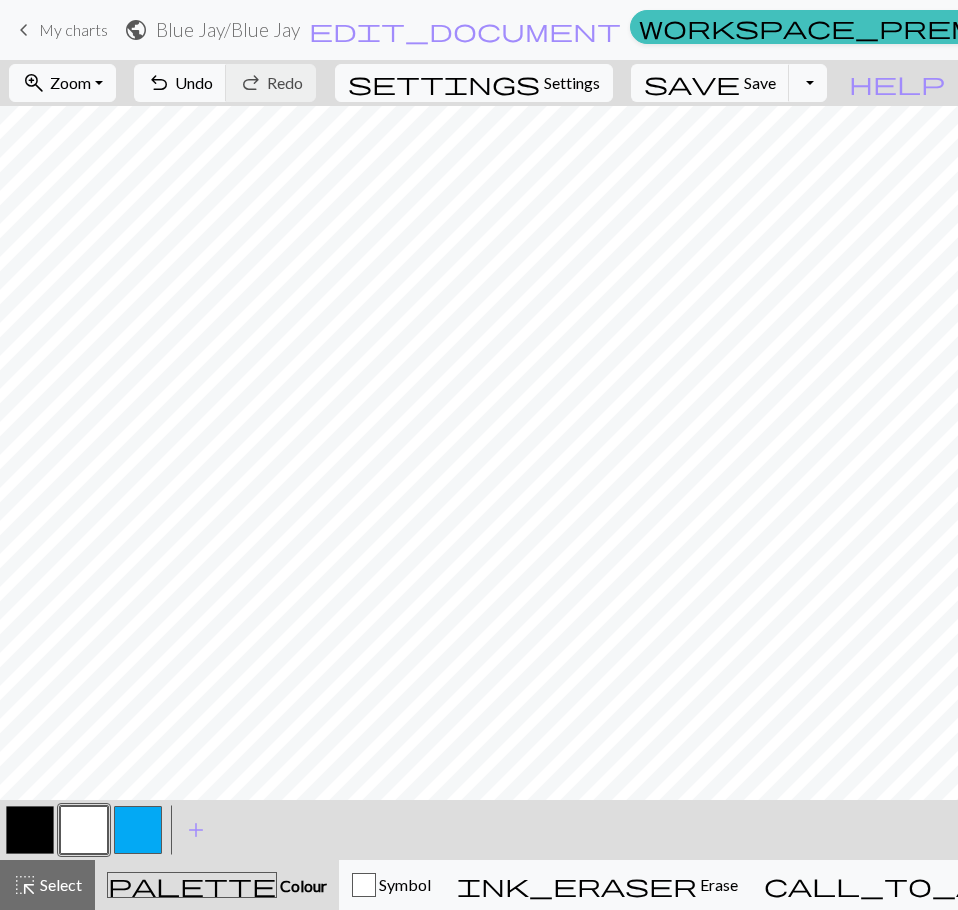drag, startPoint x: 138, startPoint y: 823, endPoint x: 168, endPoint y: 786, distance: 47.63402 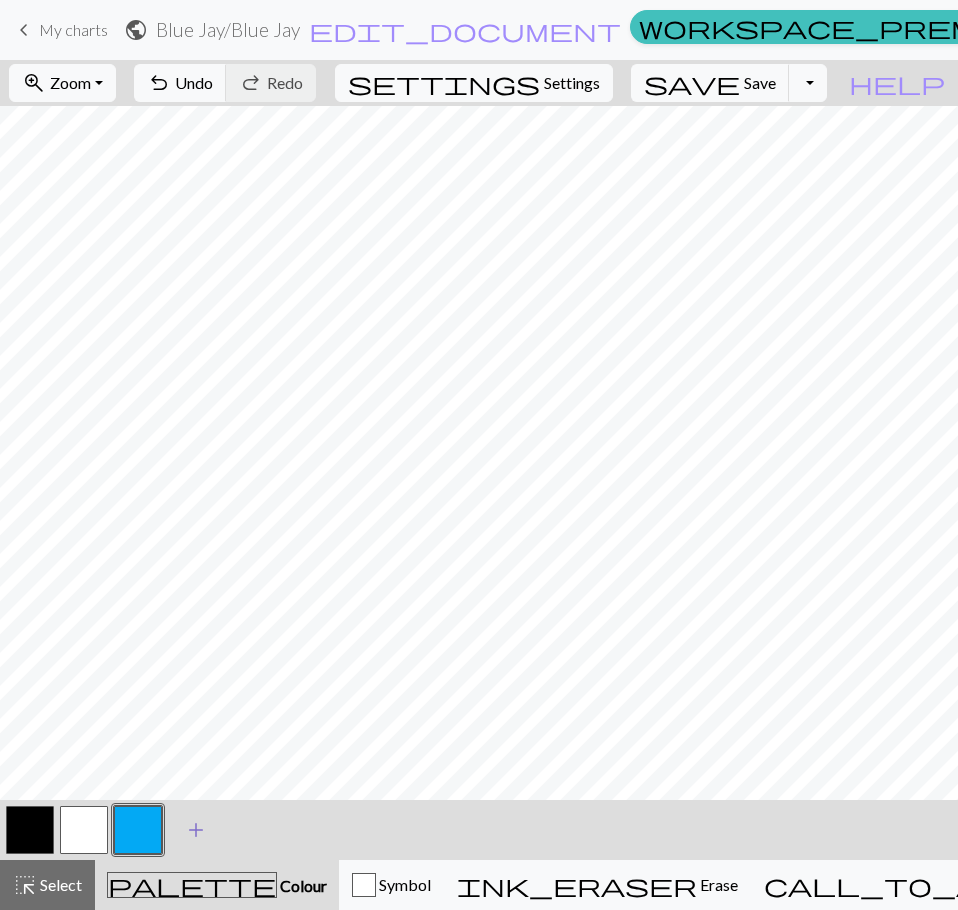 click on "add" at bounding box center [196, 830] 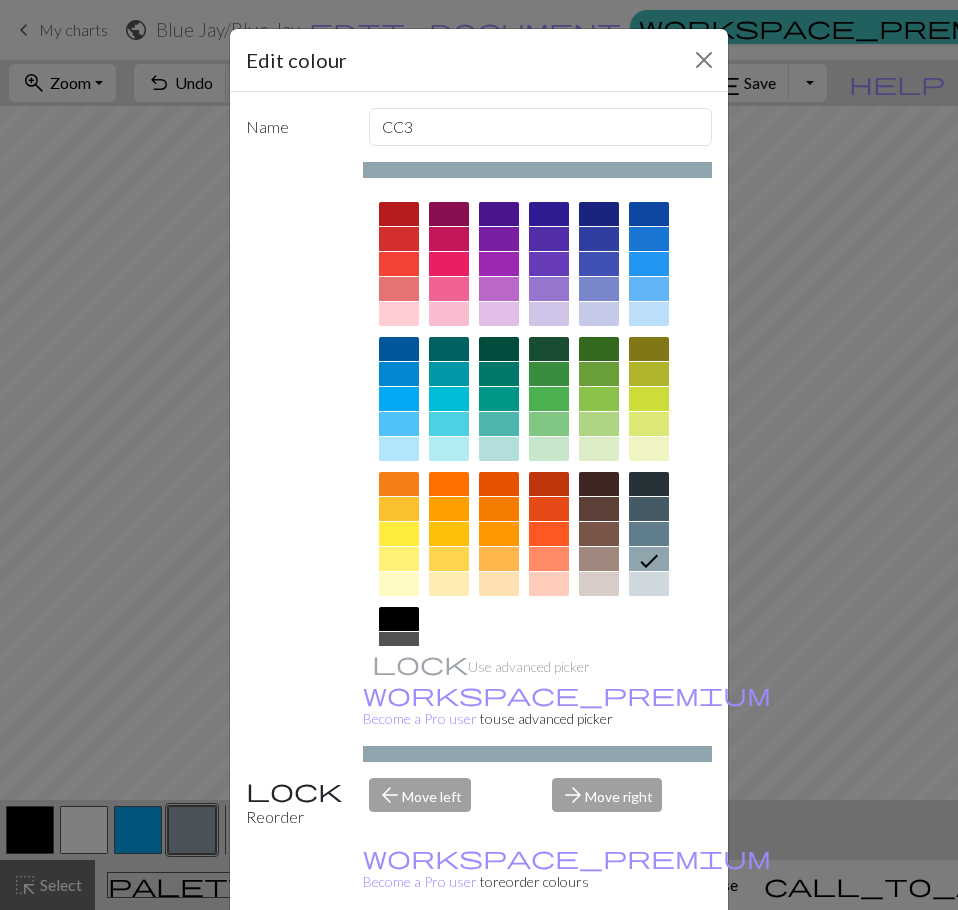 click at bounding box center [399, 264] 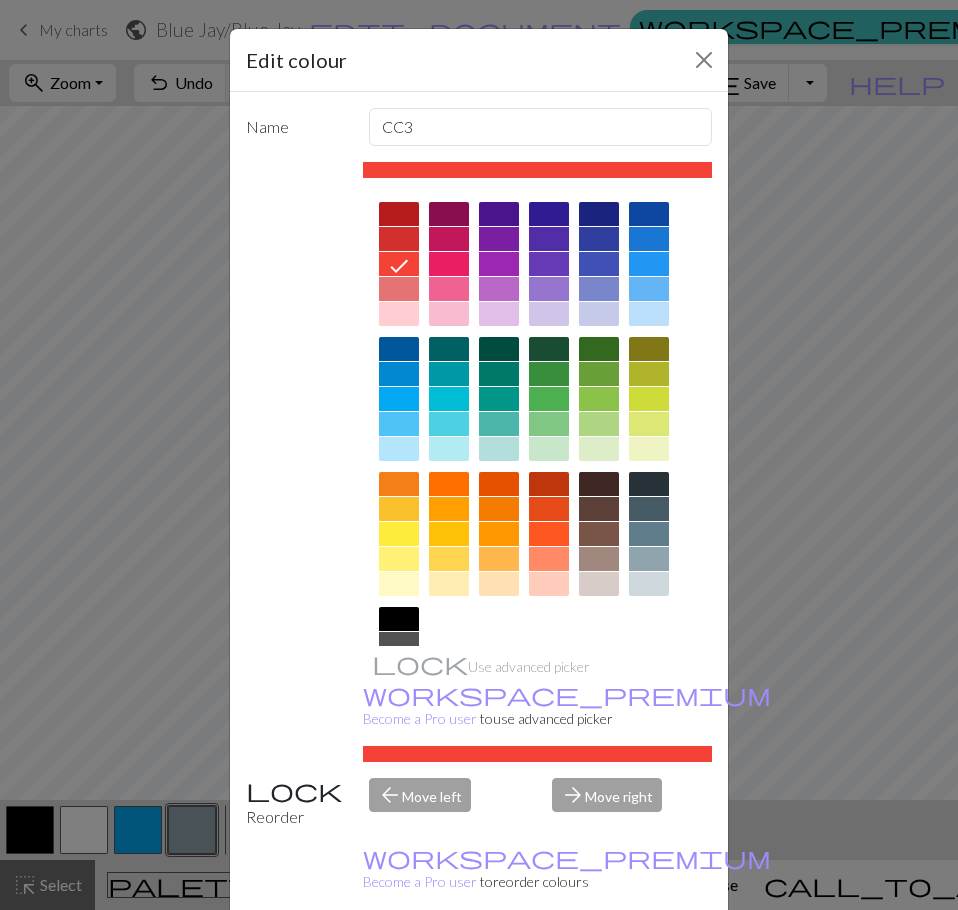 click on "Edit colour Name CC3 Use advanced picker workspace_premium Become a Pro user   to  use advanced picker Reorder arrow_back Move left arrow_forward Move right workspace_premium Become a Pro user   to  reorder colours Delete Done Cancel" at bounding box center [479, 455] 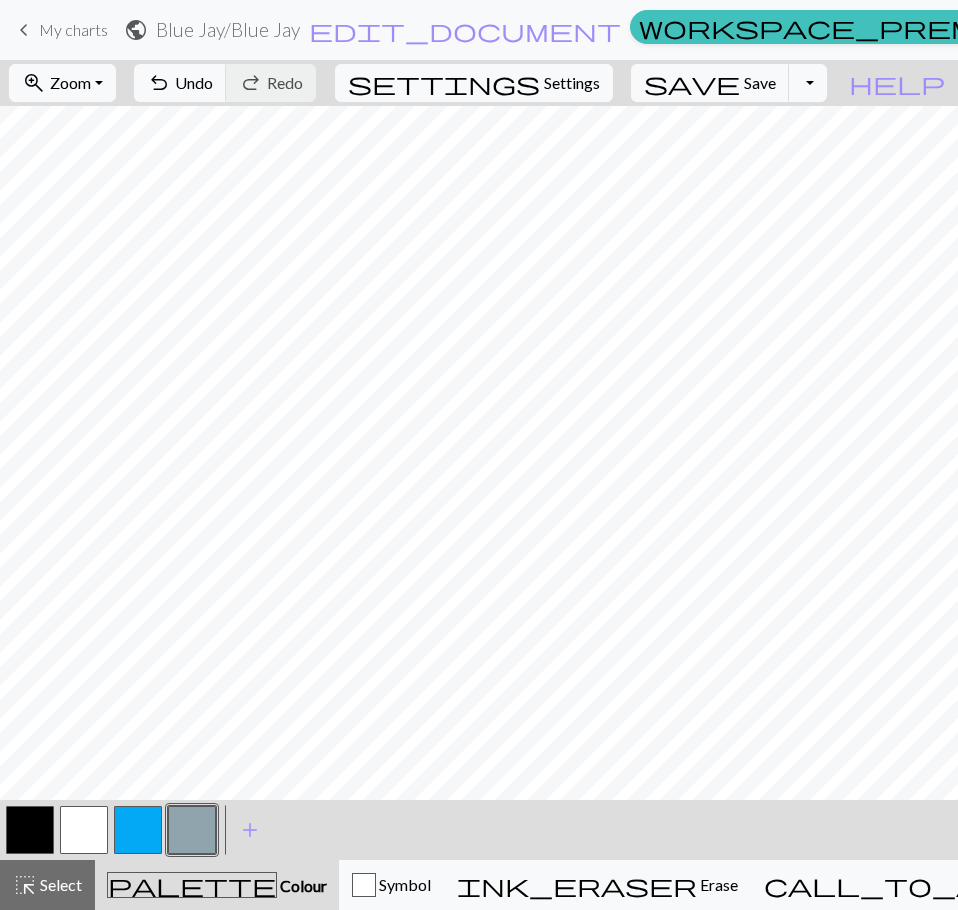 click at bounding box center [192, 830] 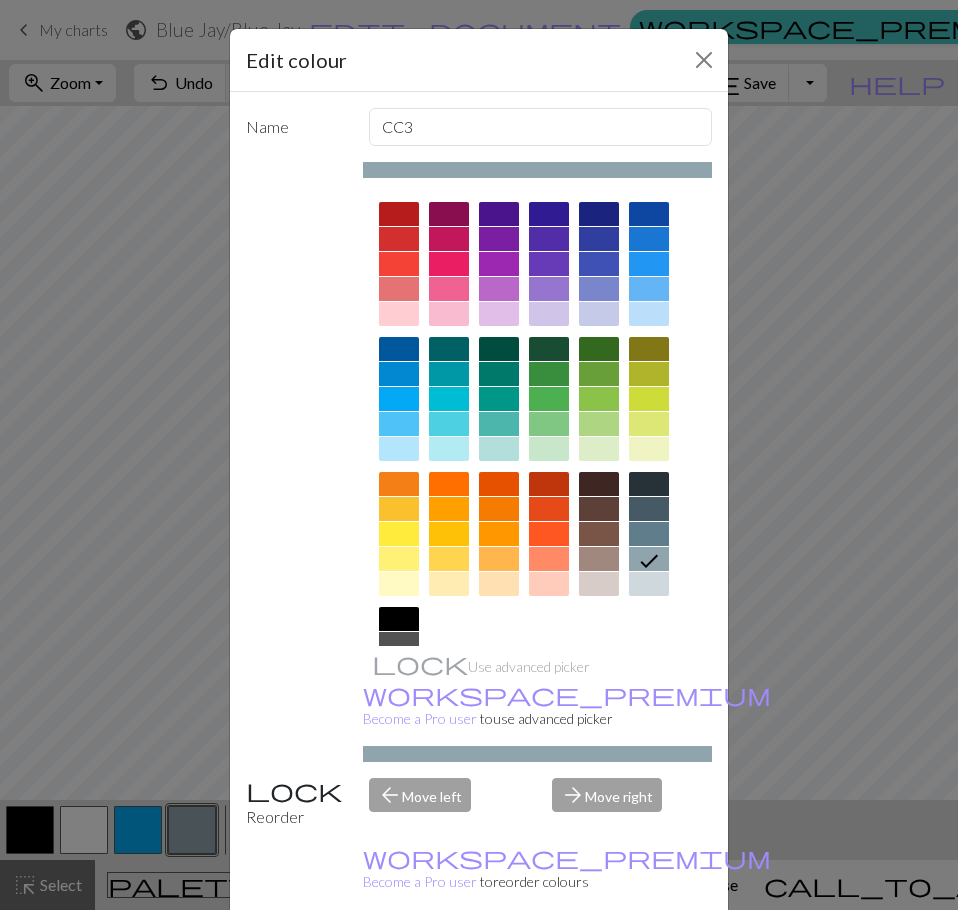 click at bounding box center (399, 264) 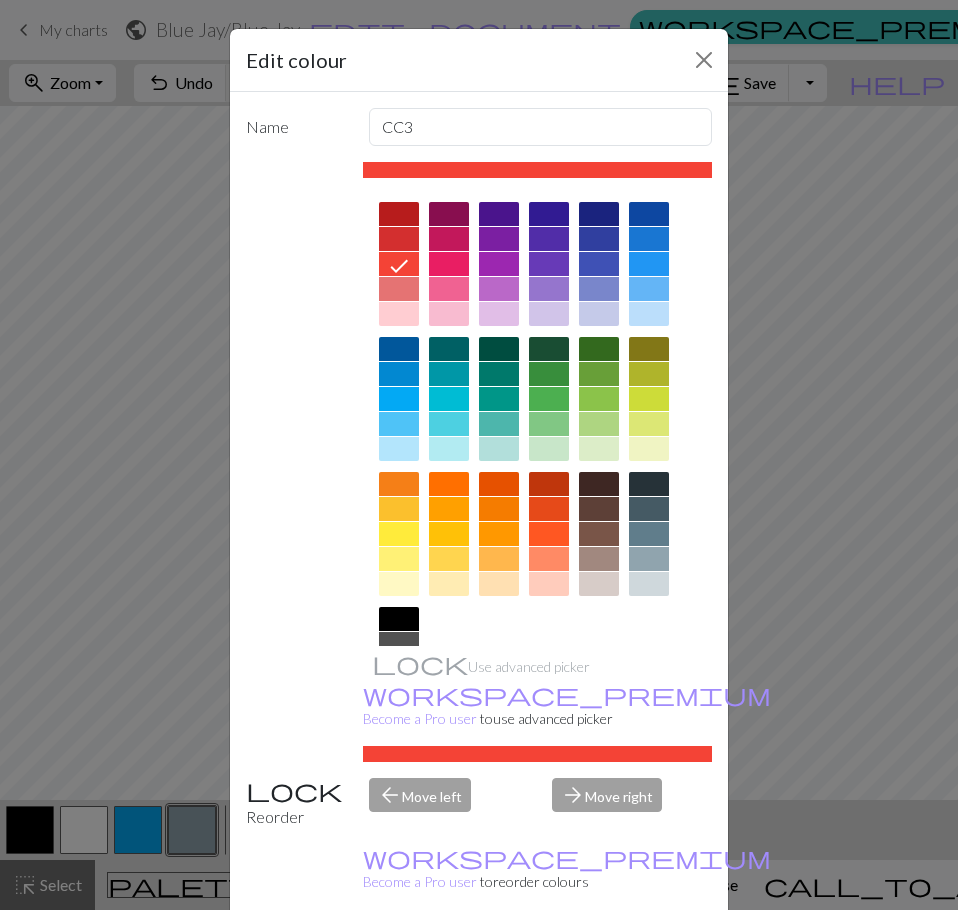 click on "Done" at bounding box center [599, 961] 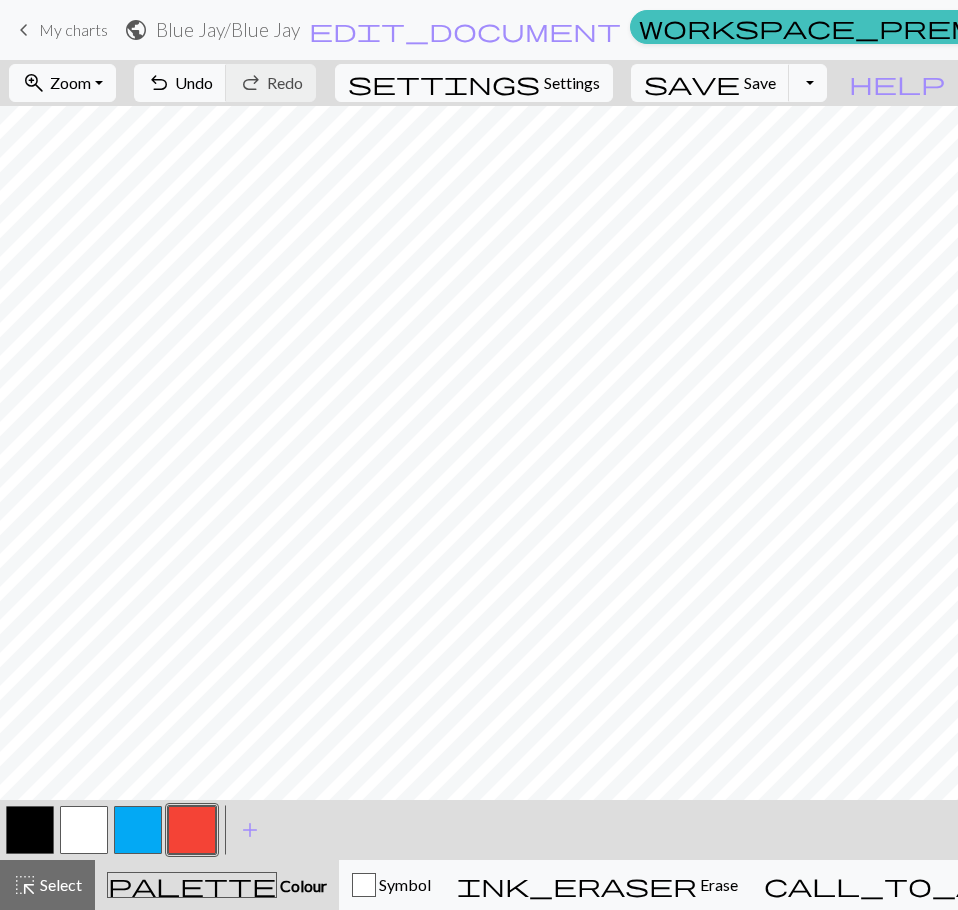 click at bounding box center (138, 830) 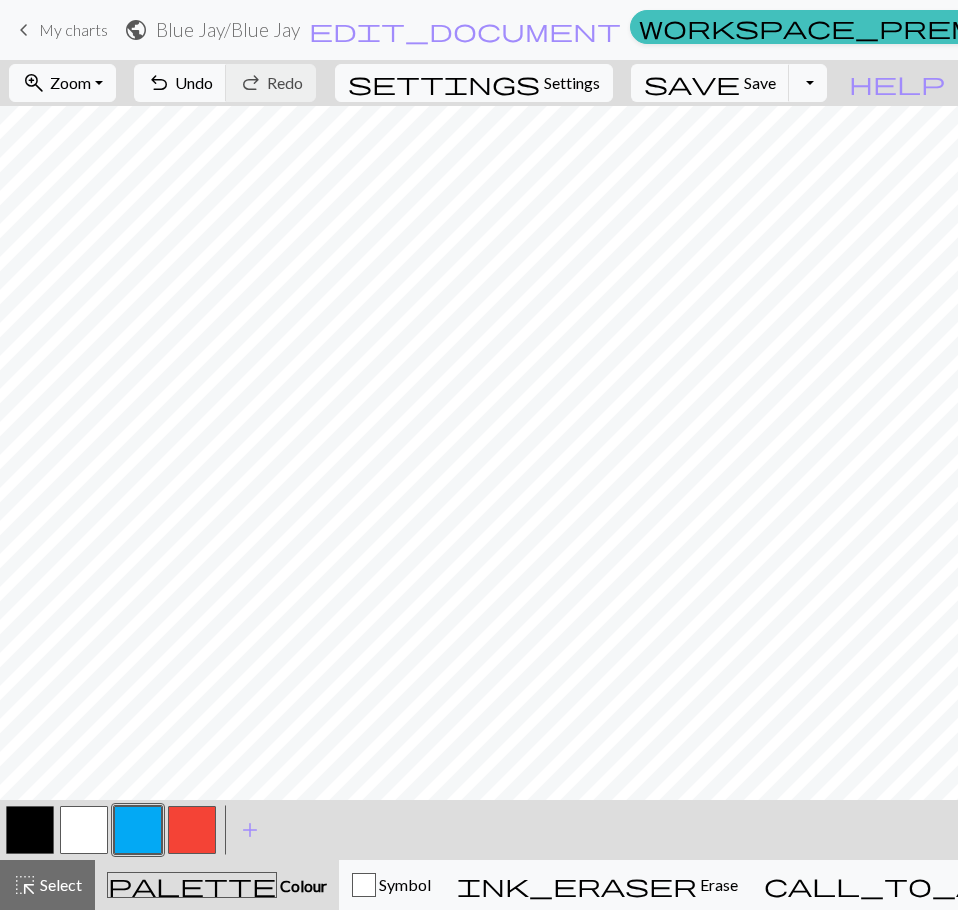 click at bounding box center [138, 830] 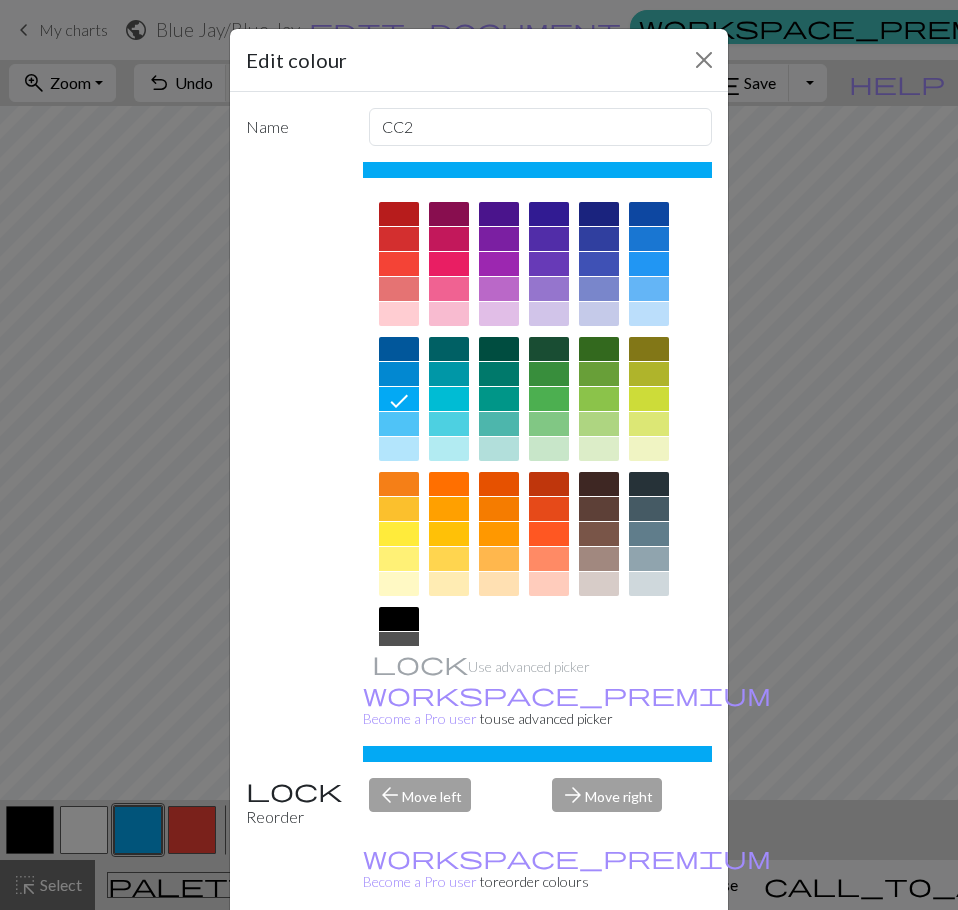 click on "Done" at bounding box center (599, 961) 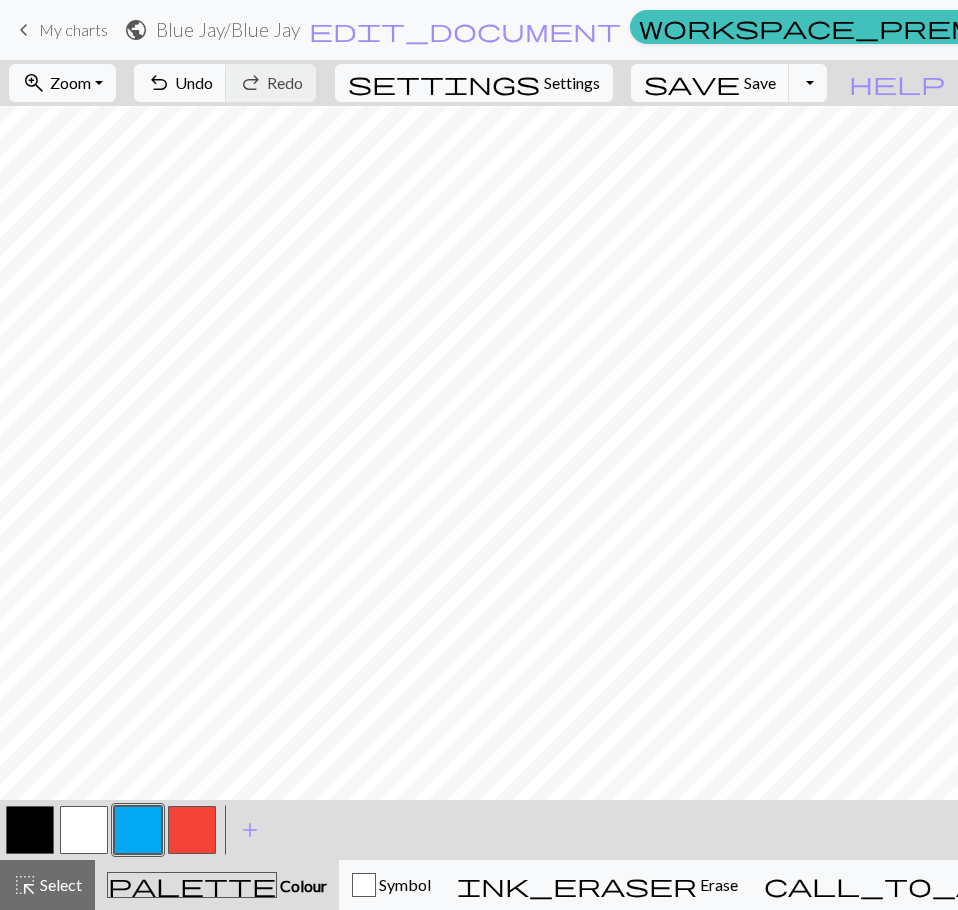 click at bounding box center [30, 830] 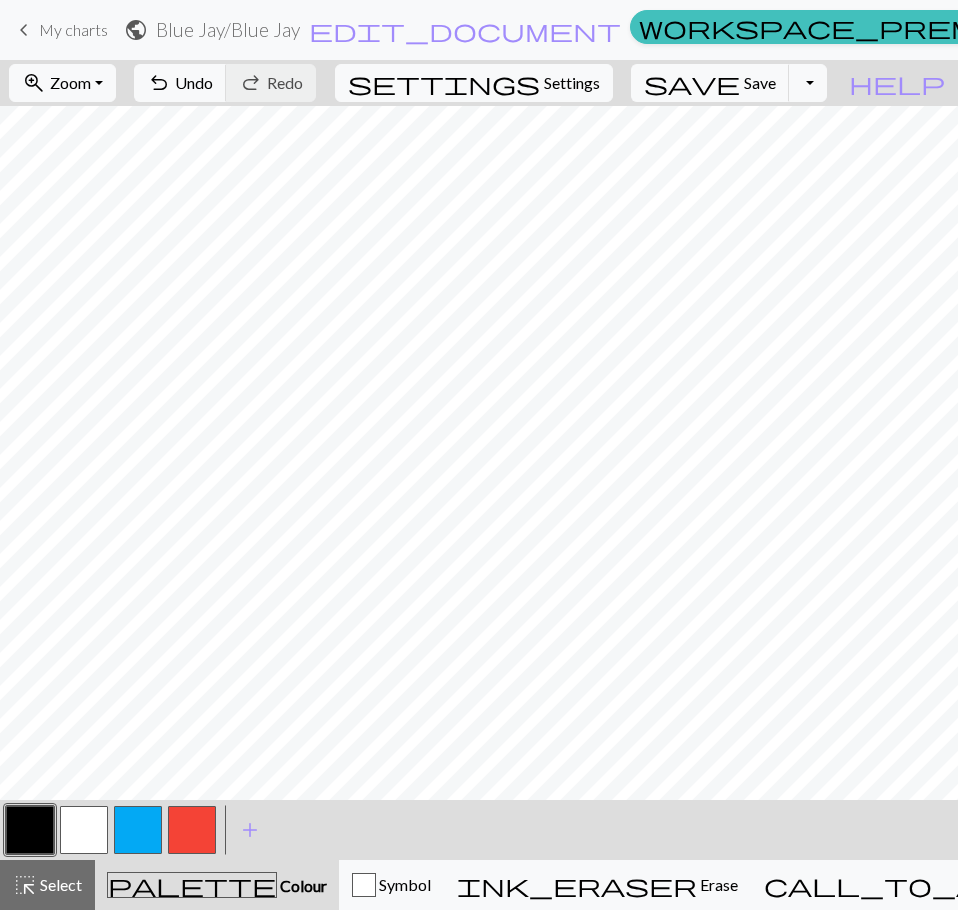 click at bounding box center (138, 830) 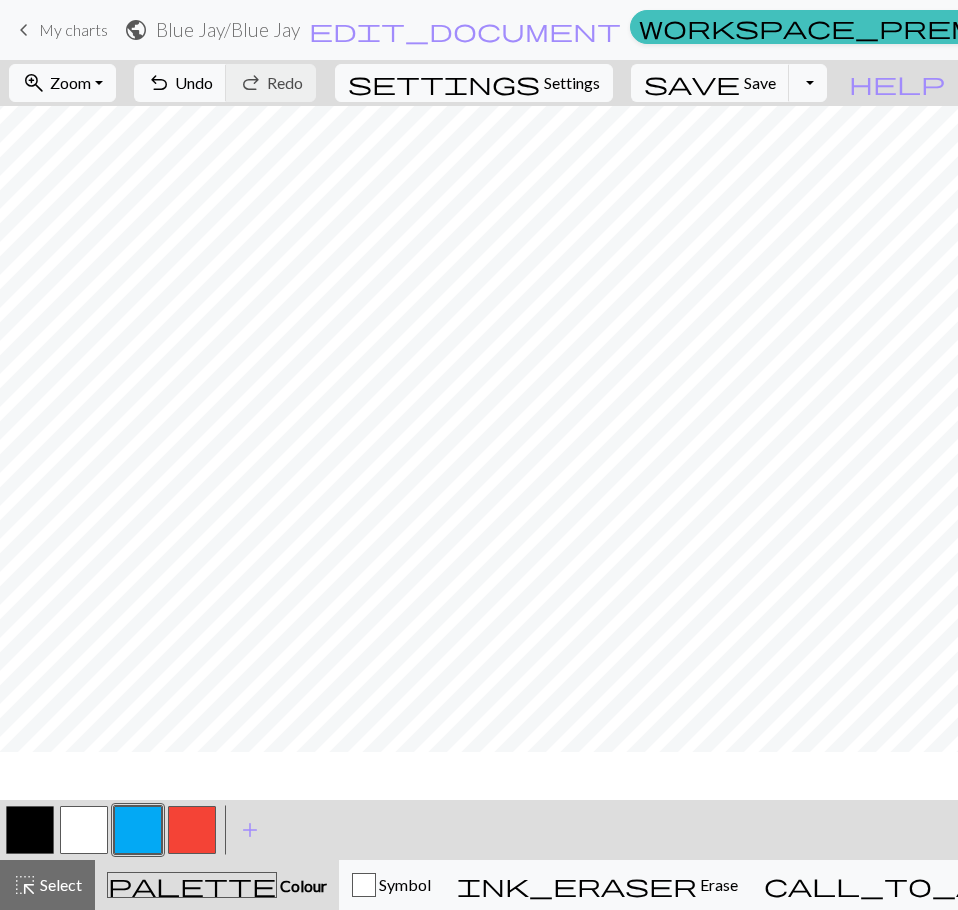 scroll, scrollTop: 0, scrollLeft: 0, axis: both 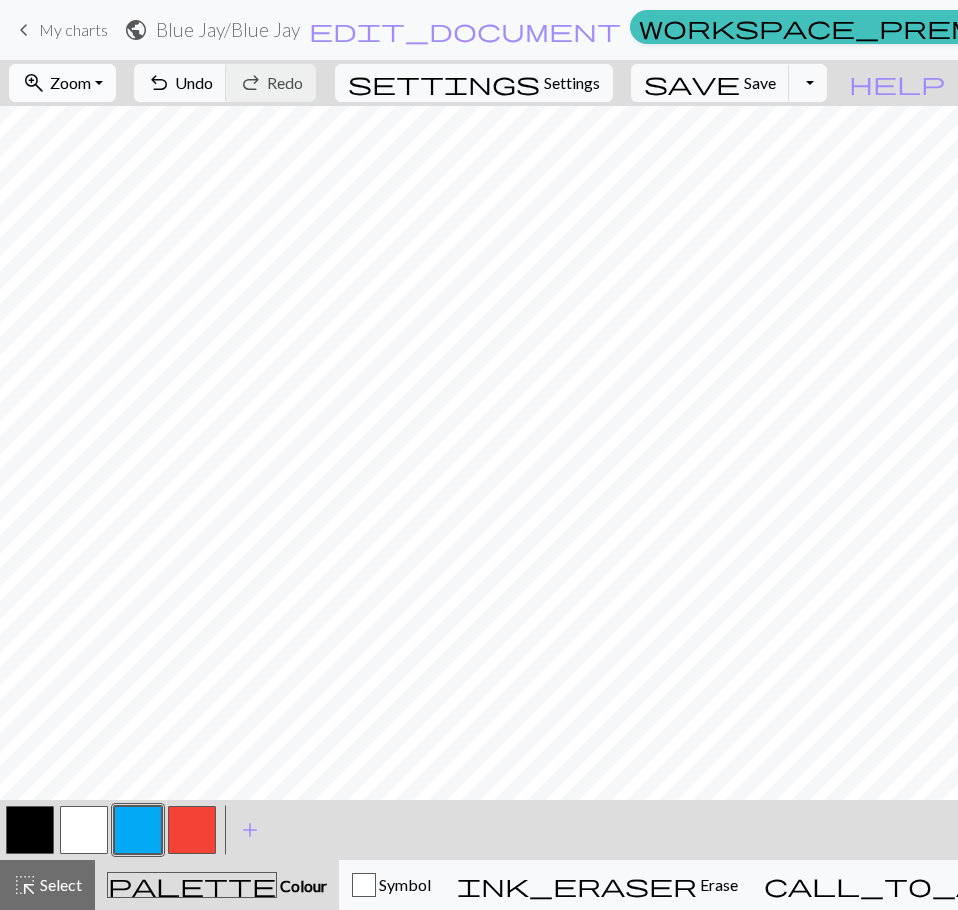 click on "Zoom" at bounding box center (70, 82) 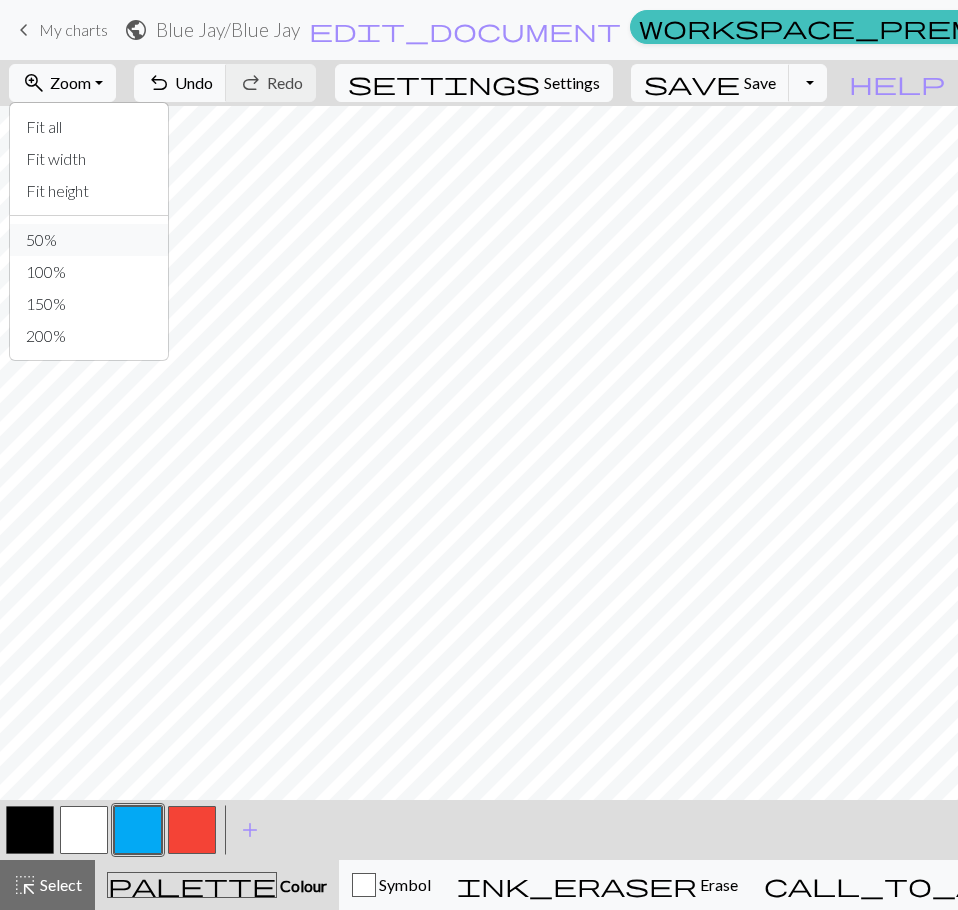 click on "50%" at bounding box center (89, 240) 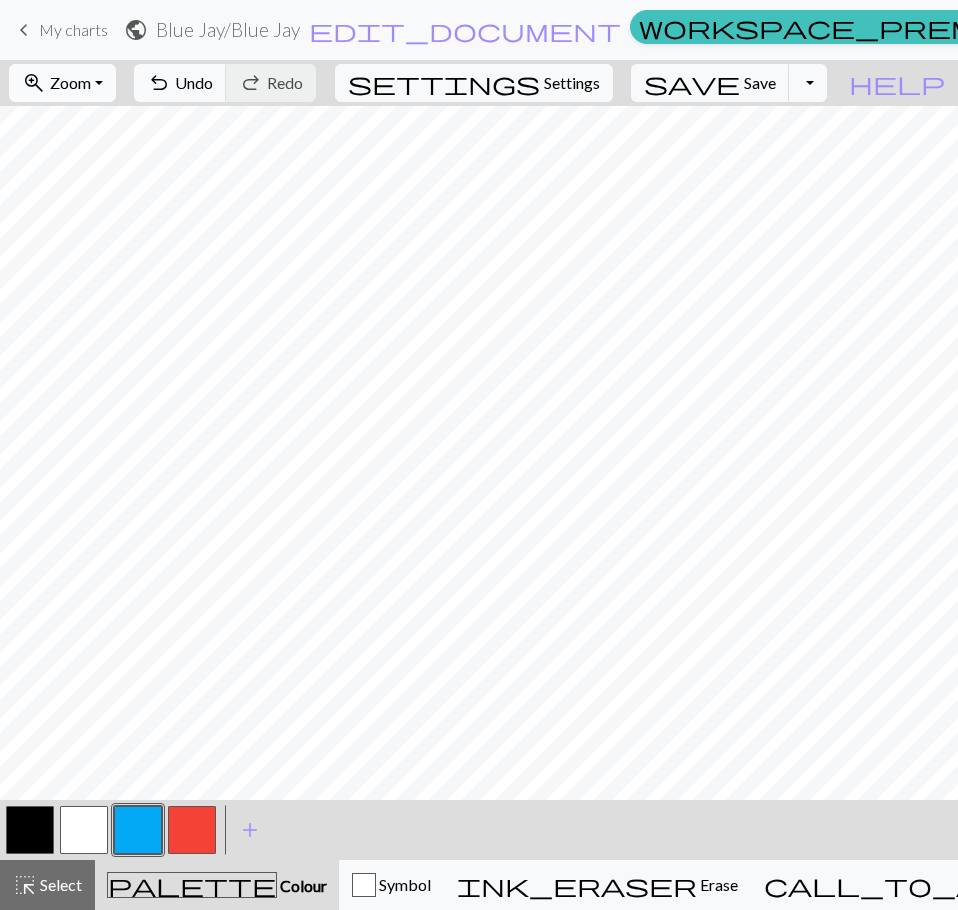 click on "Zoom" at bounding box center (70, 82) 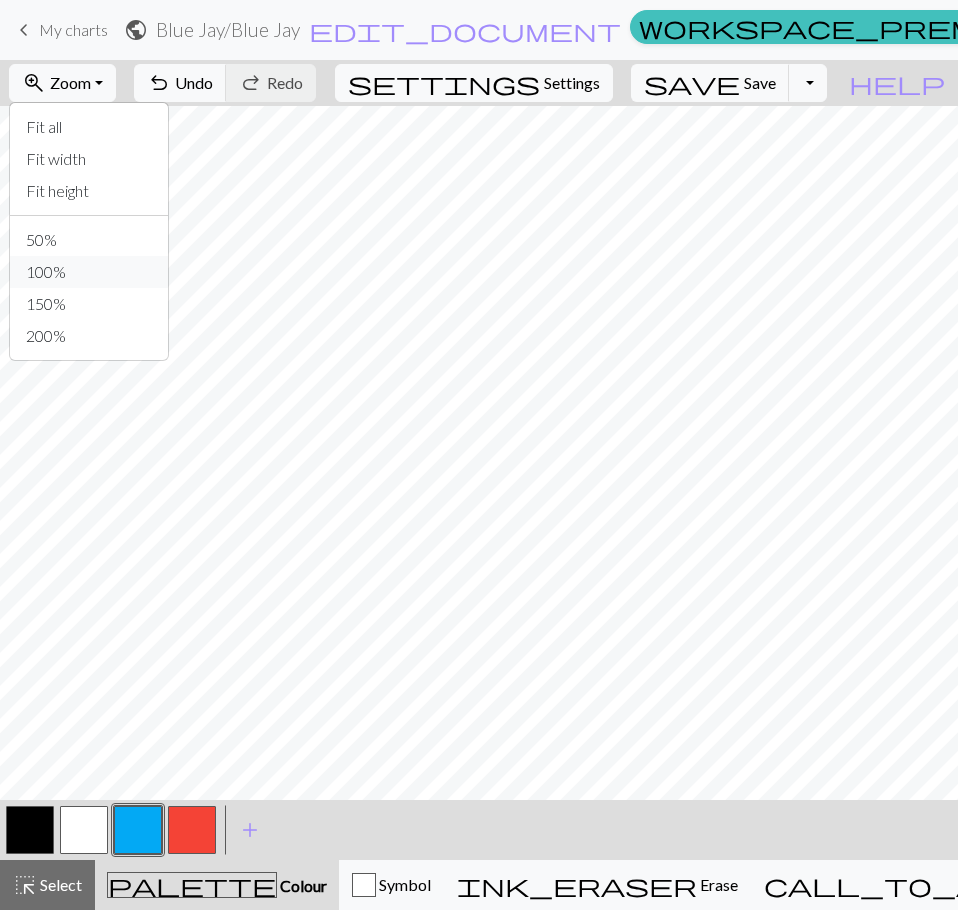 click on "100%" at bounding box center (89, 272) 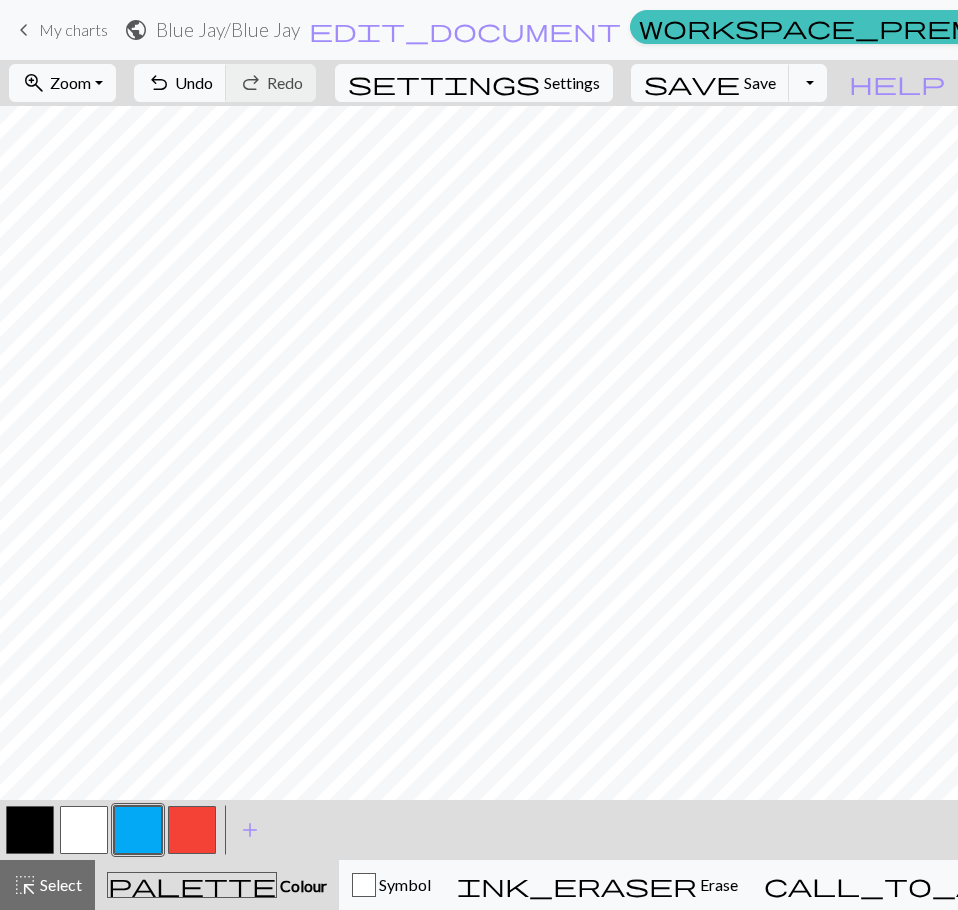 click at bounding box center [138, 830] 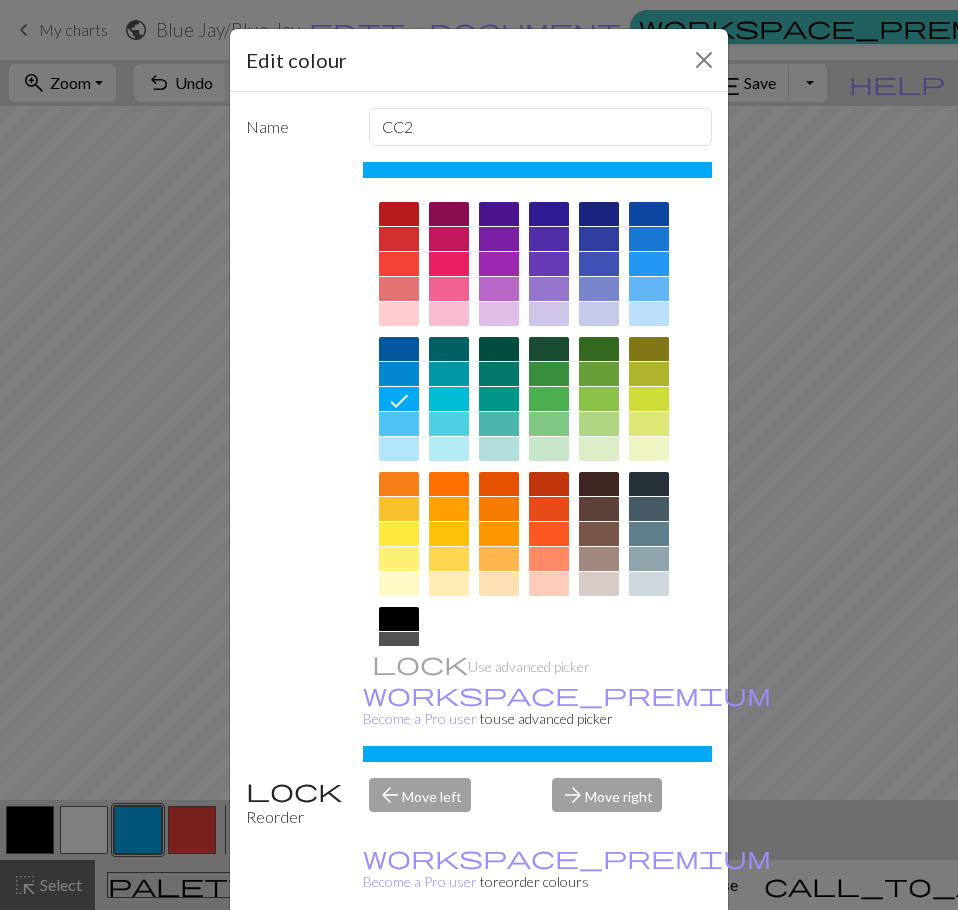 click on "Done" at bounding box center (599, 961) 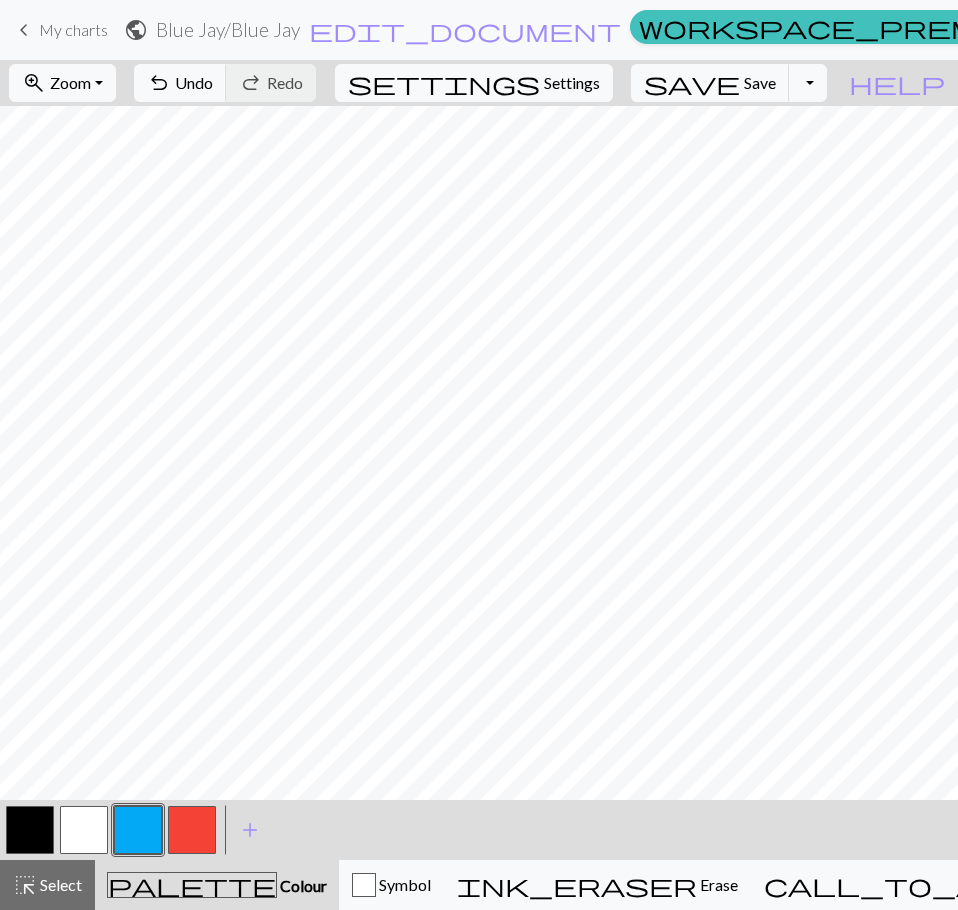 drag, startPoint x: 36, startPoint y: 821, endPoint x: 77, endPoint y: 793, distance: 49.648766 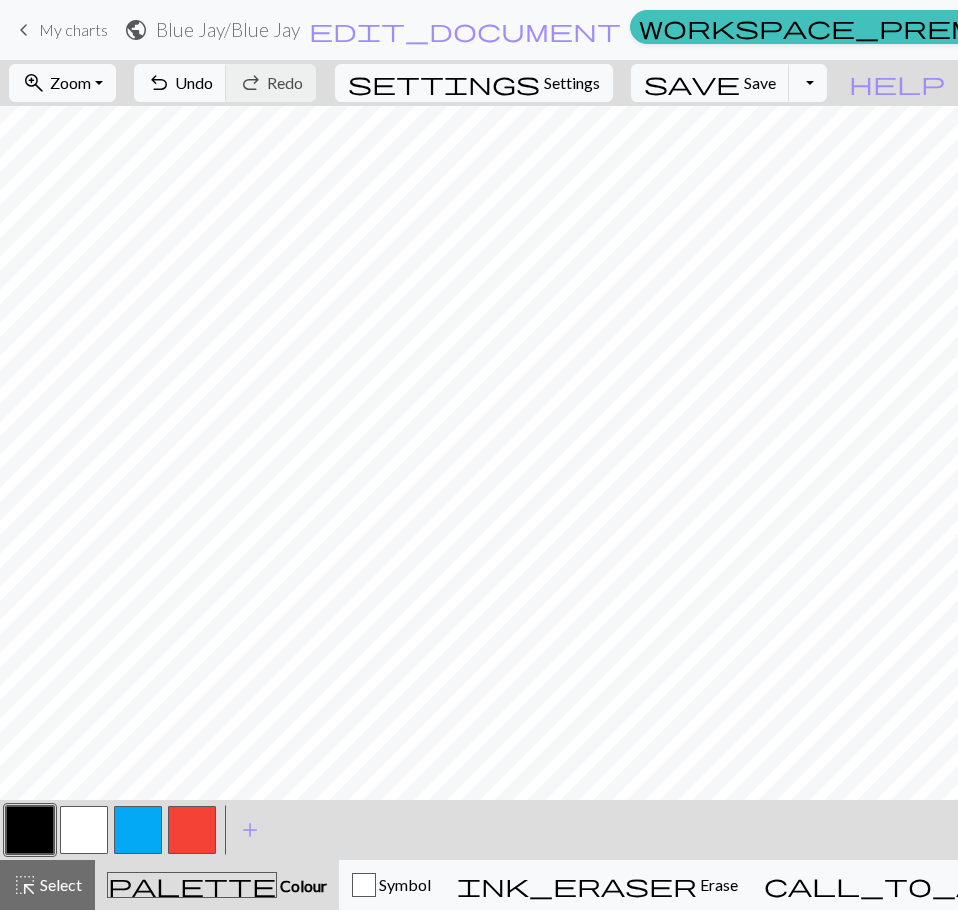 click at bounding box center (138, 830) 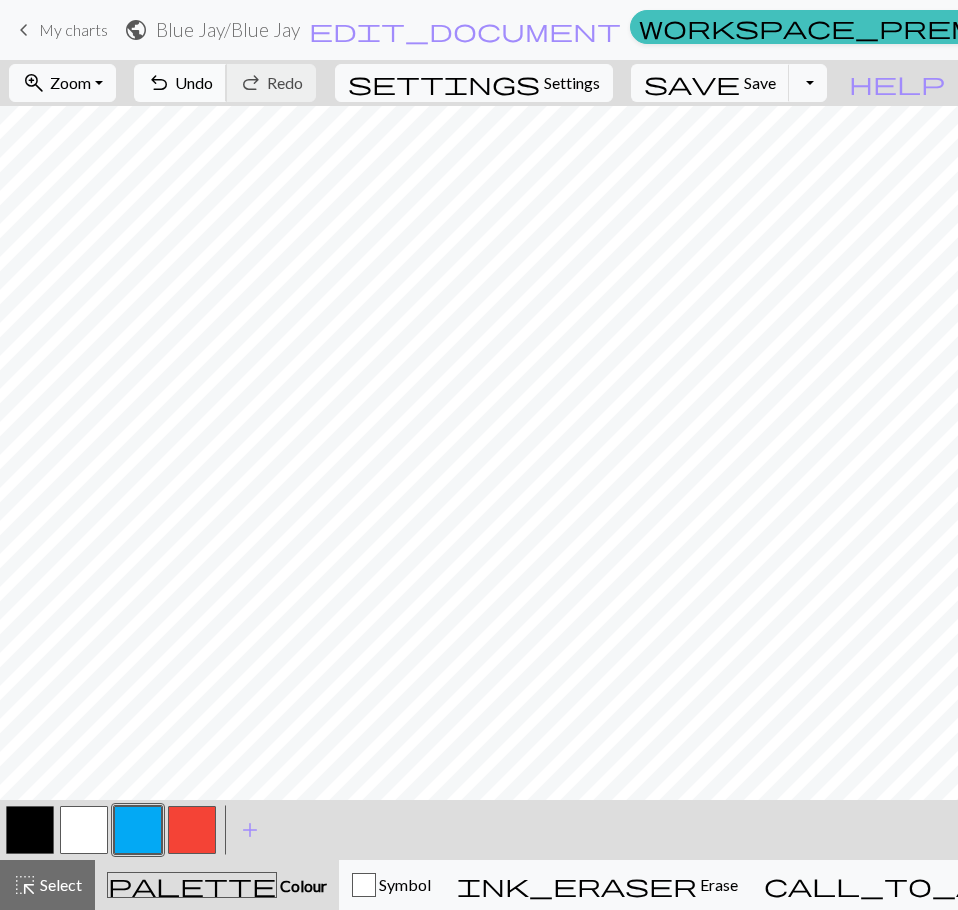 click on "undo" at bounding box center [159, 83] 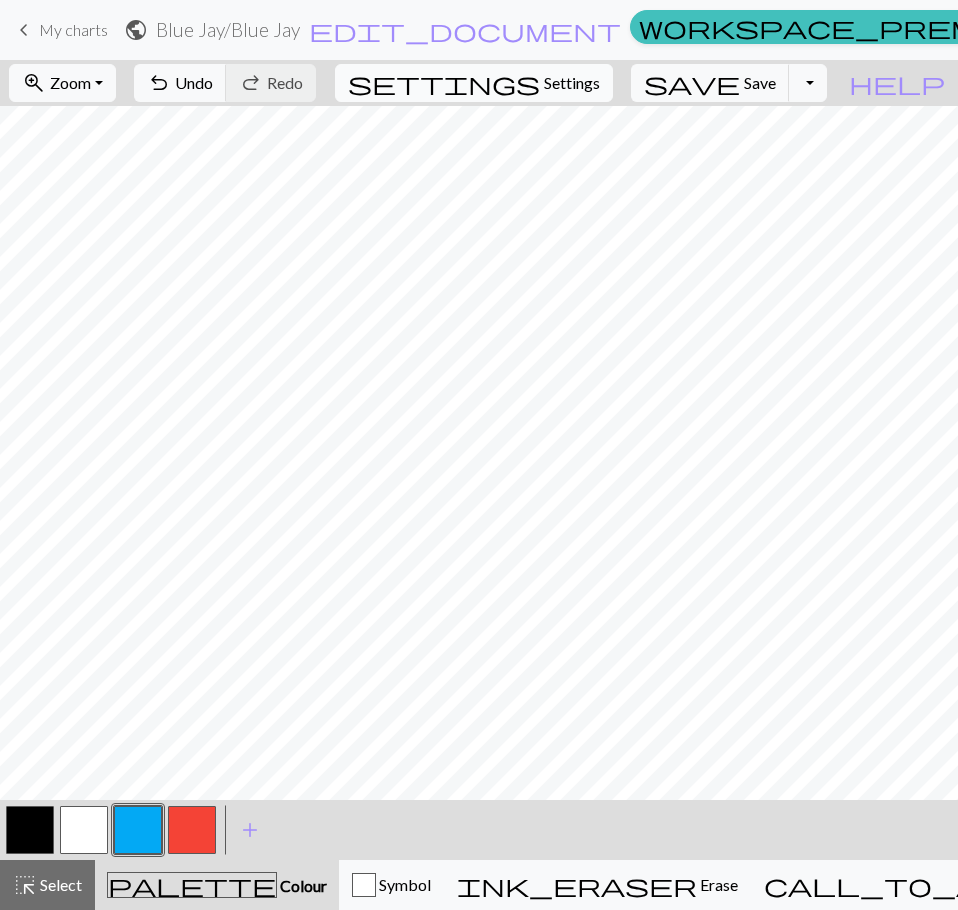 click on "Settings" at bounding box center (572, 83) 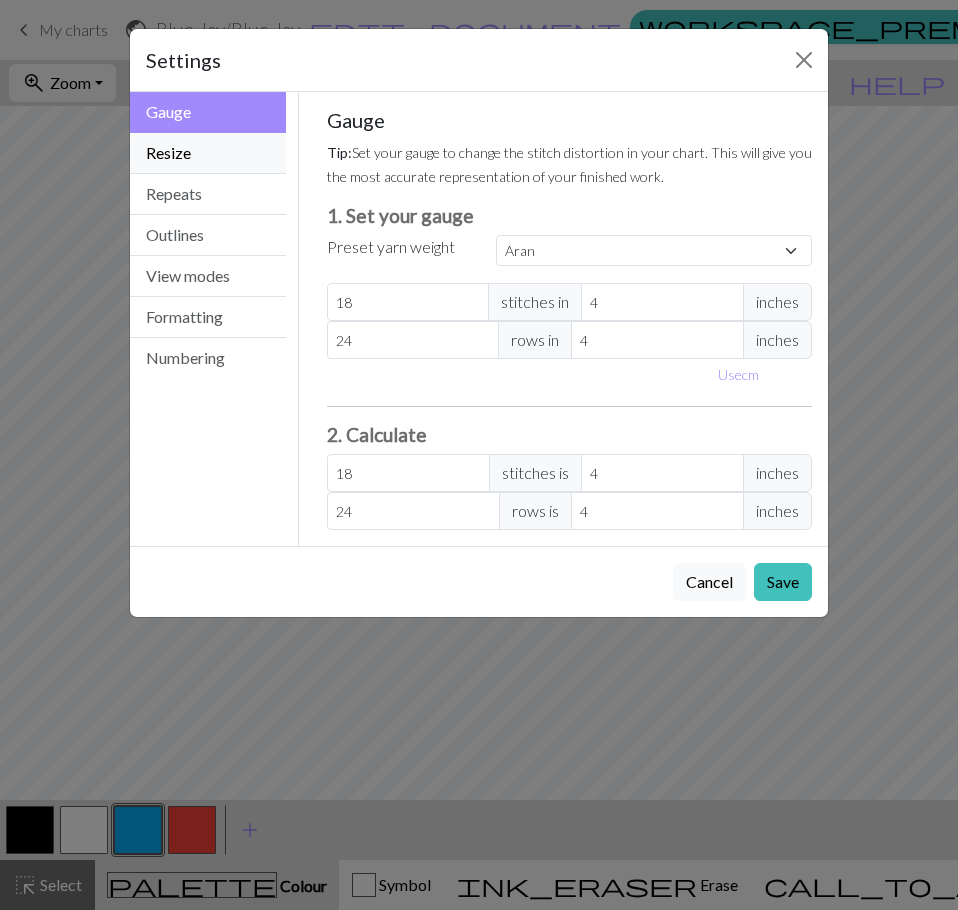 click on "Resize" at bounding box center [208, 153] 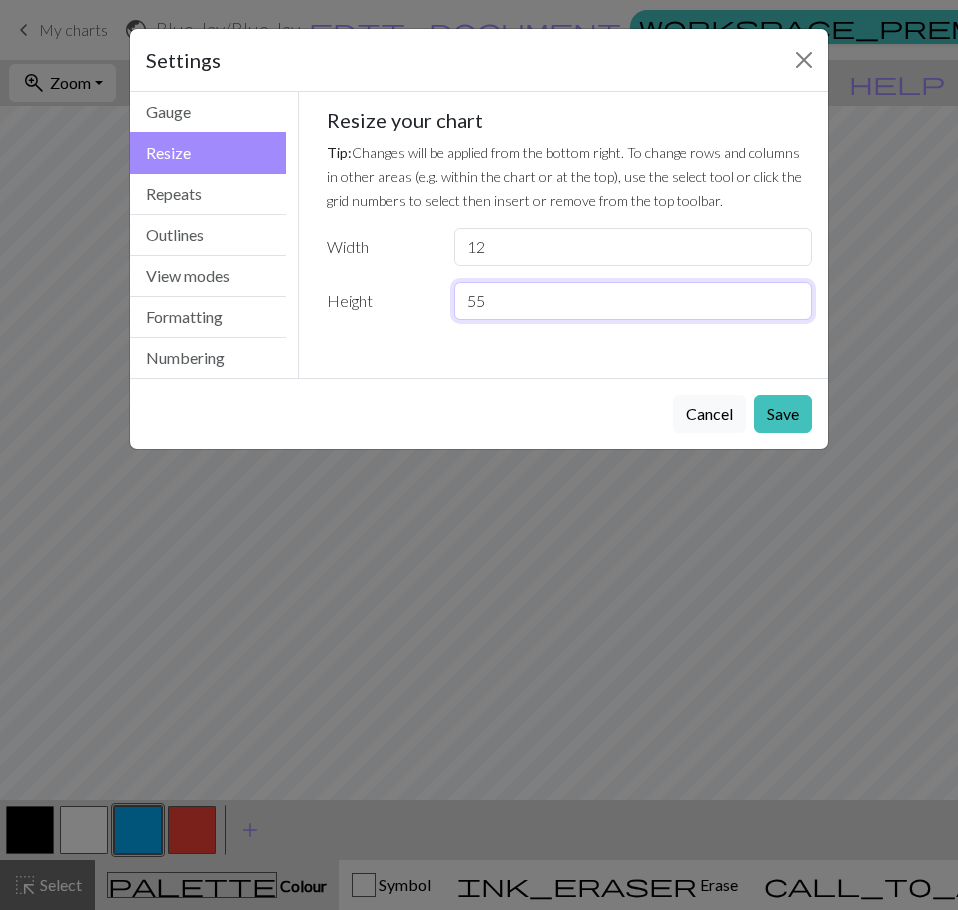 drag, startPoint x: 502, startPoint y: 310, endPoint x: 430, endPoint y: 310, distance: 72 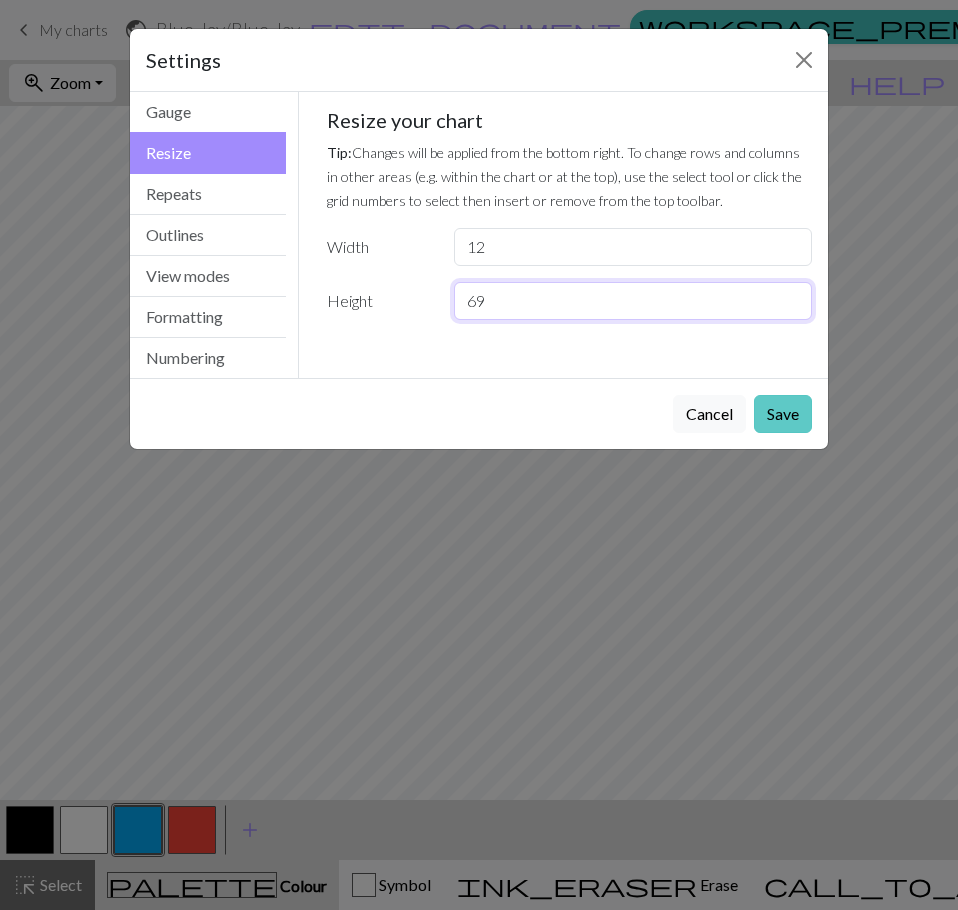 type on "69" 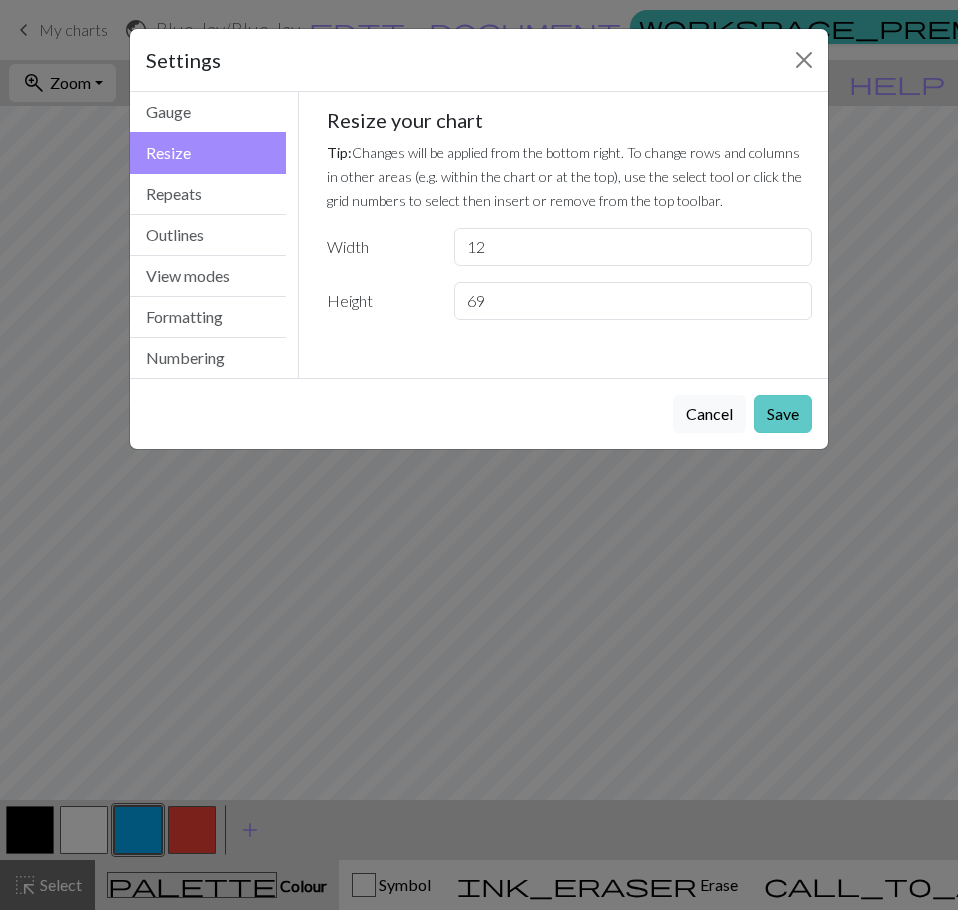 click on "Save" at bounding box center (783, 414) 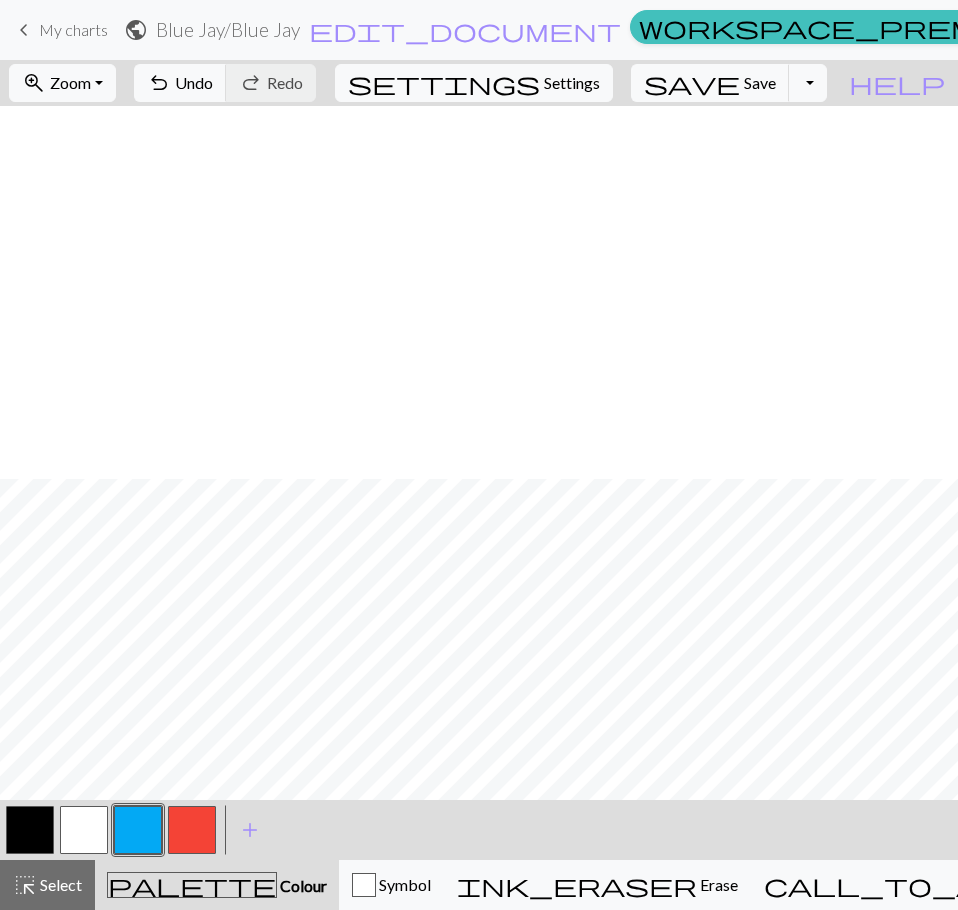 scroll, scrollTop: 0, scrollLeft: 0, axis: both 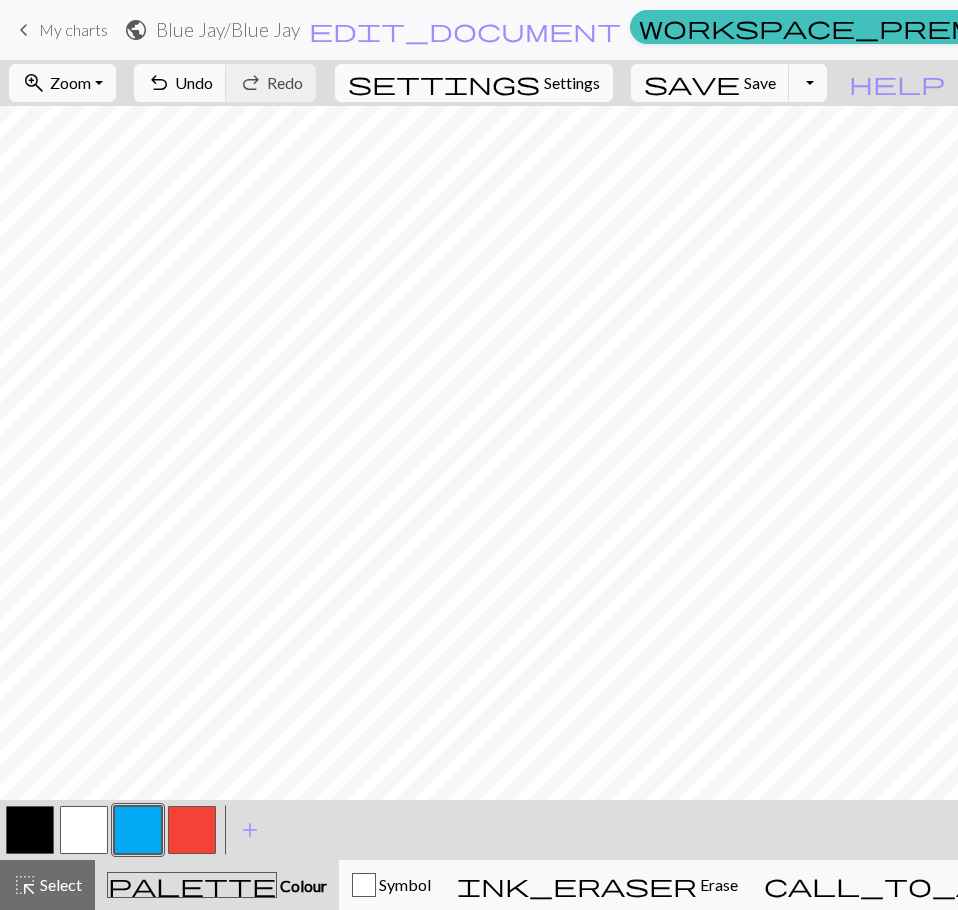 click on "settings" at bounding box center (444, 83) 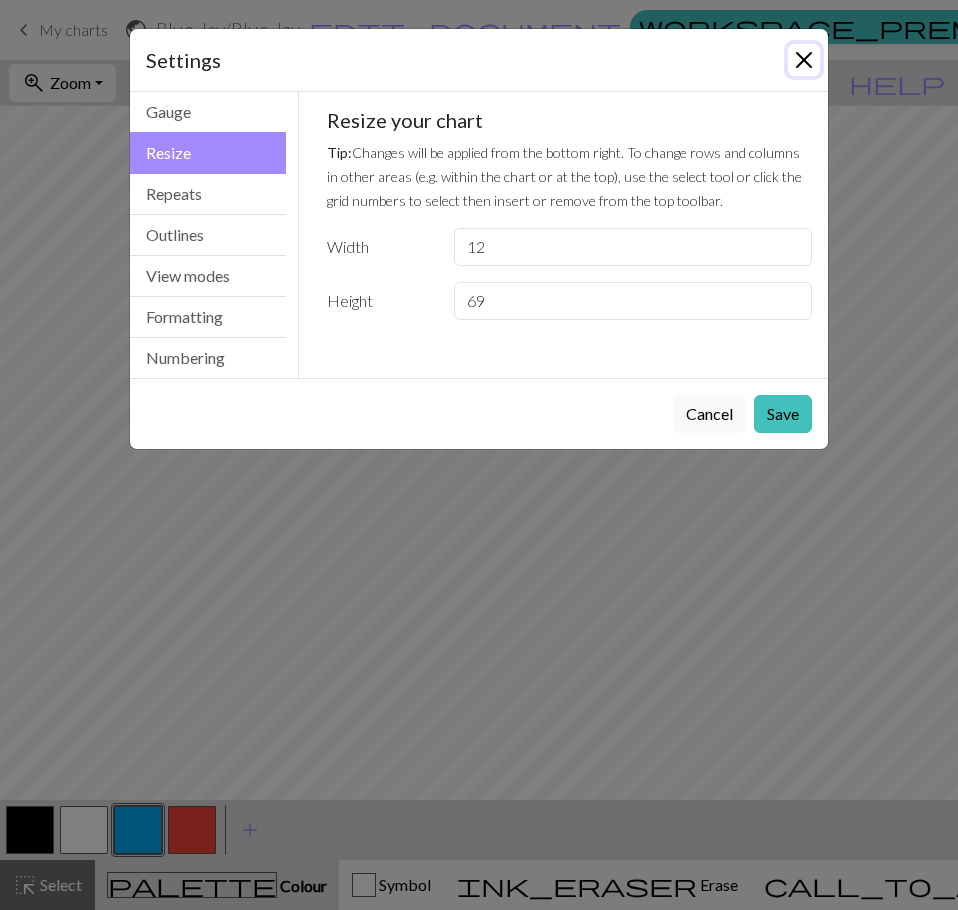 click at bounding box center [804, 60] 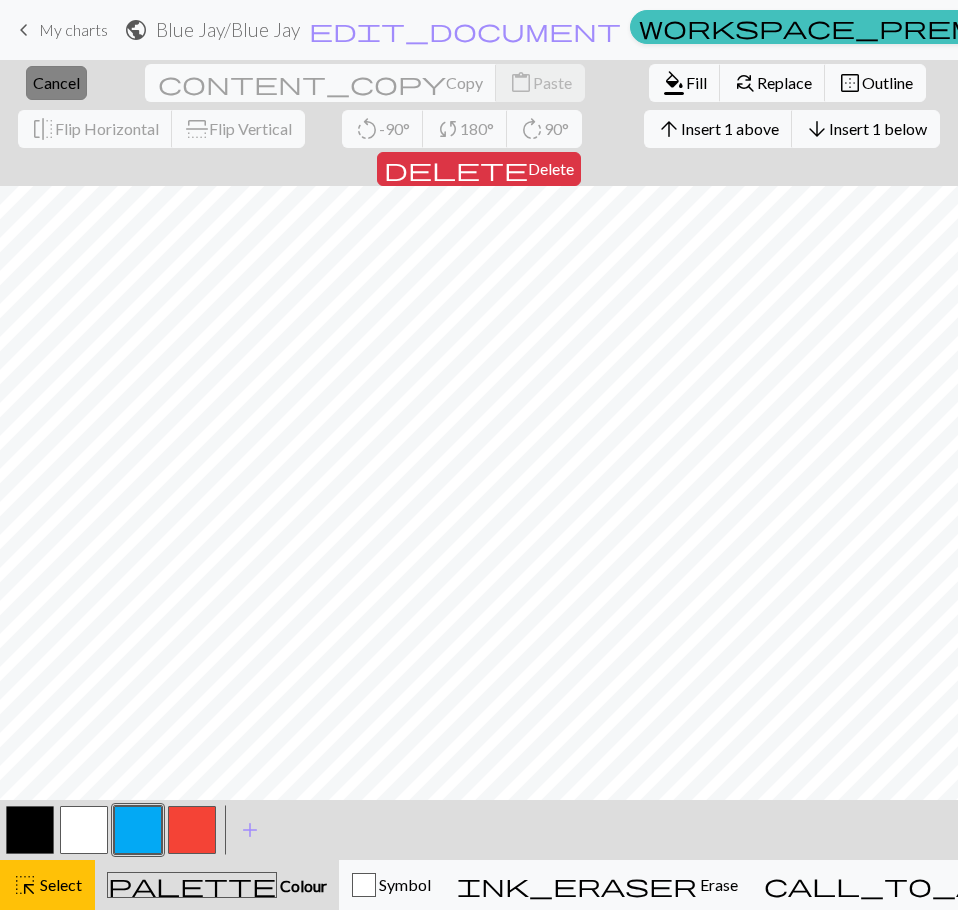 click on "Cancel" at bounding box center (56, 82) 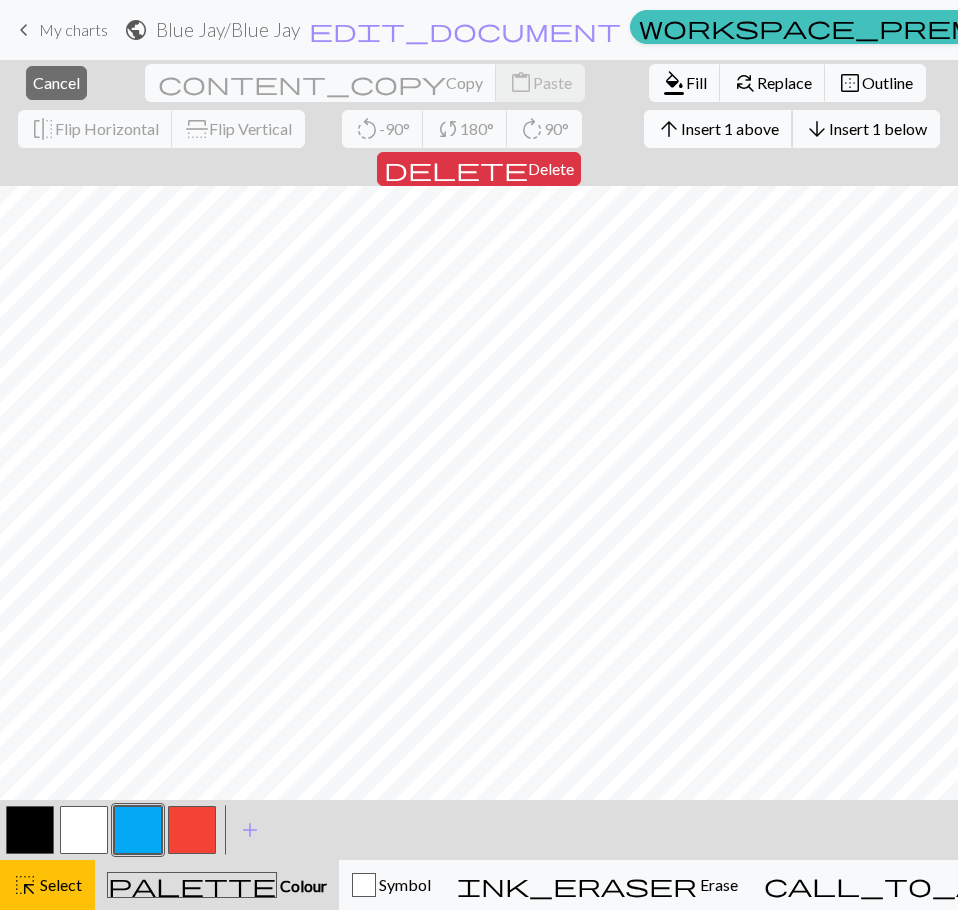 click on "arrow_upward  Insert 1 above" at bounding box center [718, 129] 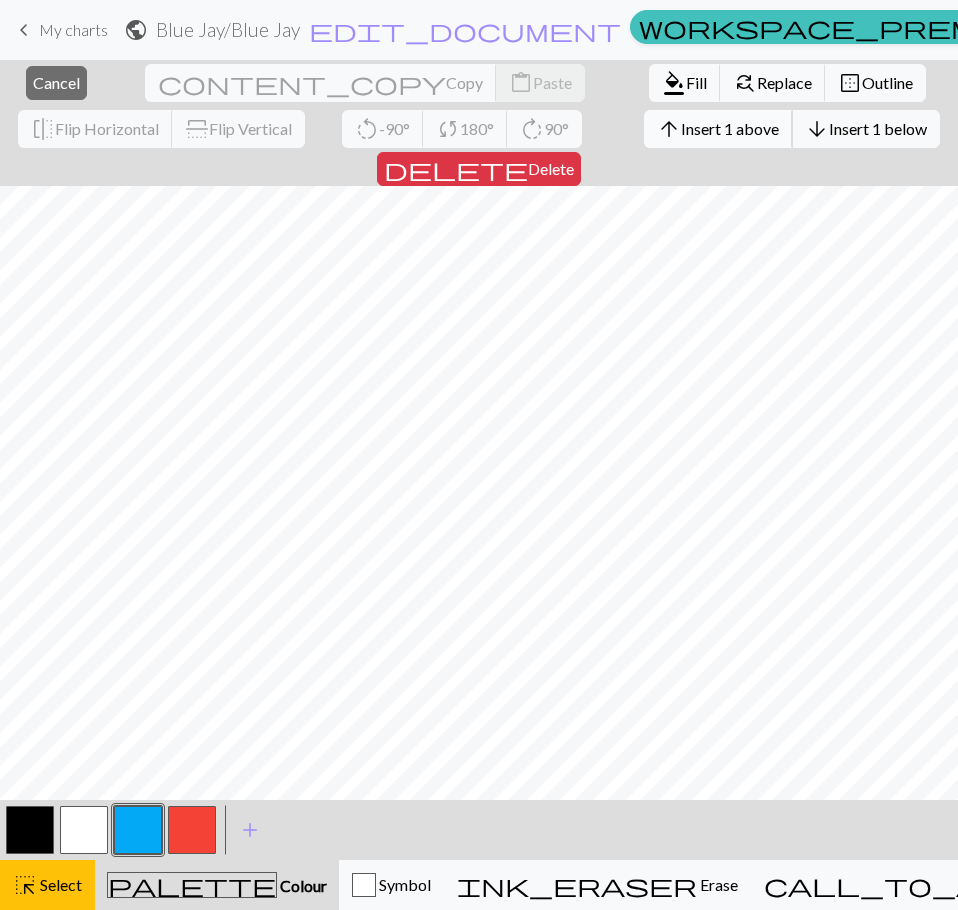 click on "Insert 1 above" at bounding box center (730, 128) 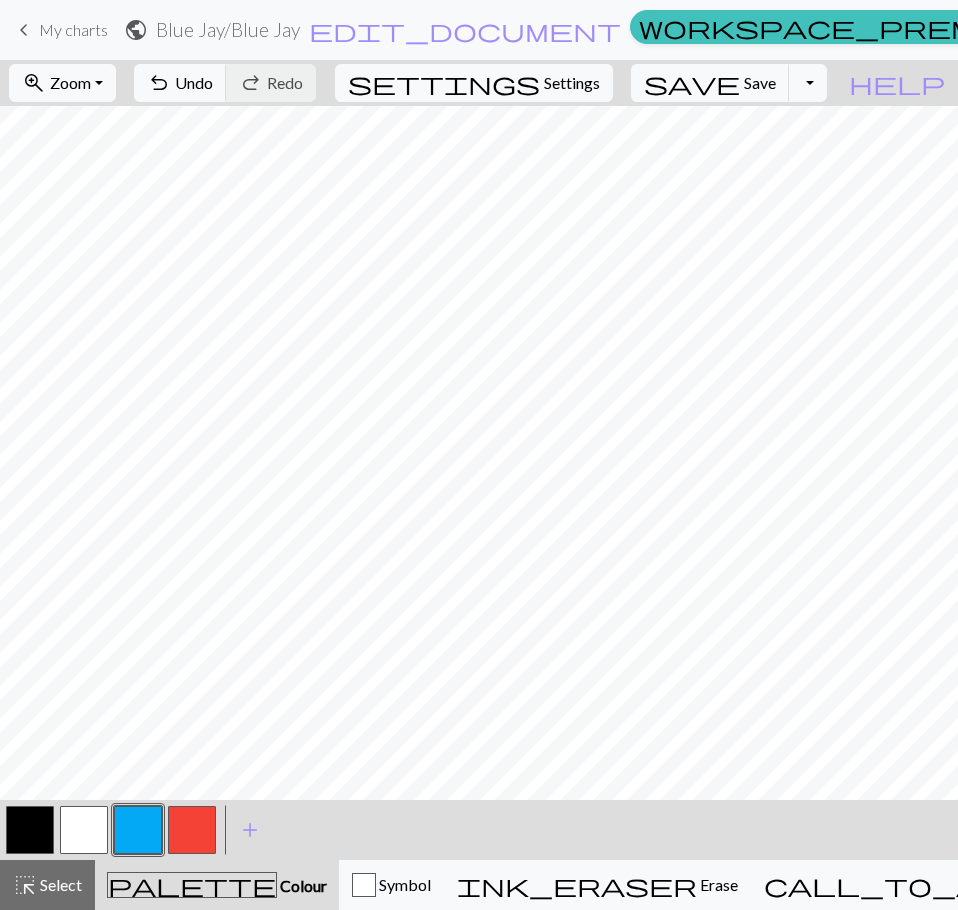 click at bounding box center [138, 830] 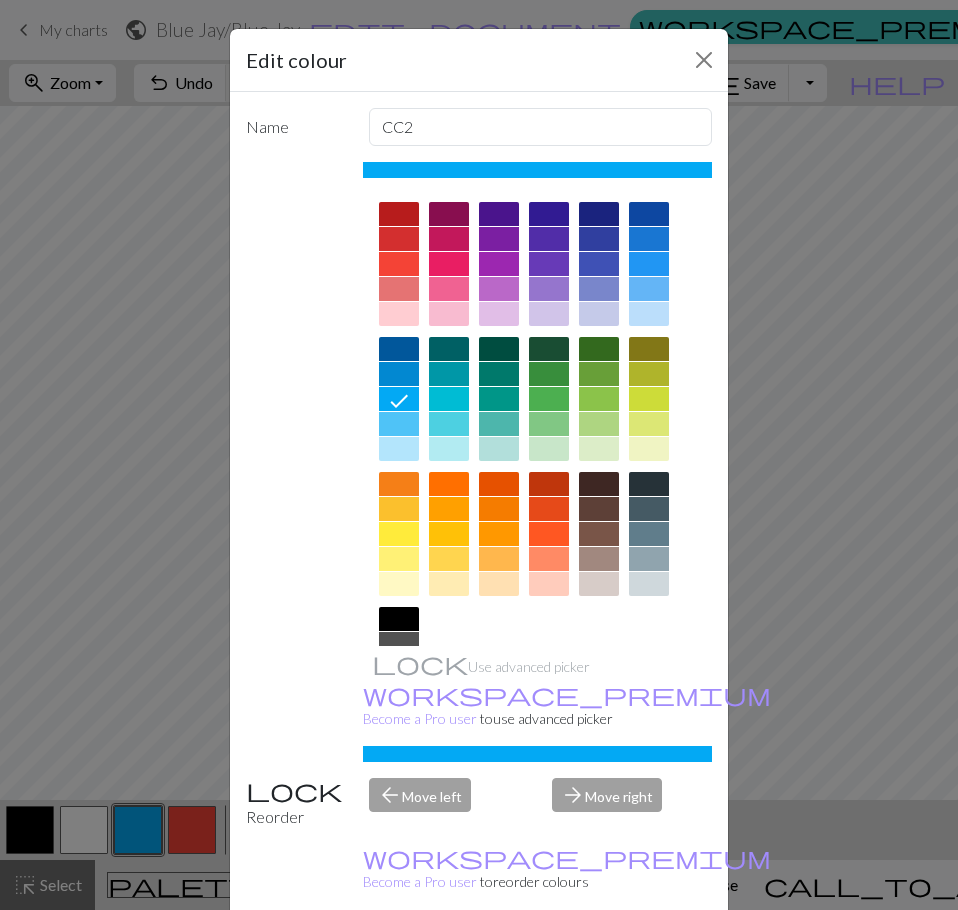 drag, startPoint x: 600, startPoint y: 901, endPoint x: 619, endPoint y: 811, distance: 91.983696 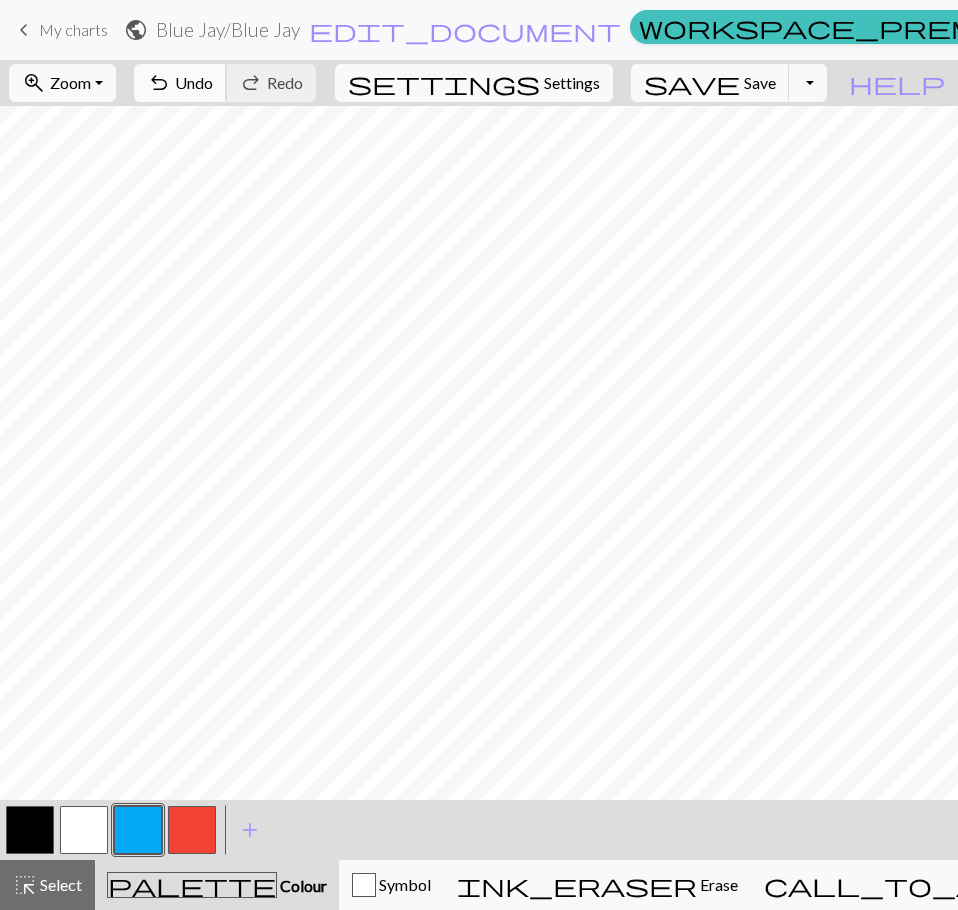 drag, startPoint x: 265, startPoint y: 80, endPoint x: 331, endPoint y: 83, distance: 66.068146 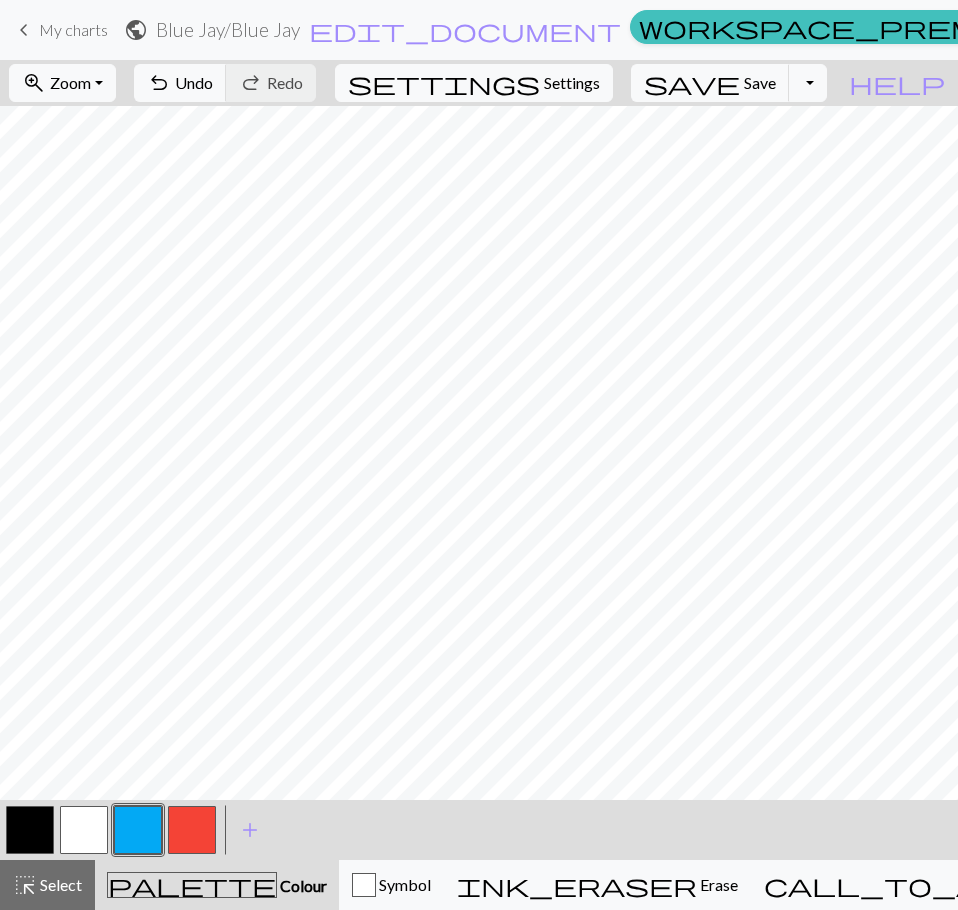 click at bounding box center (30, 830) 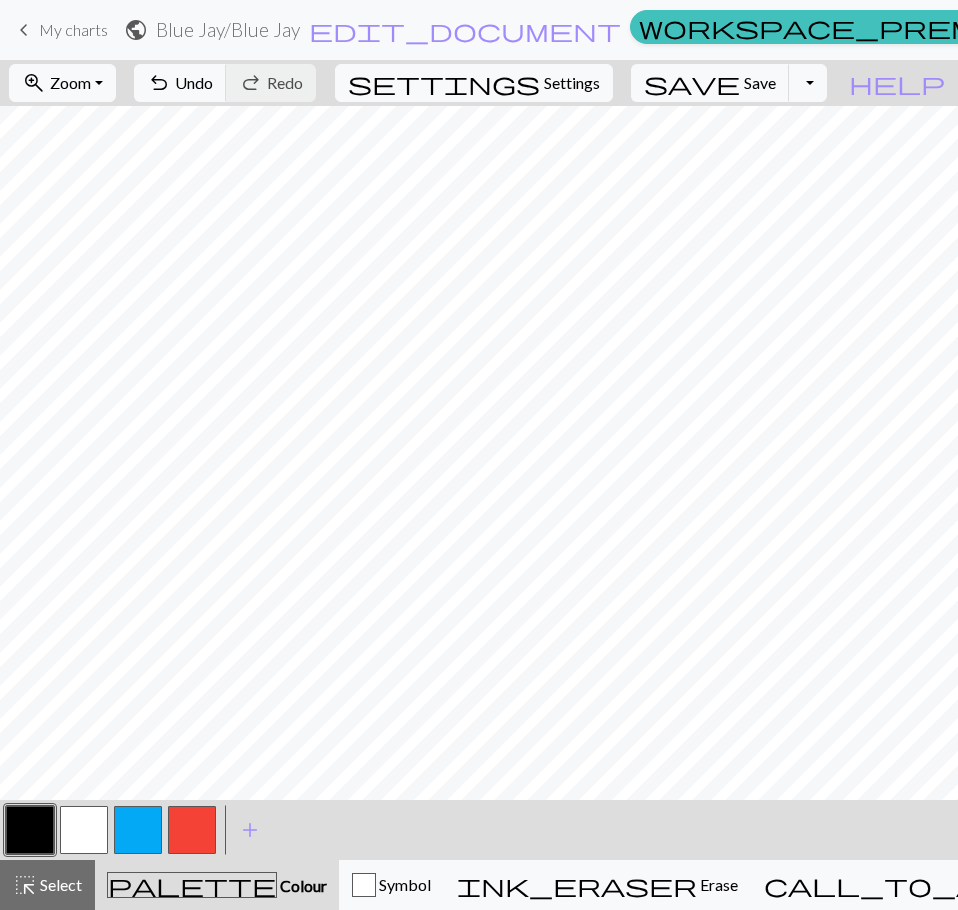 click at bounding box center [84, 830] 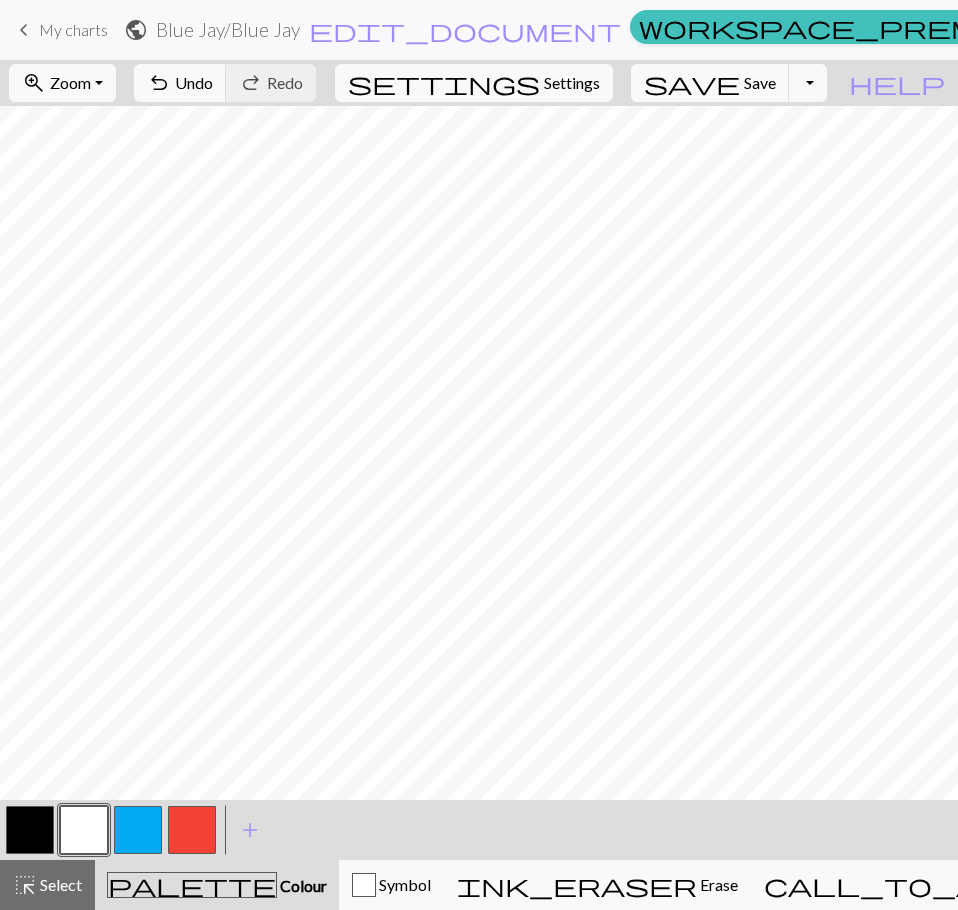 scroll, scrollTop: 991, scrollLeft: 0, axis: vertical 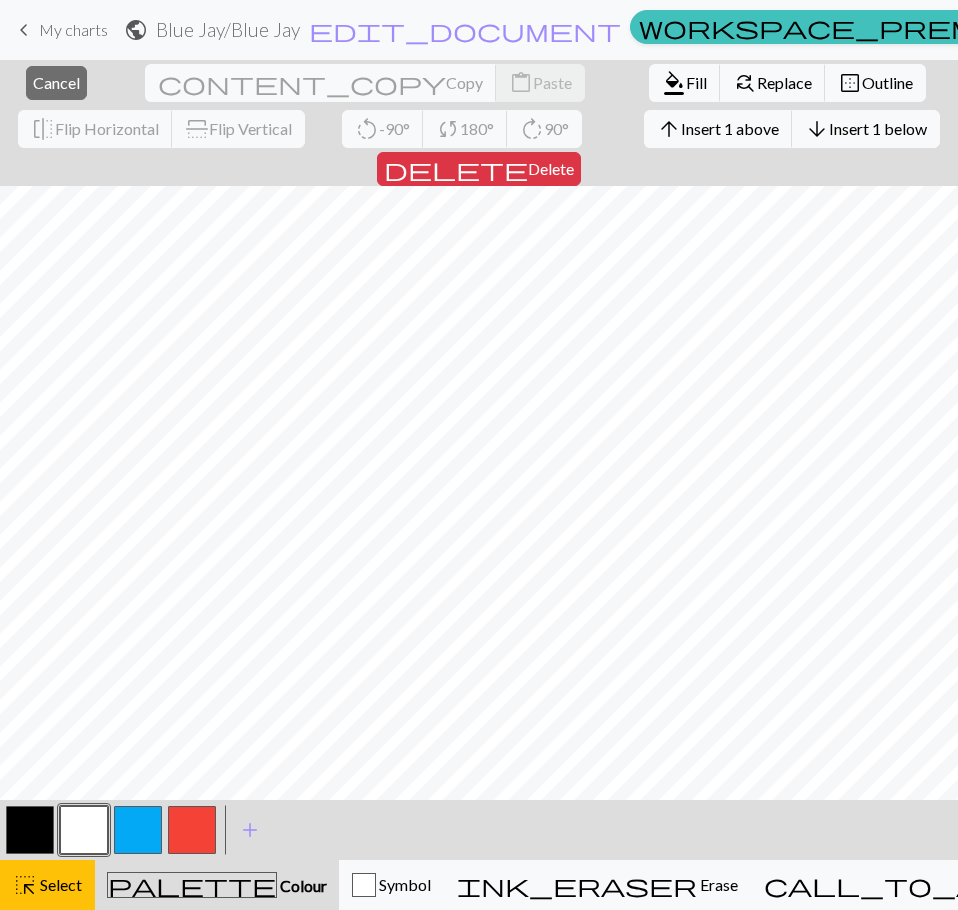 click on "delete" at bounding box center (456, 169) 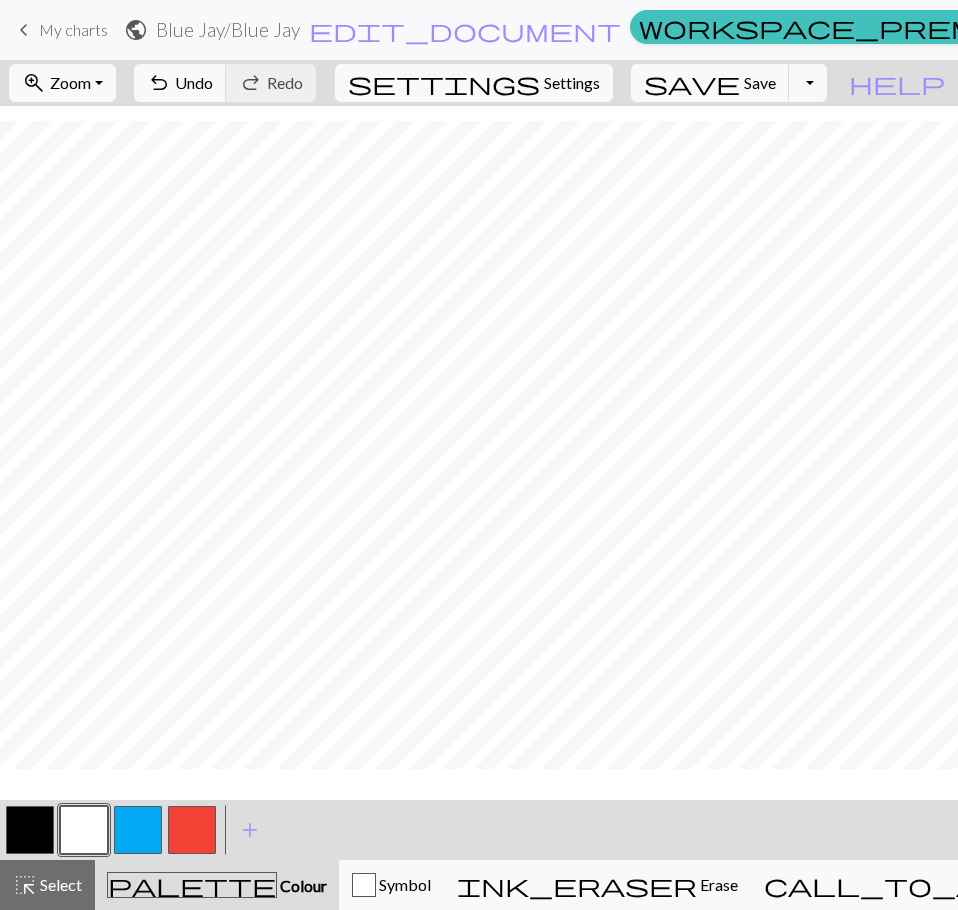 scroll, scrollTop: 971, scrollLeft: 0, axis: vertical 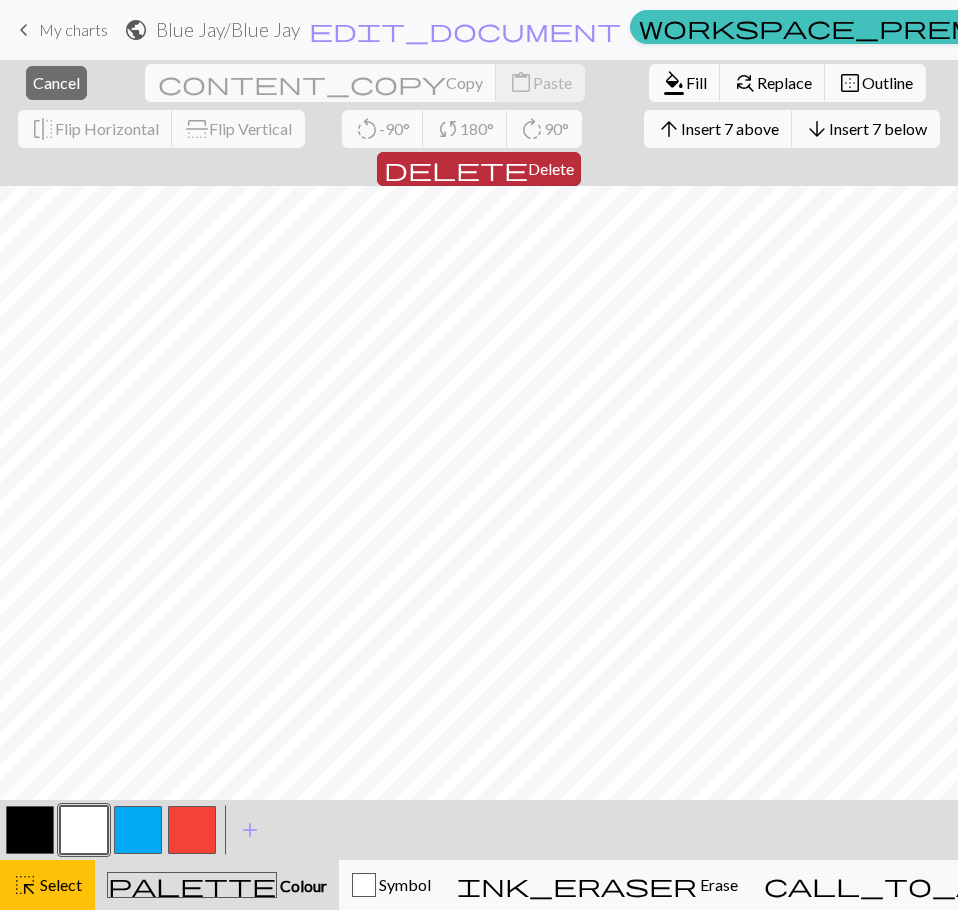 click on "delete  Delete" at bounding box center [479, 169] 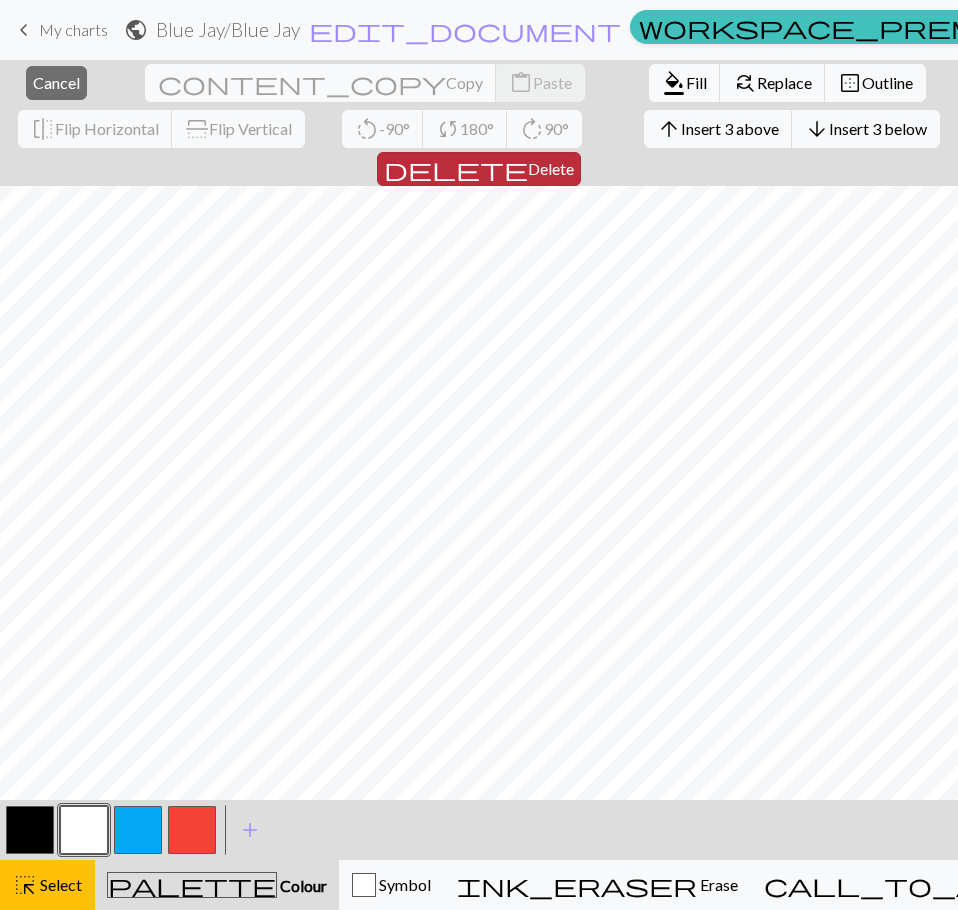 click on "Delete" at bounding box center [551, 168] 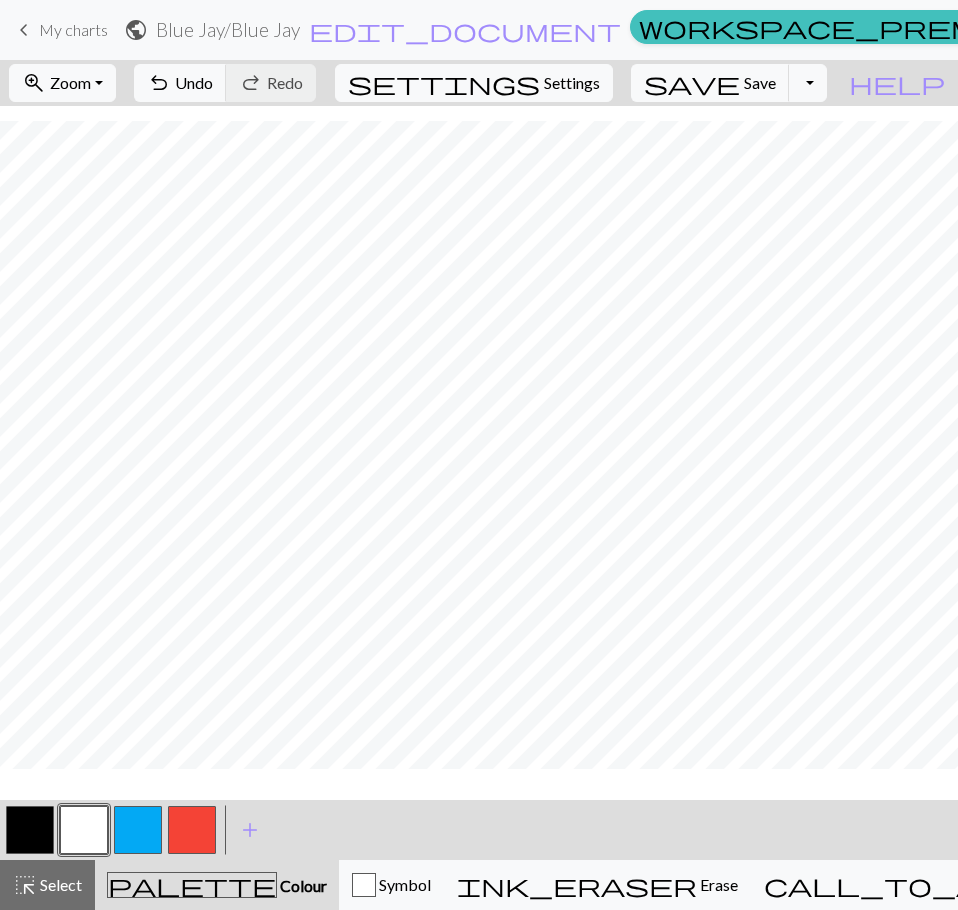 scroll, scrollTop: 771, scrollLeft: 0, axis: vertical 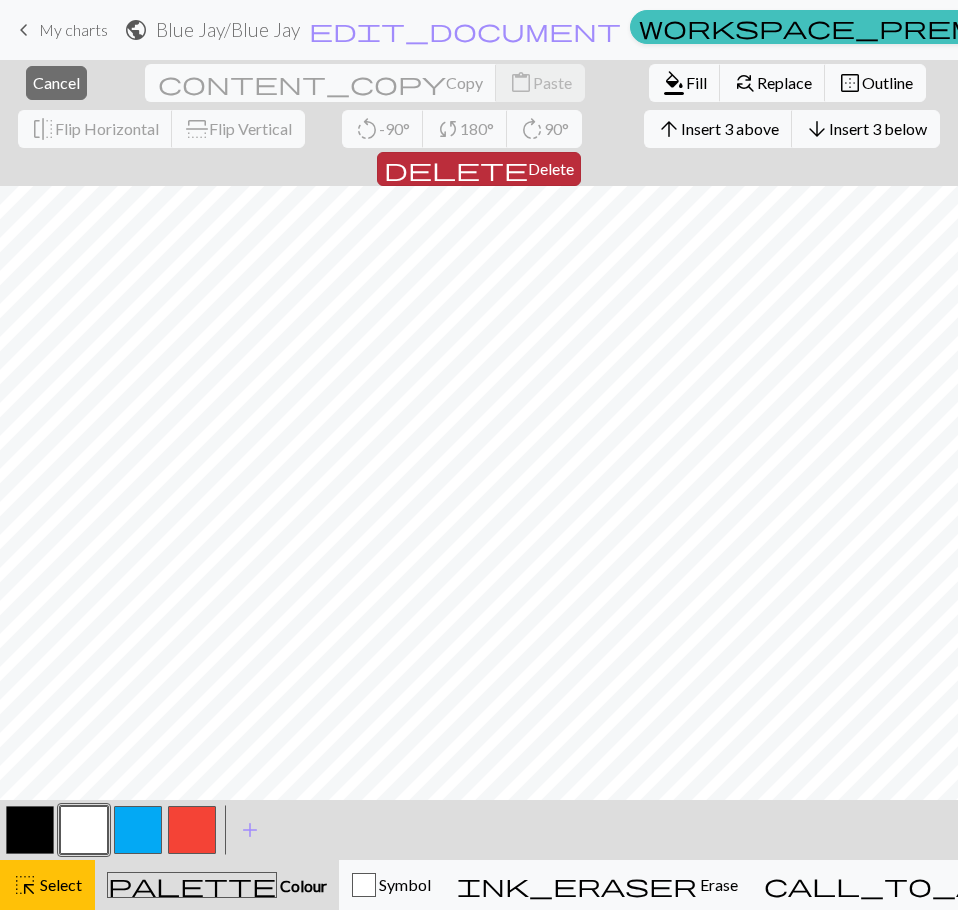 click on "Delete" at bounding box center [551, 168] 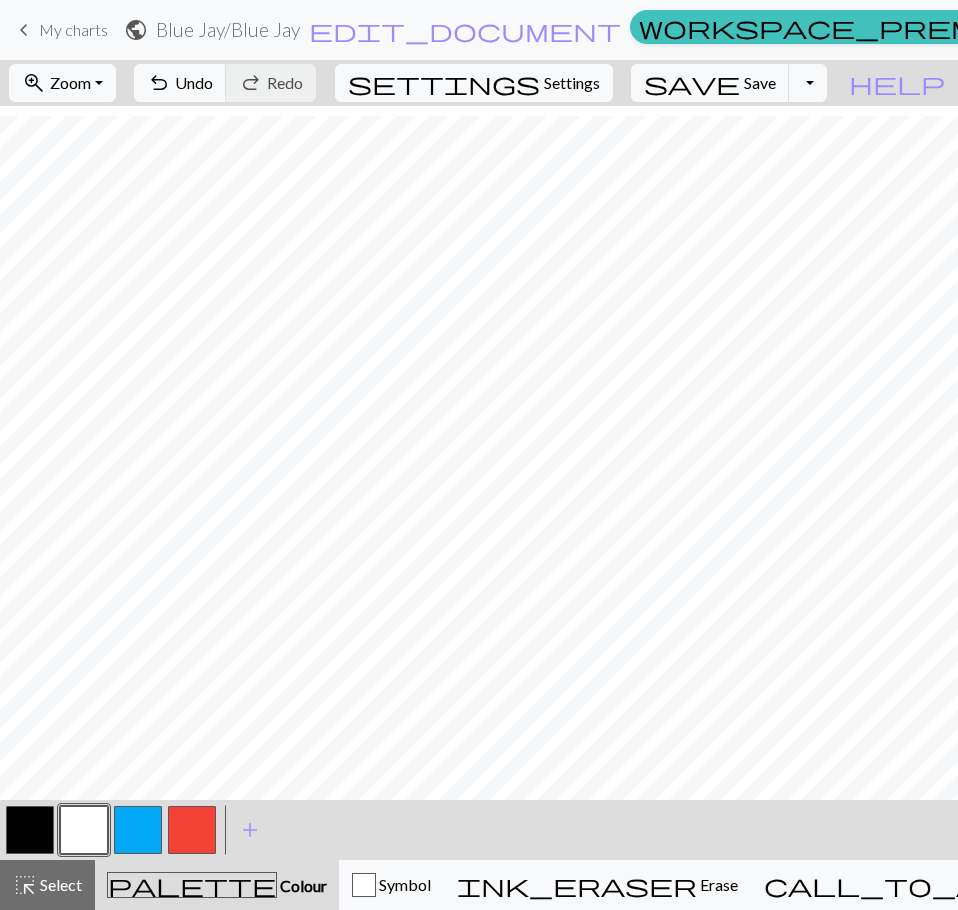 scroll, scrollTop: 0, scrollLeft: 0, axis: both 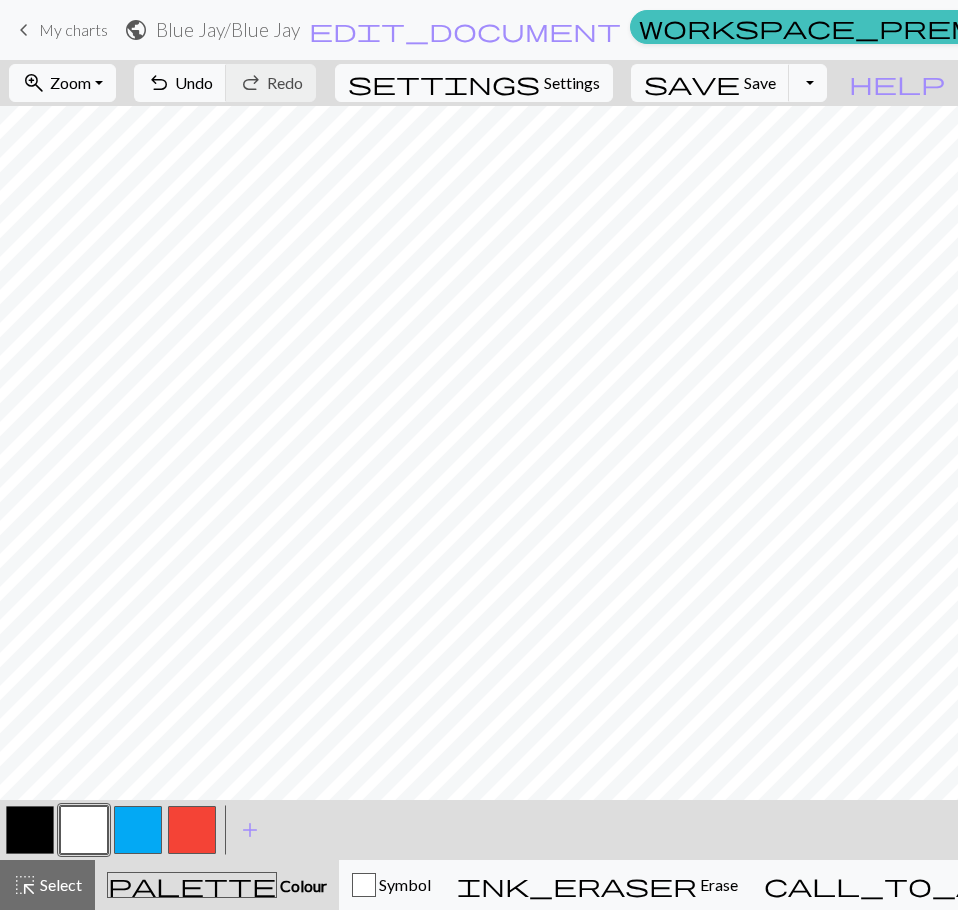 drag, startPoint x: 45, startPoint y: 832, endPoint x: 67, endPoint y: 811, distance: 30.413813 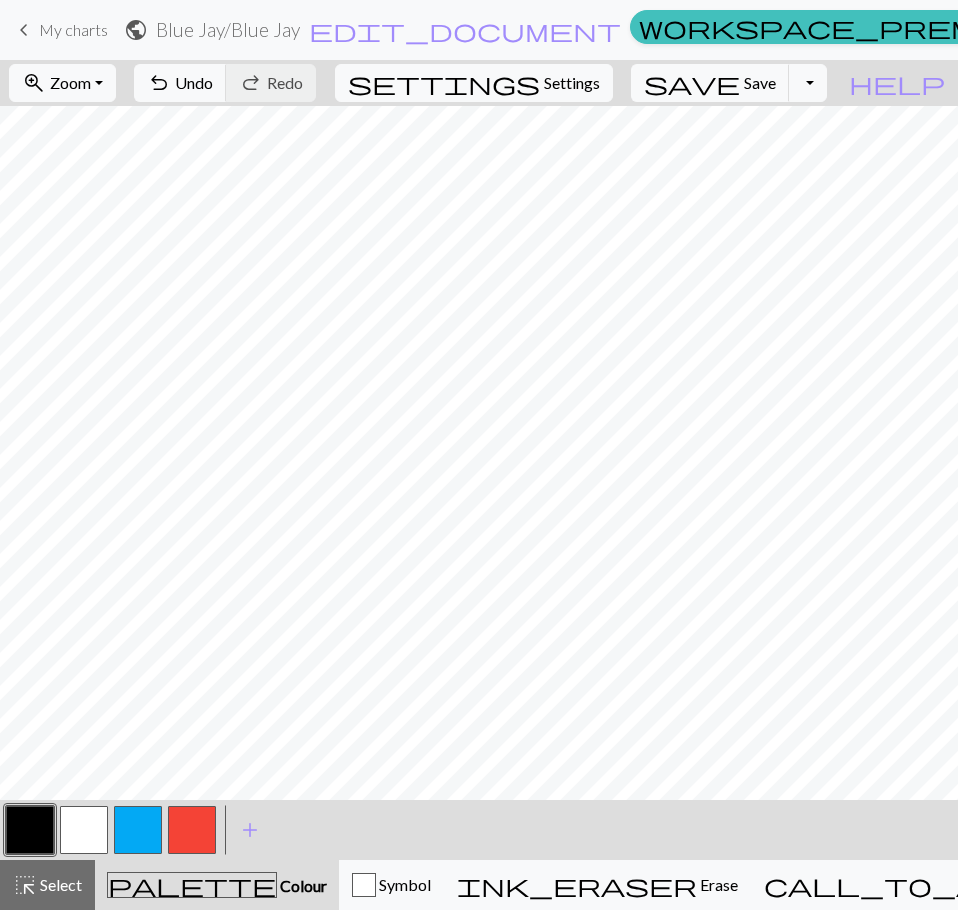click at bounding box center [192, 830] 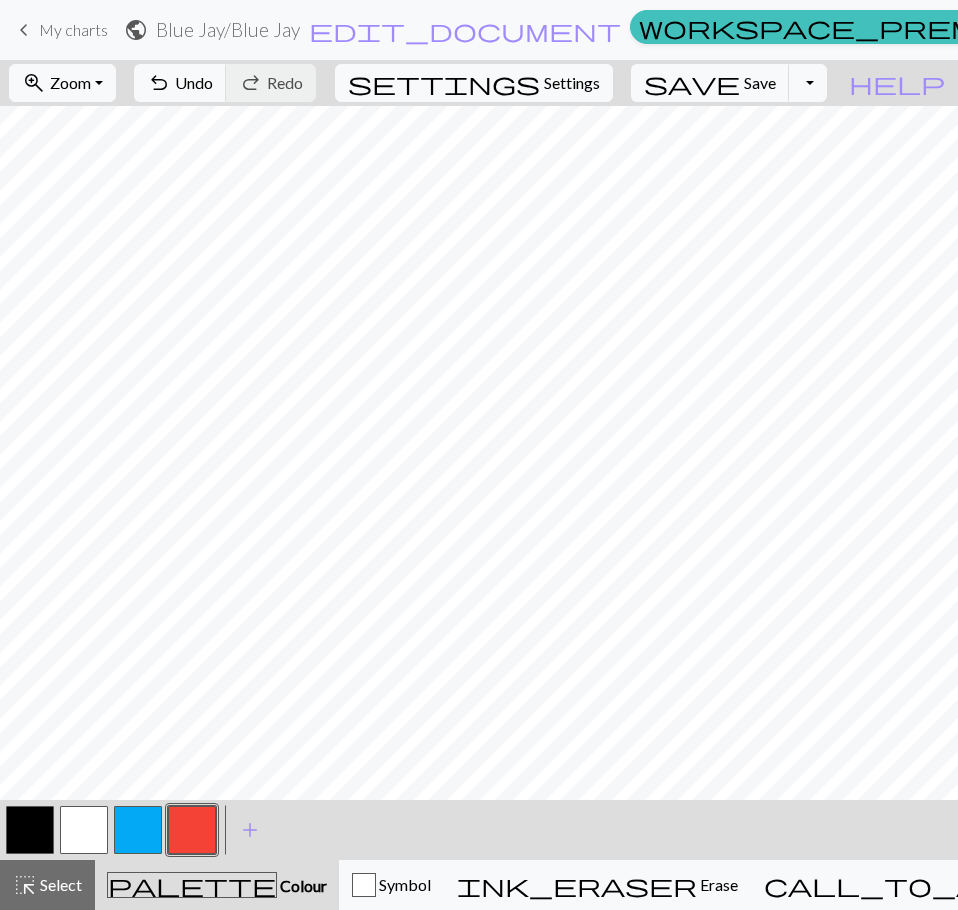 drag, startPoint x: 26, startPoint y: 831, endPoint x: 59, endPoint y: 789, distance: 53.413483 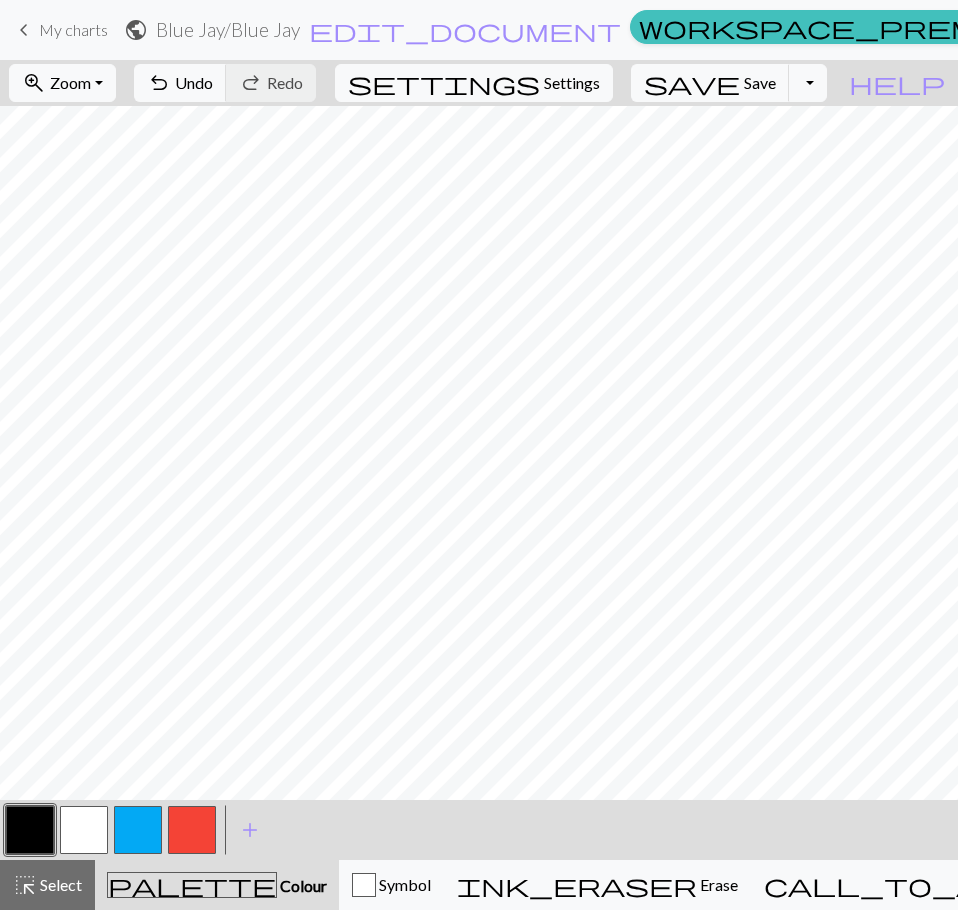 click at bounding box center (138, 830) 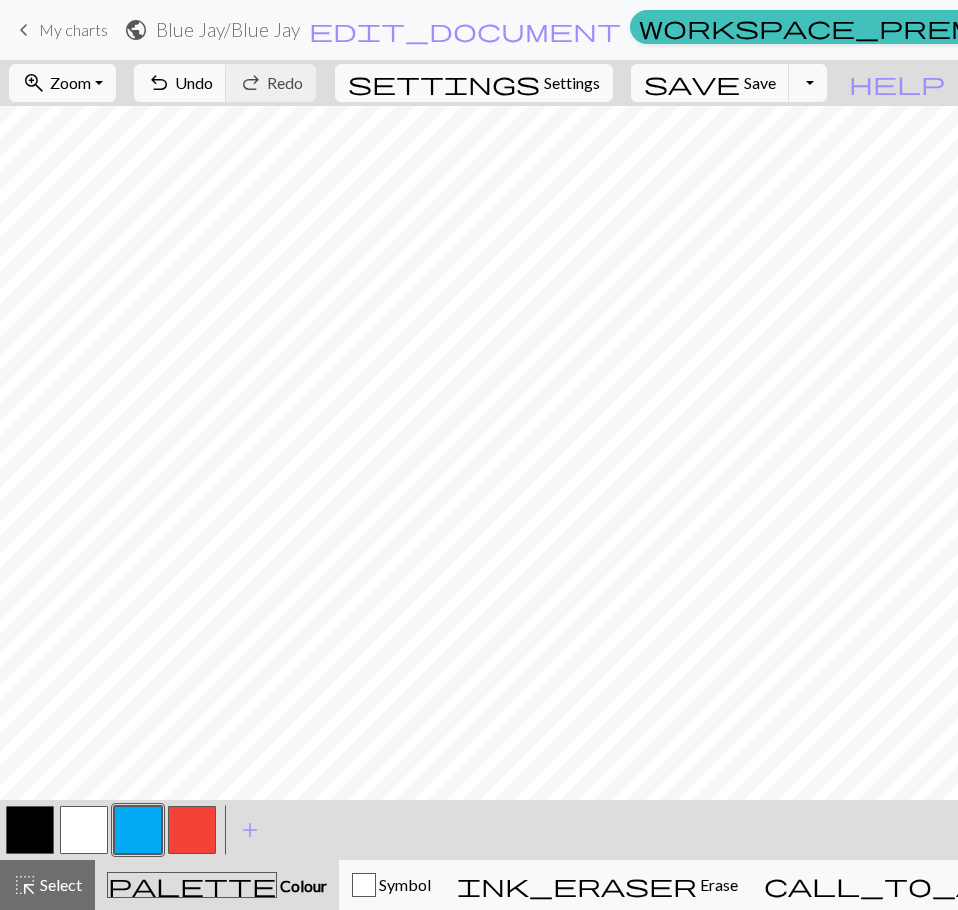 drag, startPoint x: 208, startPoint y: 832, endPoint x: 236, endPoint y: 788, distance: 52.153618 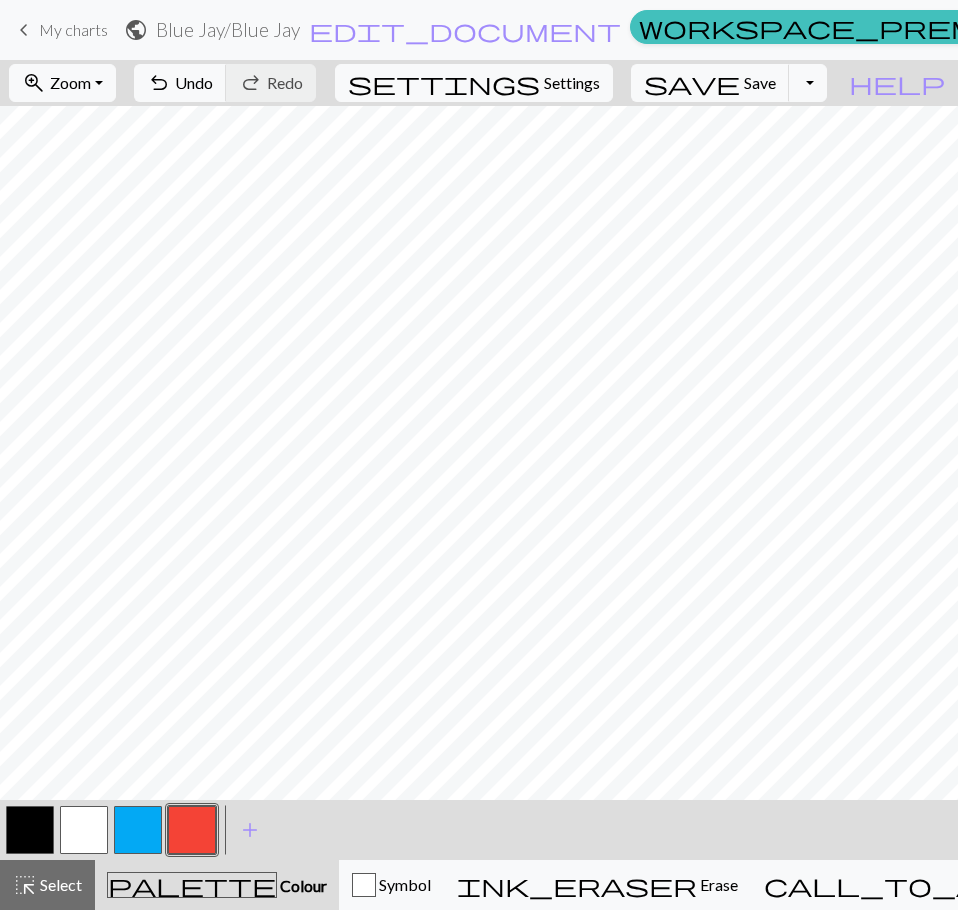 drag, startPoint x: 34, startPoint y: 832, endPoint x: 56, endPoint y: 804, distance: 35.608986 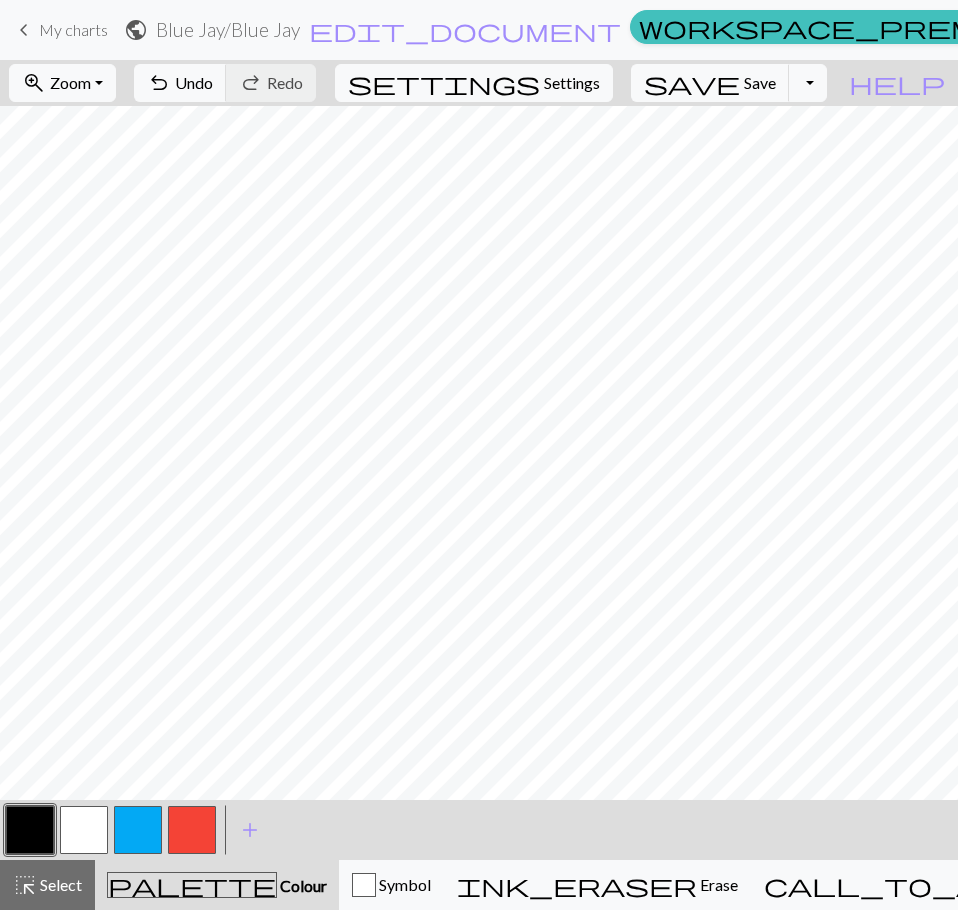 click at bounding box center (192, 830) 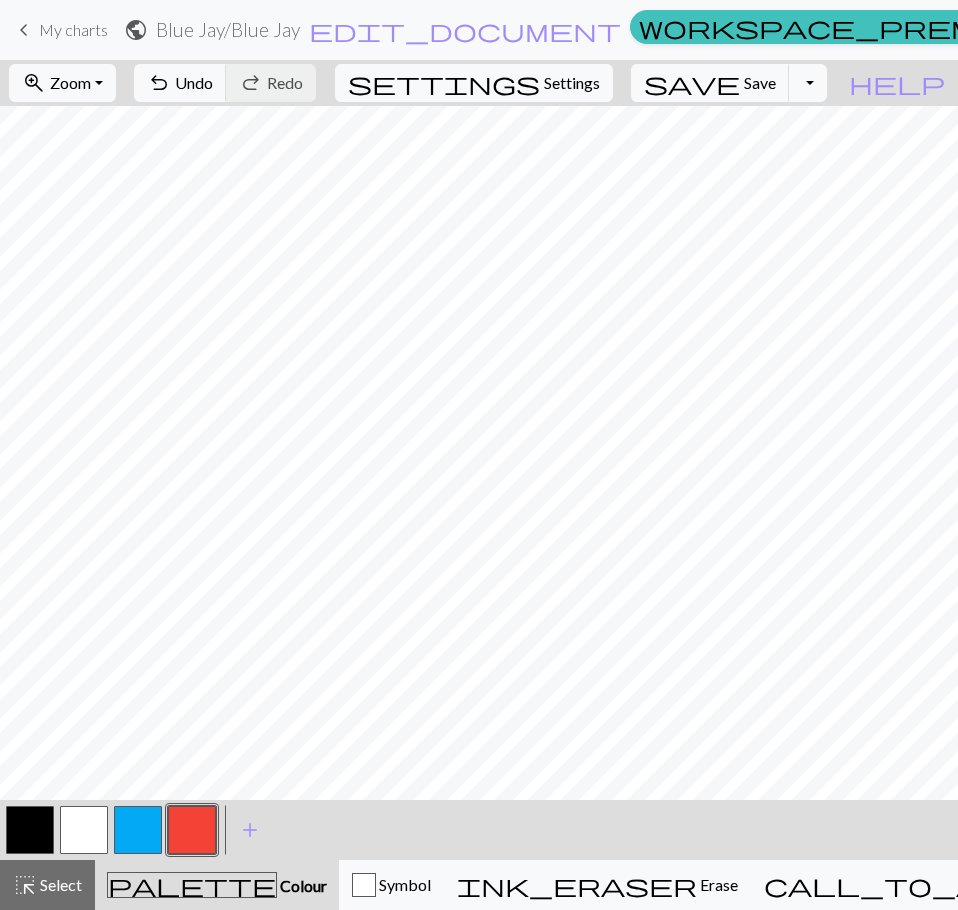 drag, startPoint x: 33, startPoint y: 830, endPoint x: 59, endPoint y: 806, distance: 35.383614 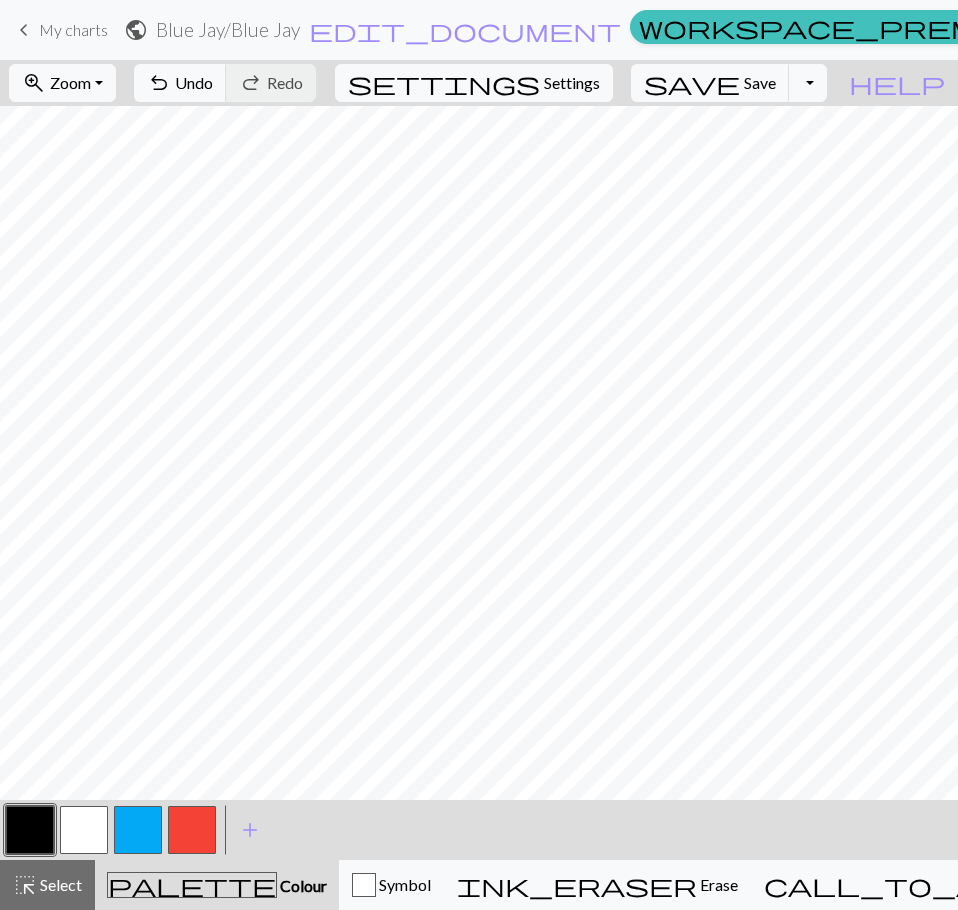 click at bounding box center (192, 830) 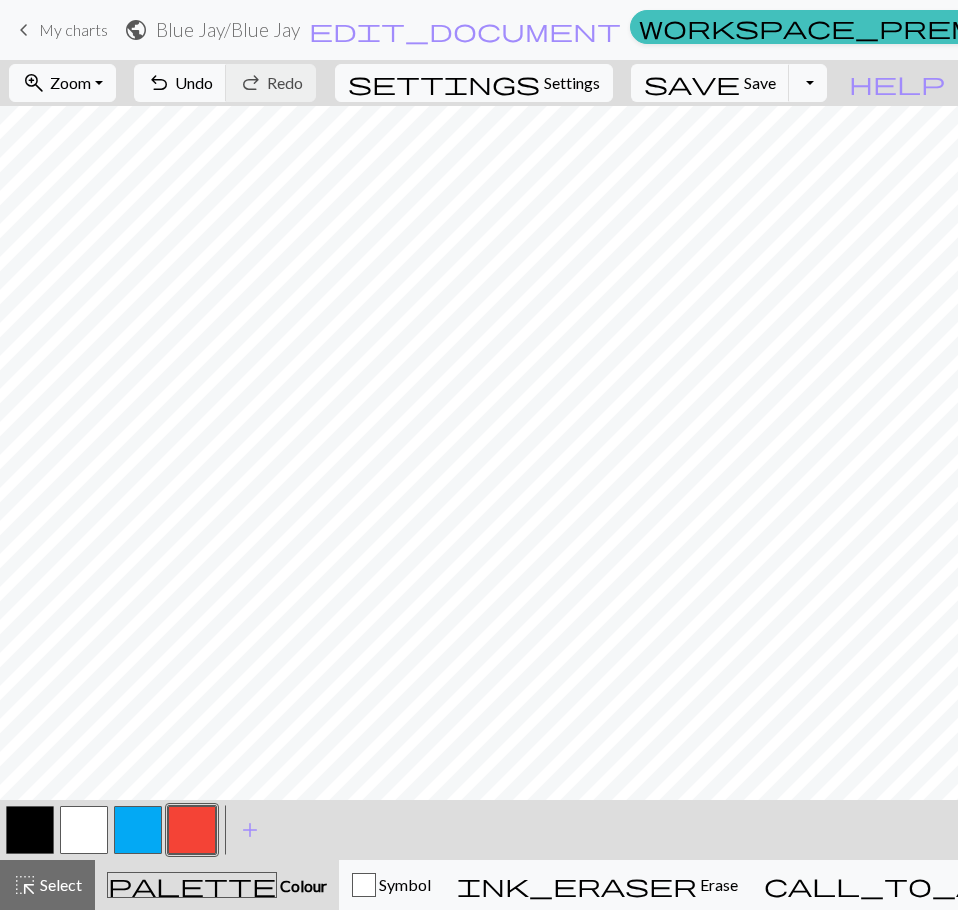 drag, startPoint x: 33, startPoint y: 832, endPoint x: 63, endPoint y: 795, distance: 47.63402 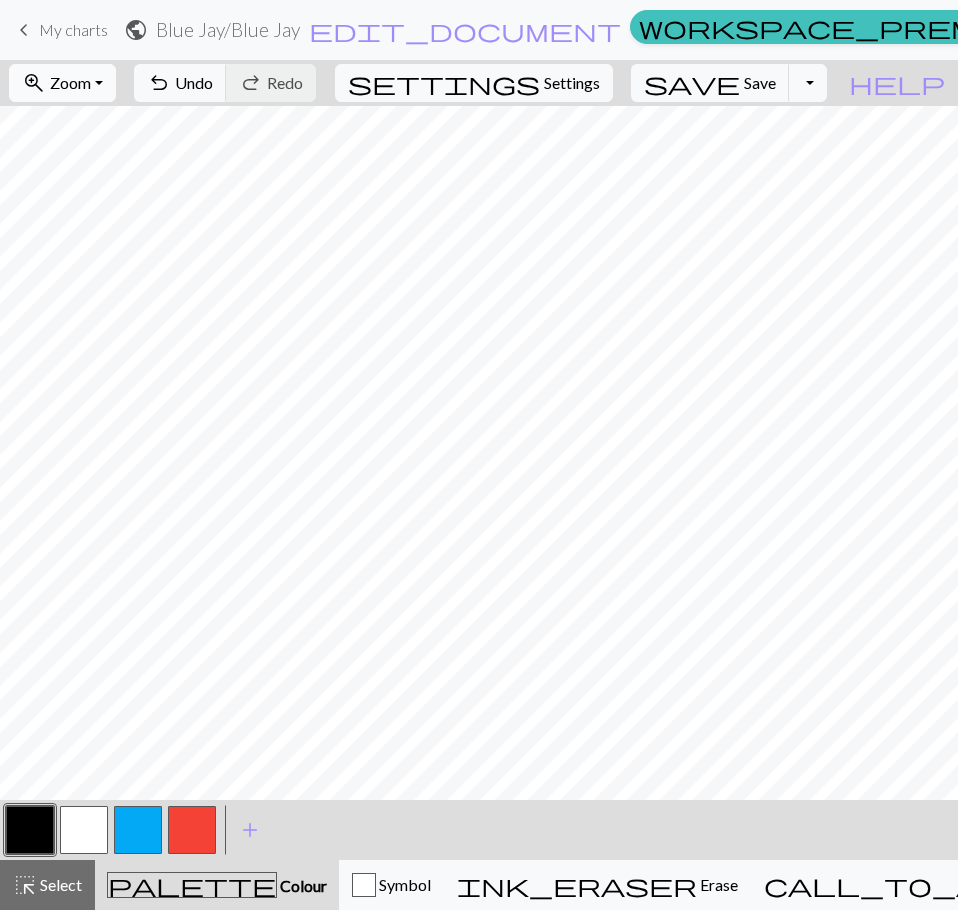 click on "Zoom" at bounding box center (70, 82) 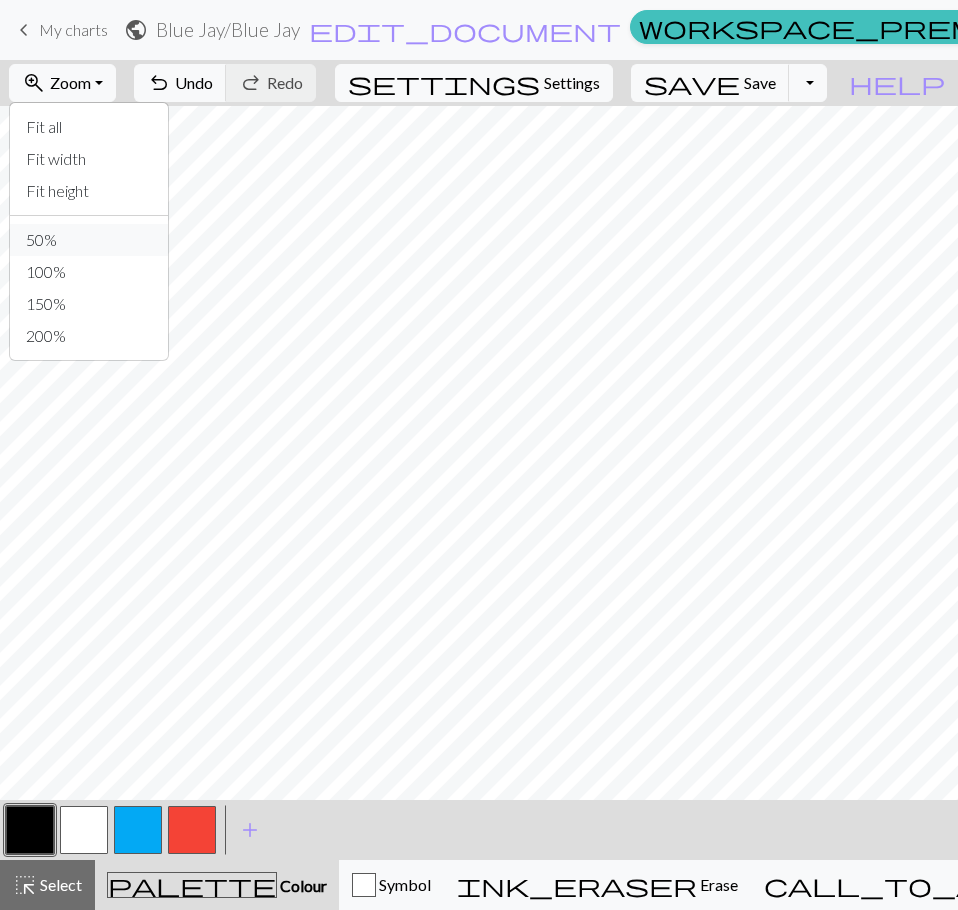 click on "50%" at bounding box center [89, 240] 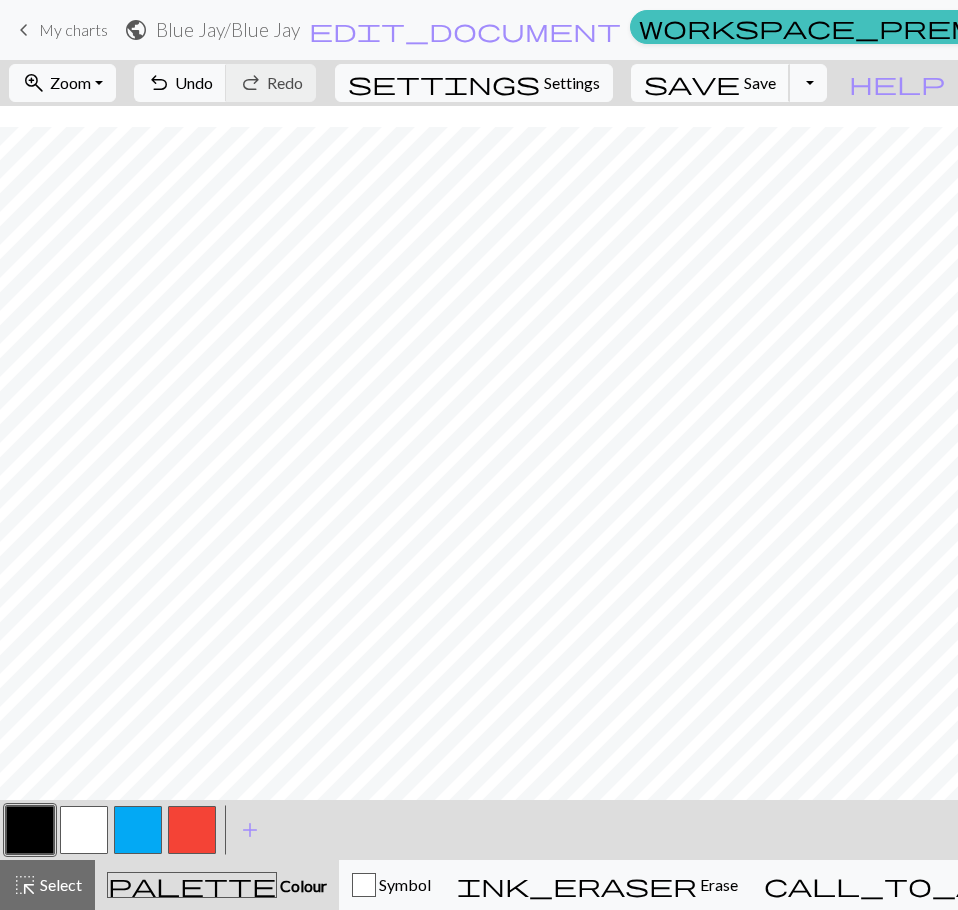 scroll, scrollTop: 41, scrollLeft: 0, axis: vertical 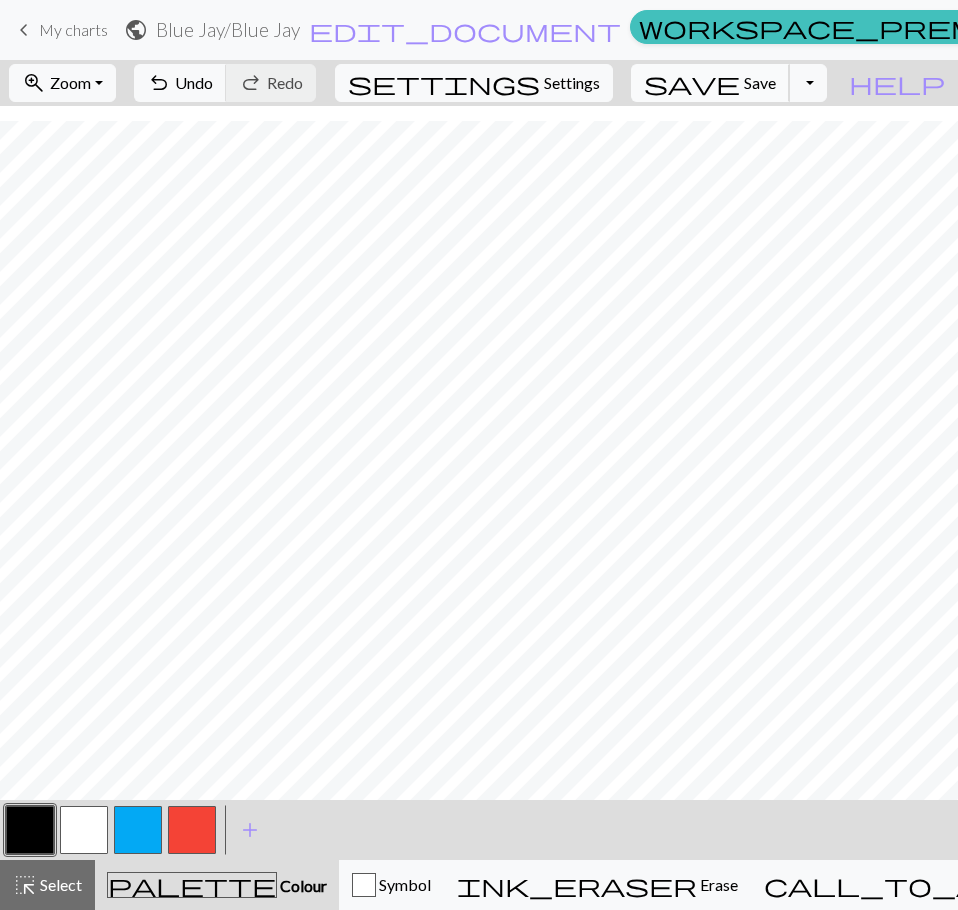 click on "Save" at bounding box center [760, 82] 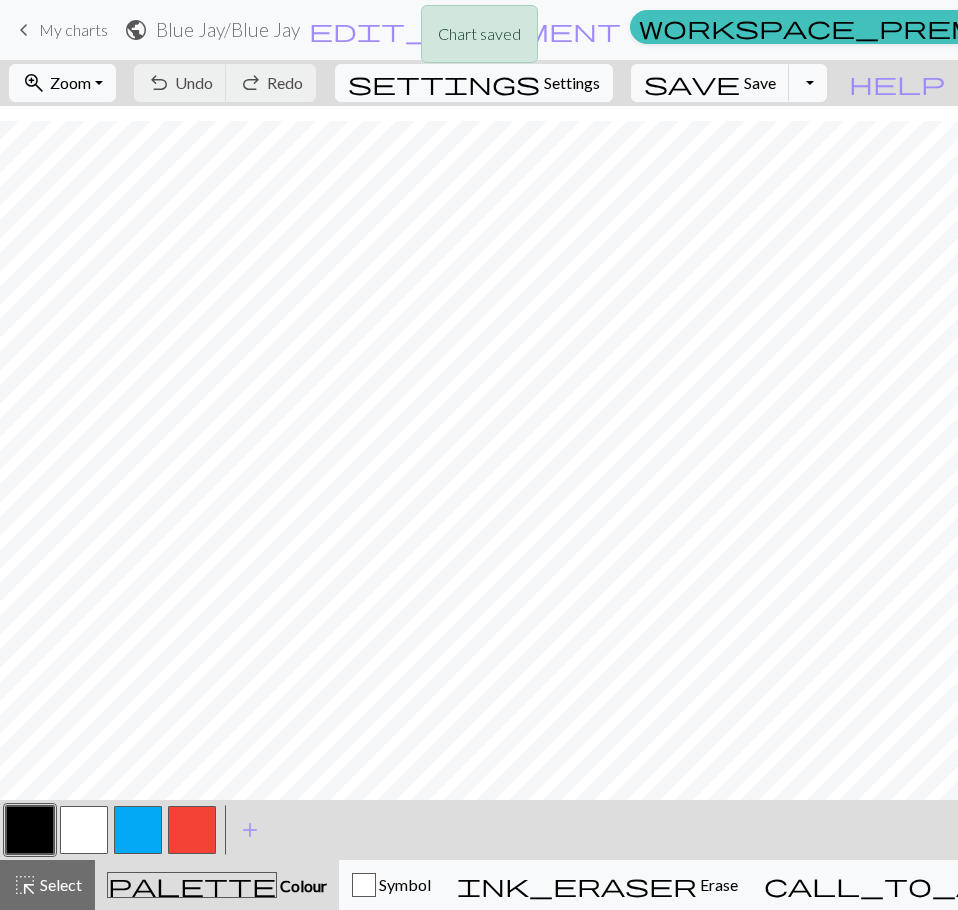 click on "Toggle Dropdown" at bounding box center [808, 83] 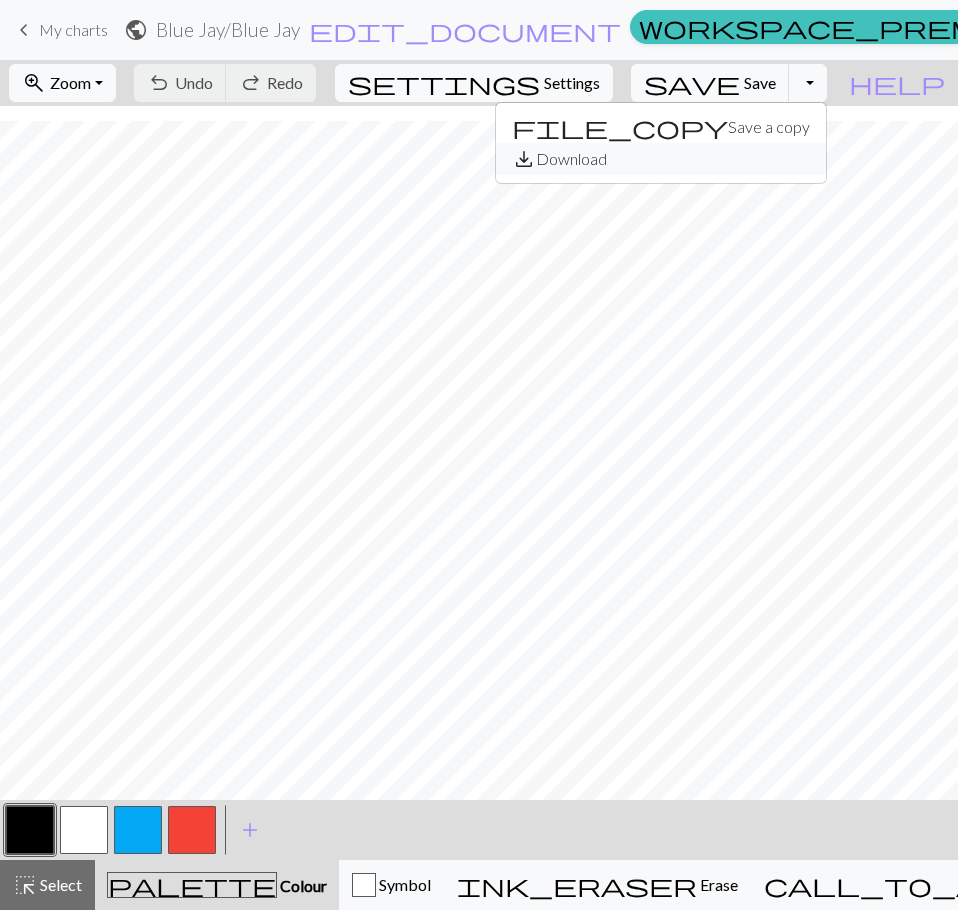click on "save_alt  Download" at bounding box center (661, 159) 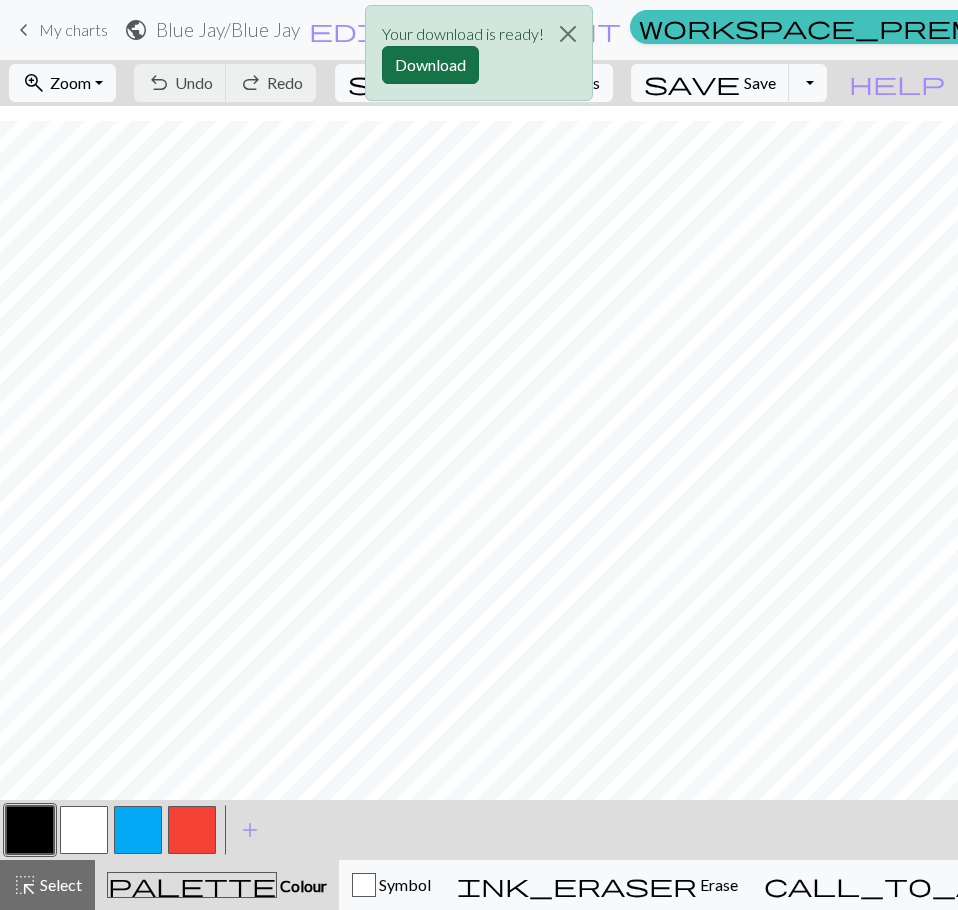 click on "Download" at bounding box center [430, 65] 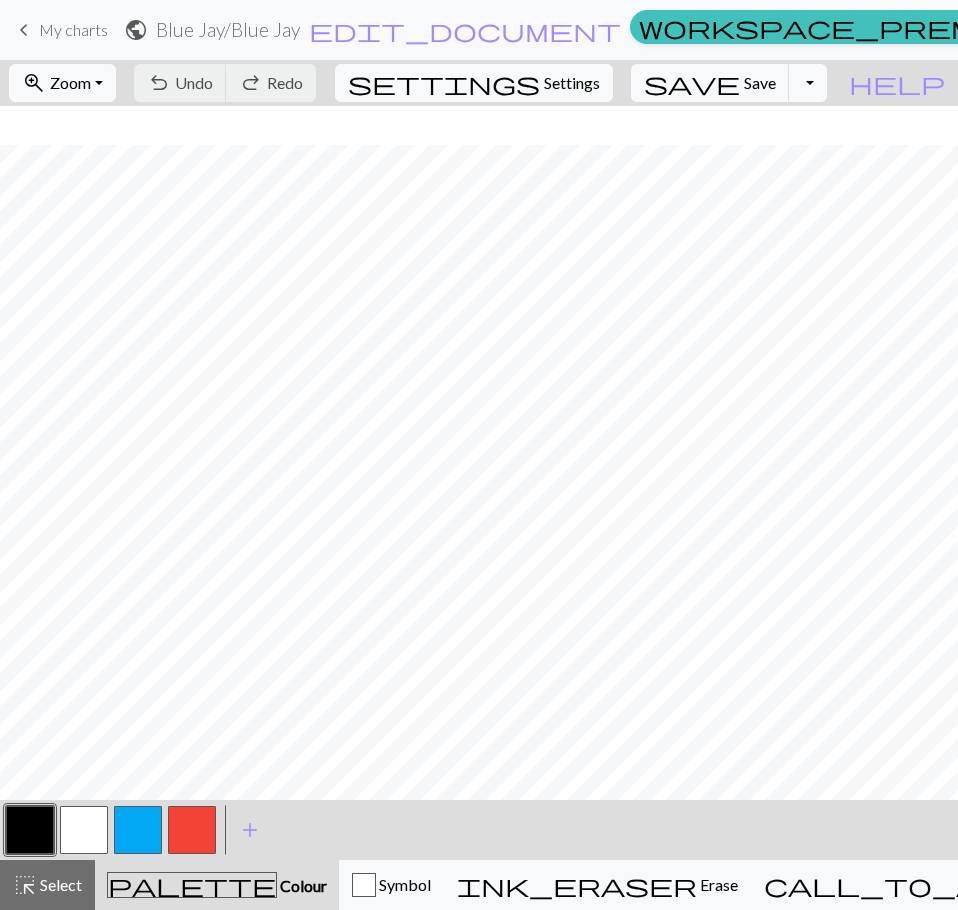 scroll, scrollTop: 41, scrollLeft: 0, axis: vertical 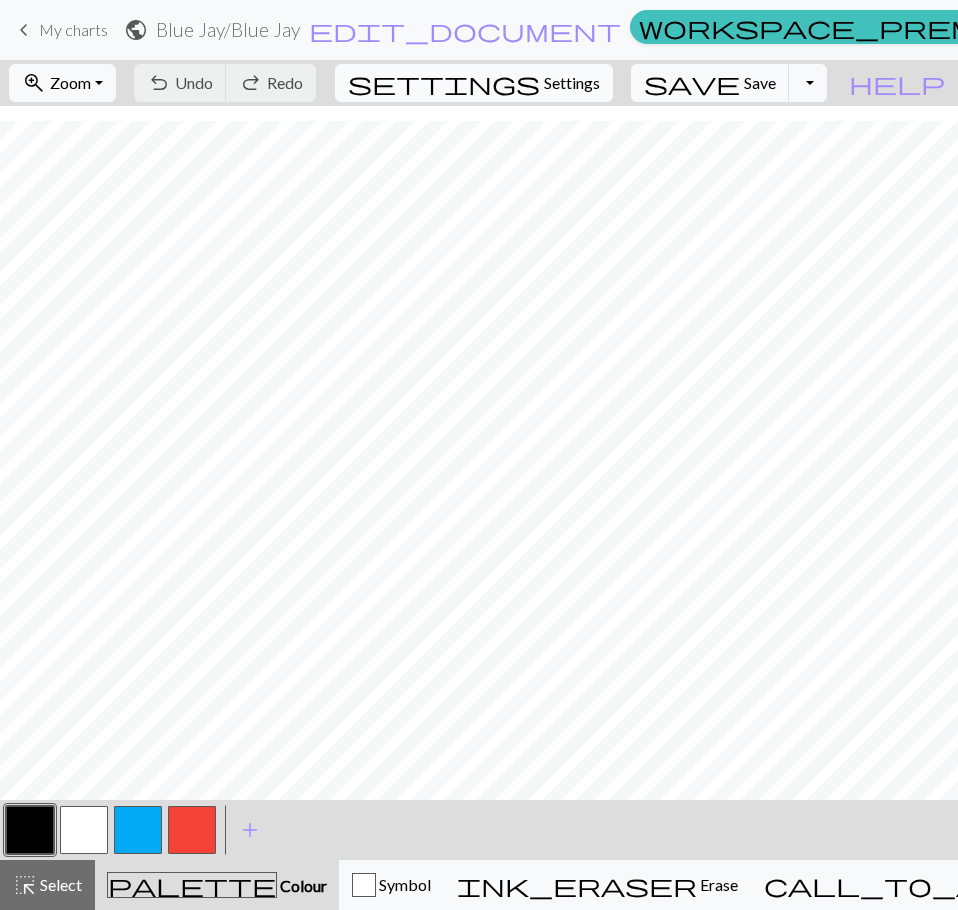click on "Settings" at bounding box center [572, 83] 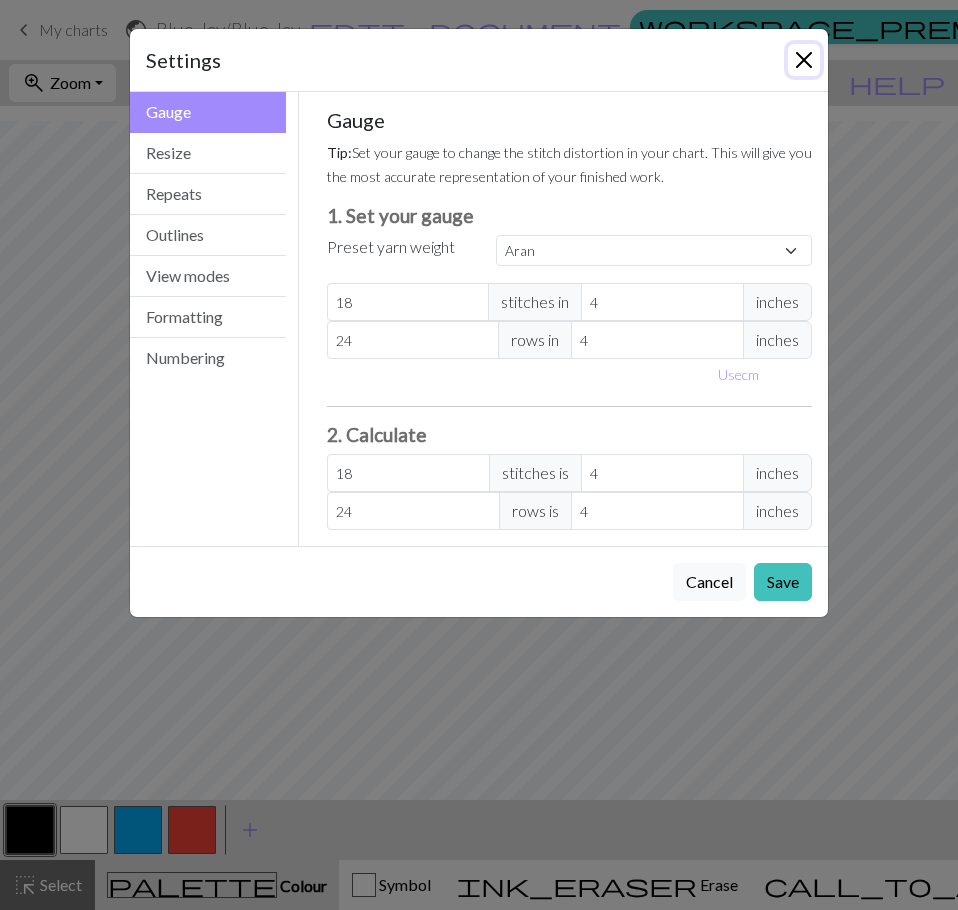 click at bounding box center (804, 60) 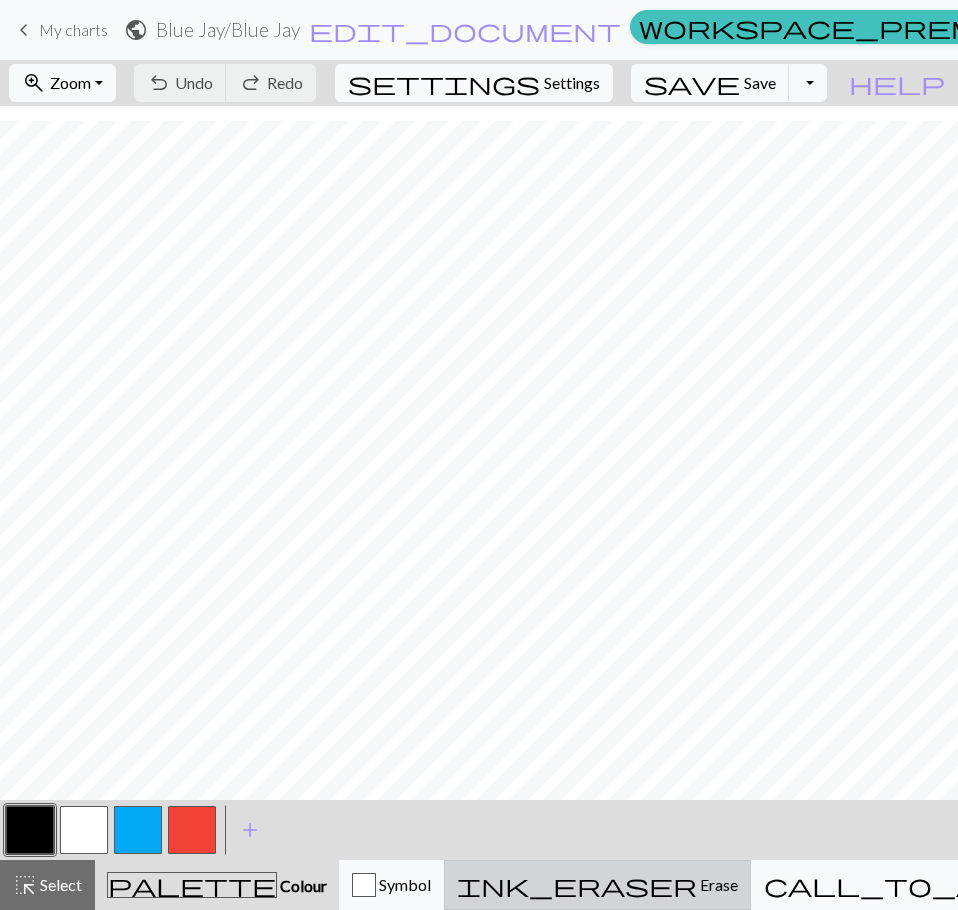 click on "Erase" at bounding box center (717, 884) 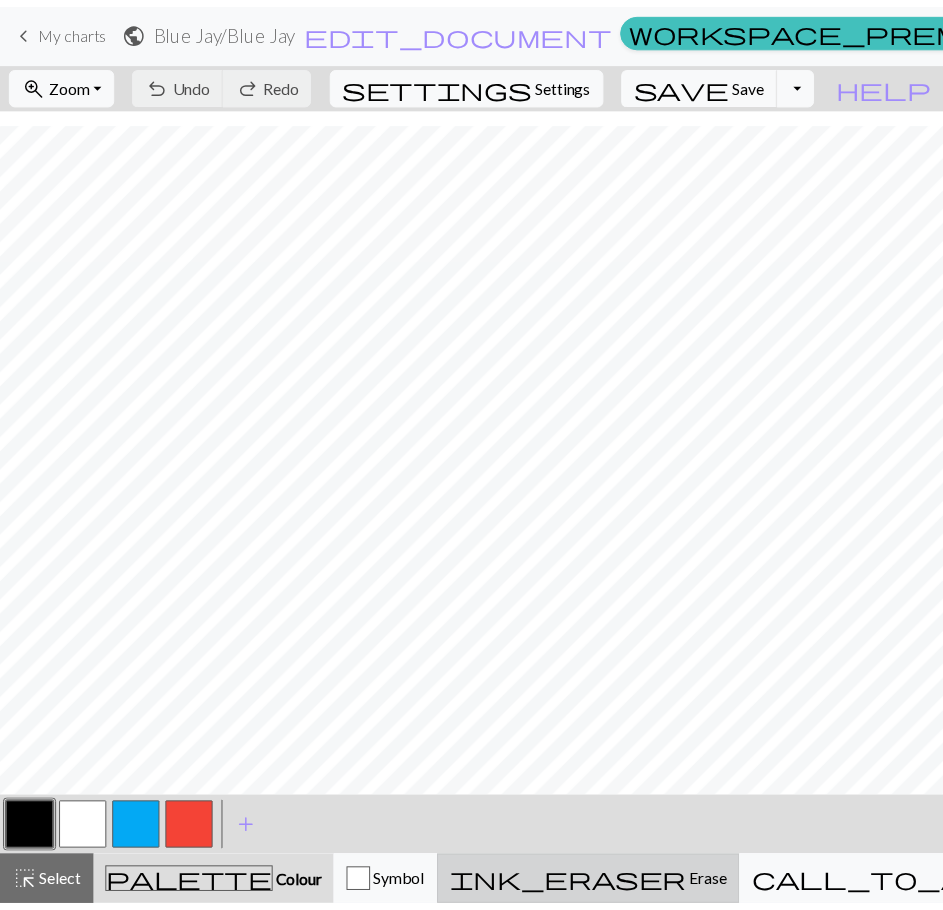 scroll, scrollTop: 0, scrollLeft: 0, axis: both 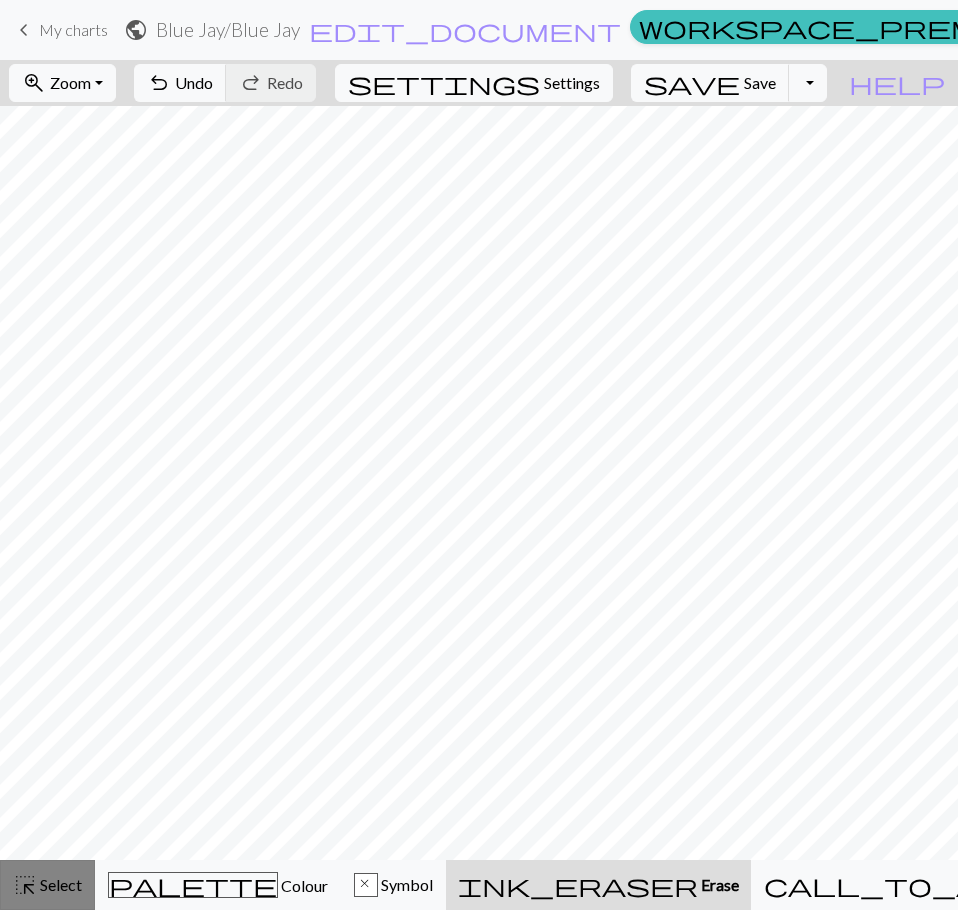 click on "highlight_alt   Select   Select" at bounding box center (47, 885) 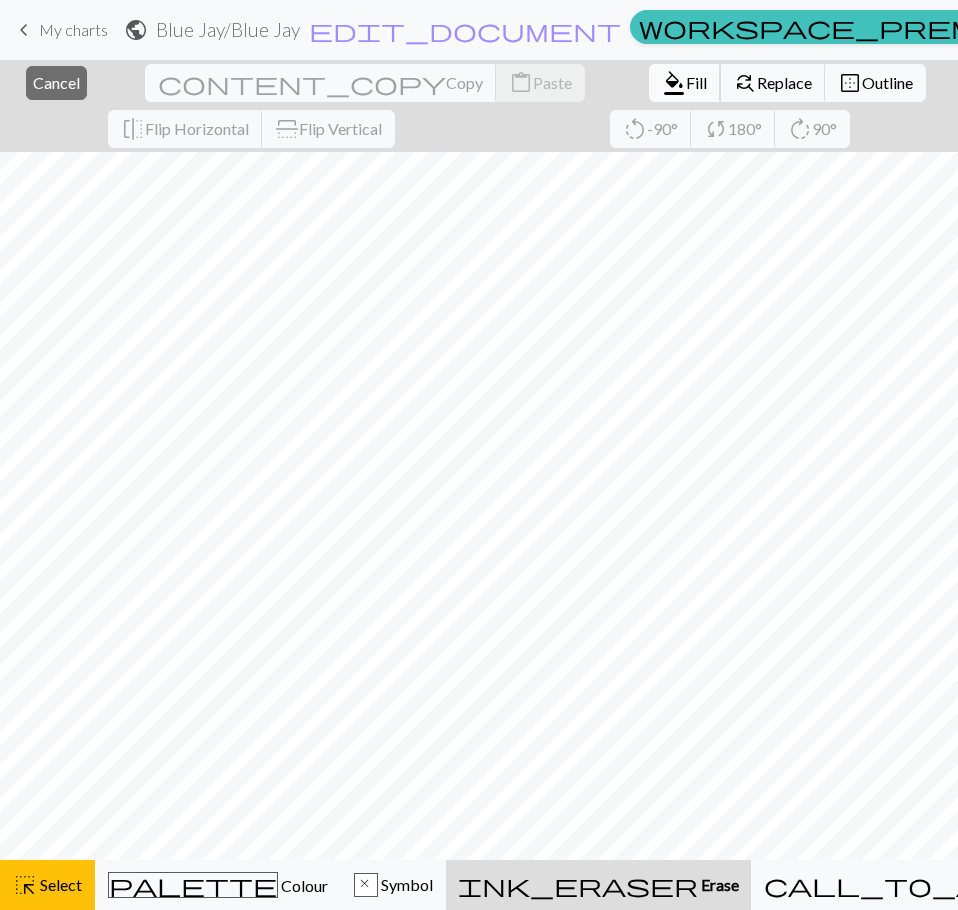 click on "Fill" at bounding box center (696, 82) 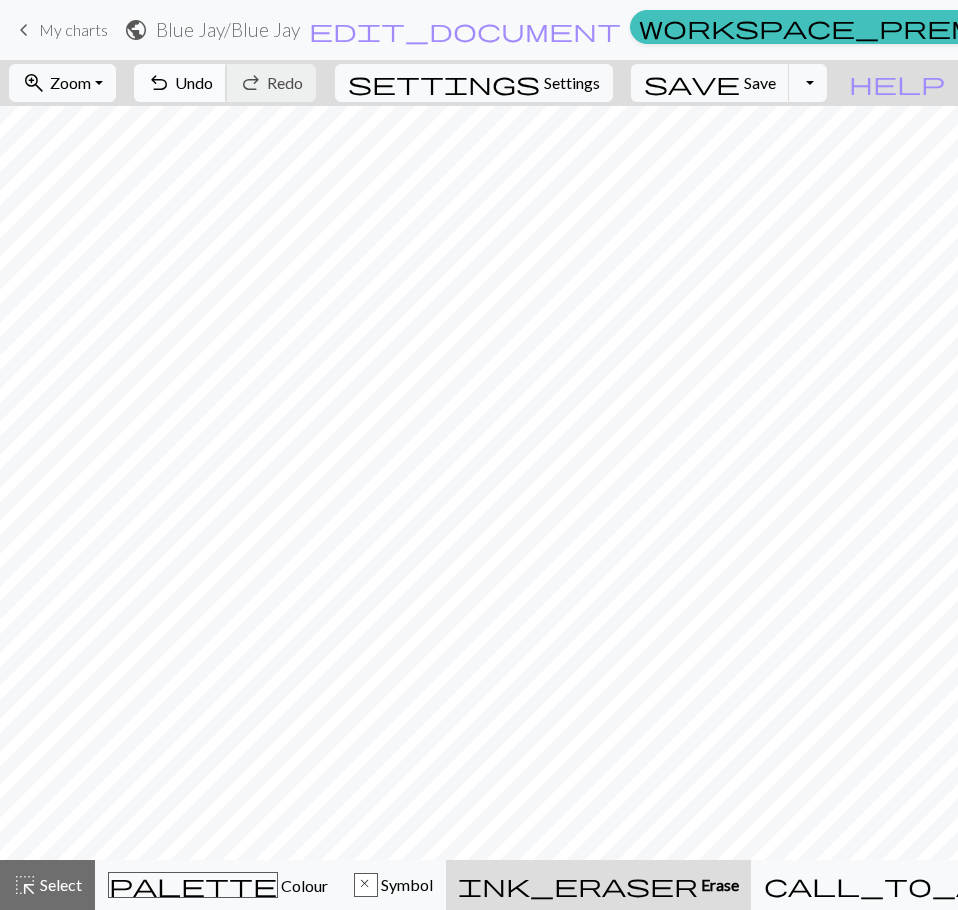 click on "undo Undo Undo" at bounding box center (180, 83) 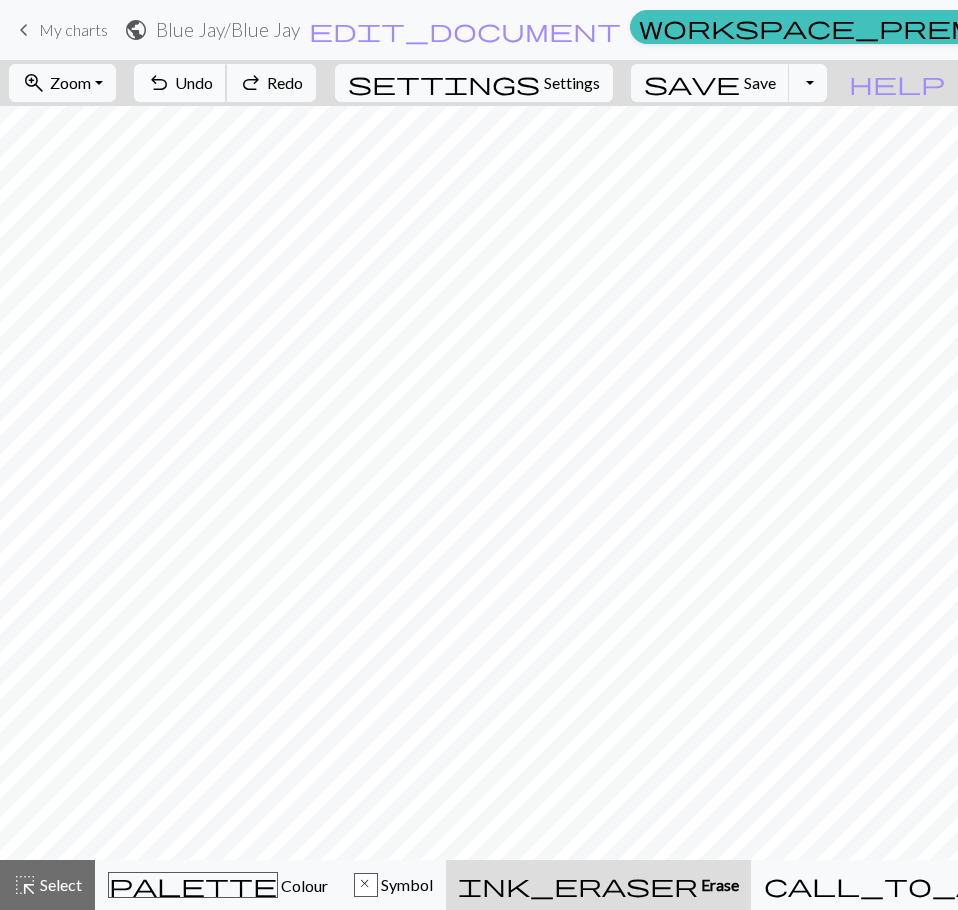 click on "Undo" at bounding box center (194, 82) 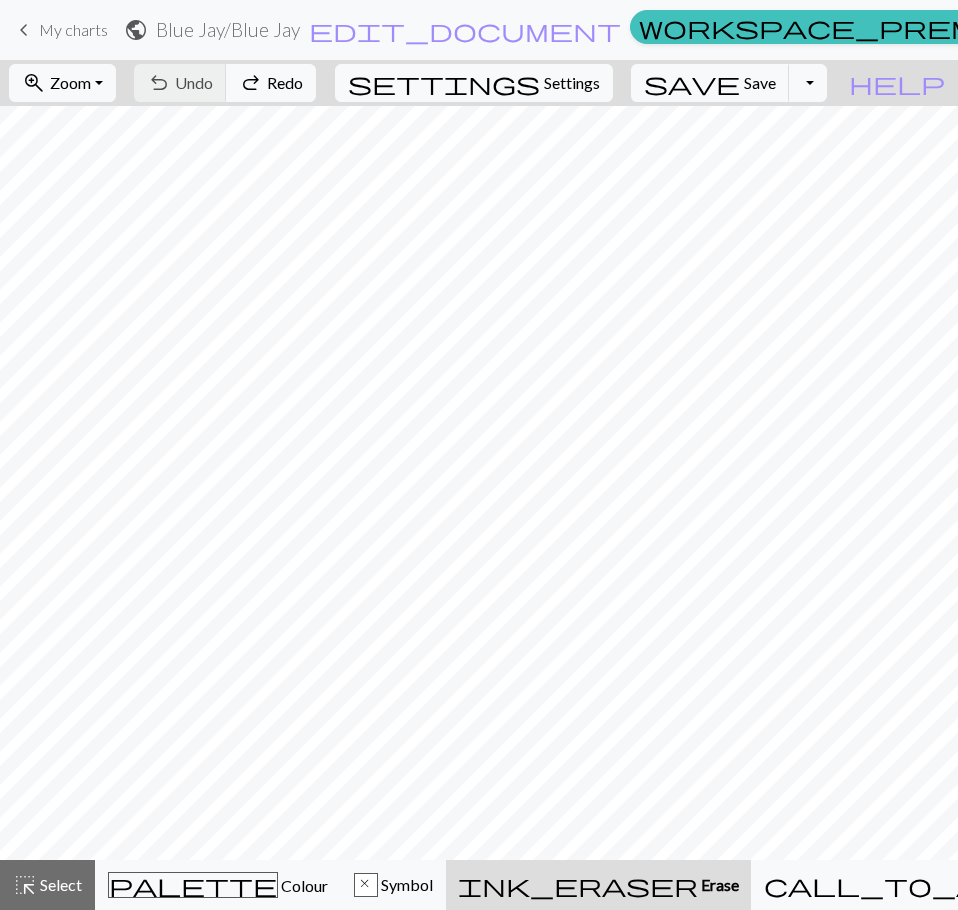 click on "keyboard_arrow_left" at bounding box center (24, 30) 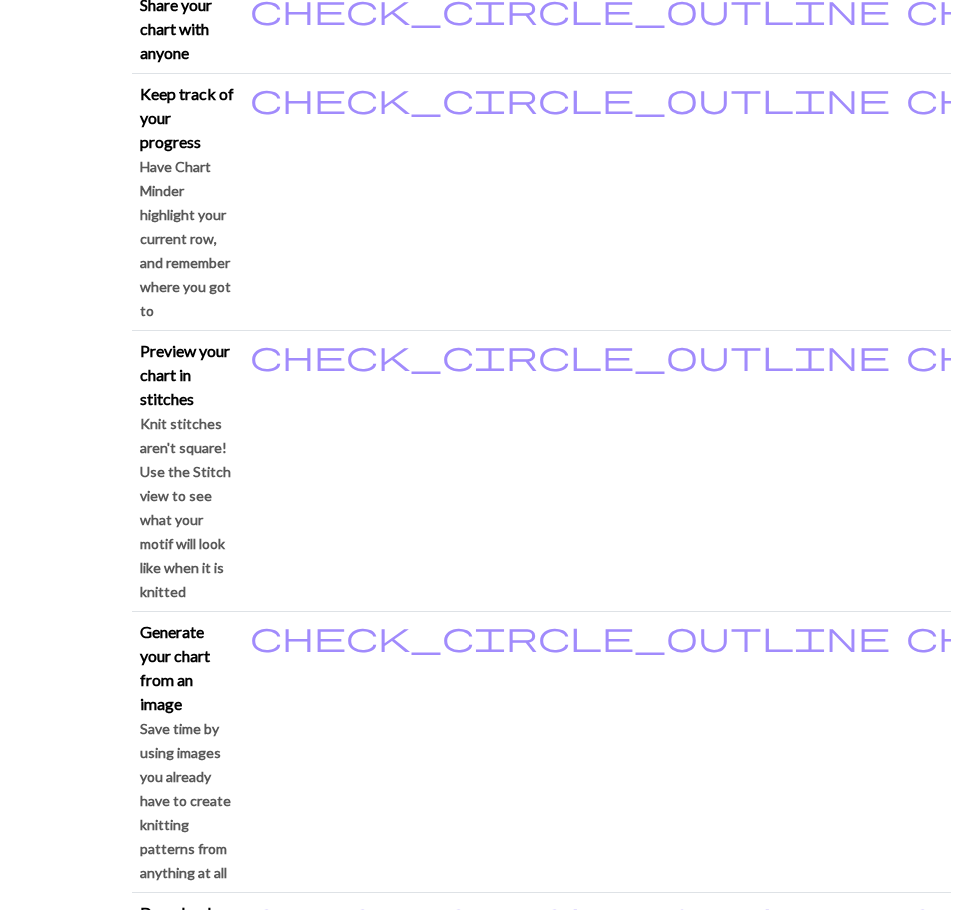 scroll, scrollTop: 0, scrollLeft: 0, axis: both 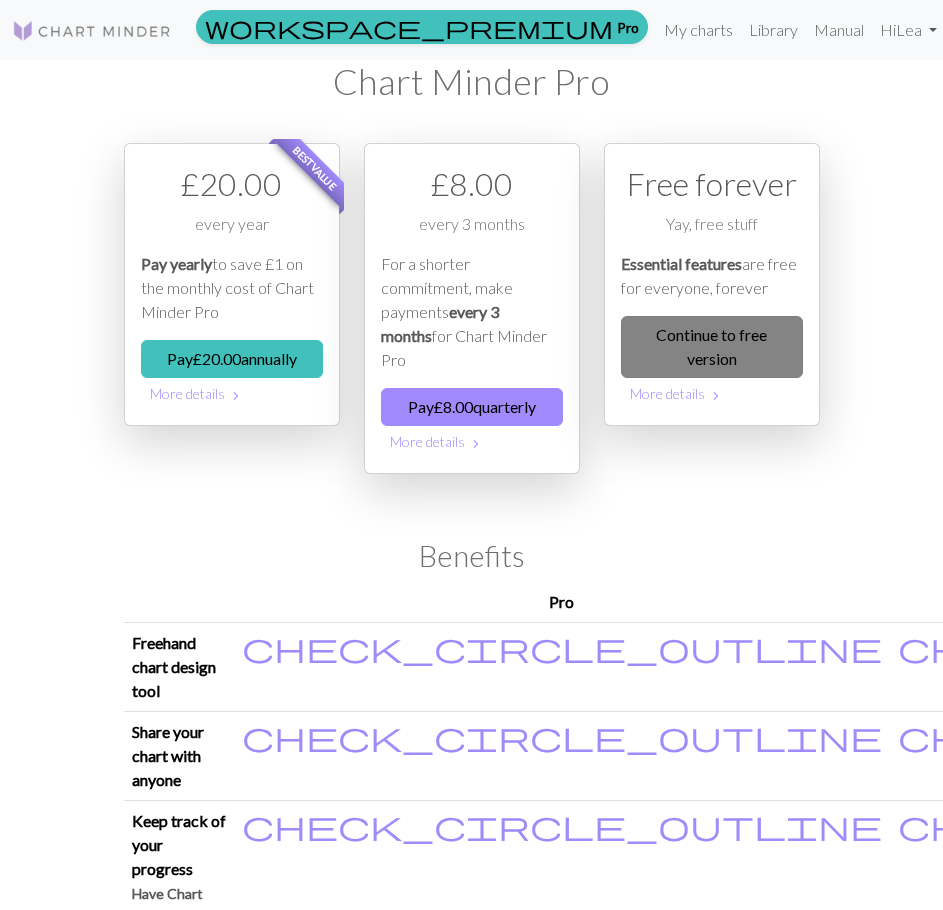 click on "Continue to free version" at bounding box center (712, 347) 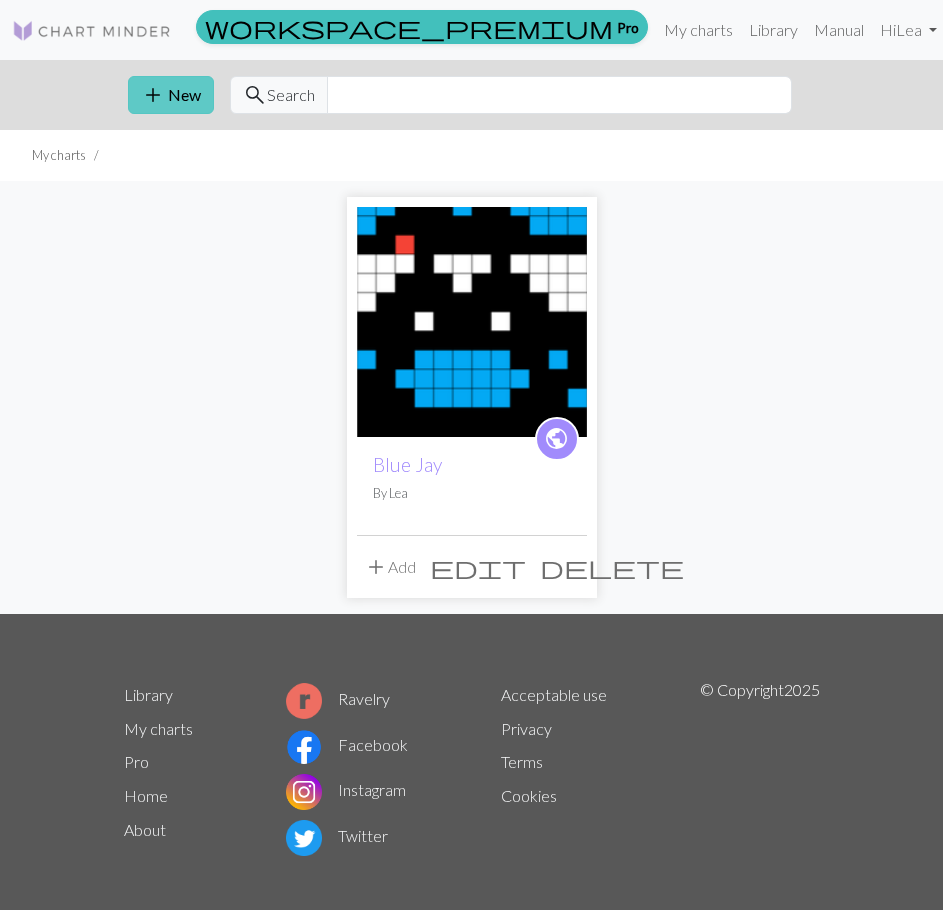 click on "add" at bounding box center (153, 95) 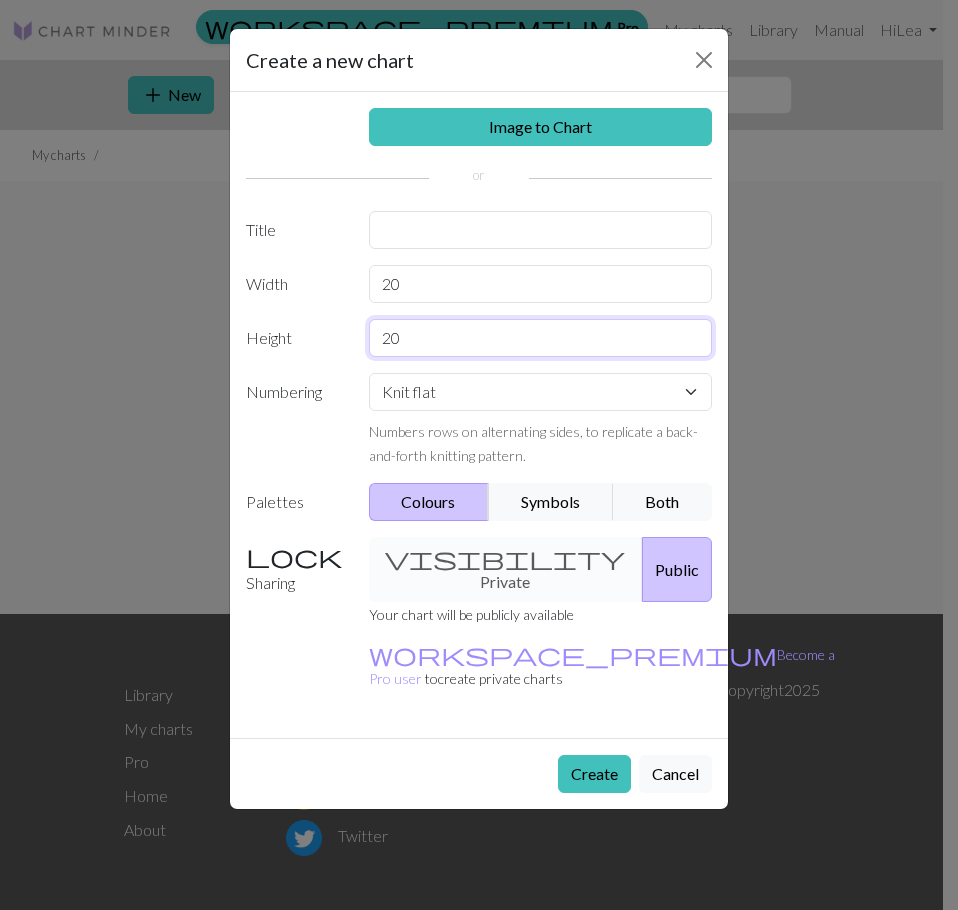 drag, startPoint x: 424, startPoint y: 330, endPoint x: 340, endPoint y: 336, distance: 84.21401 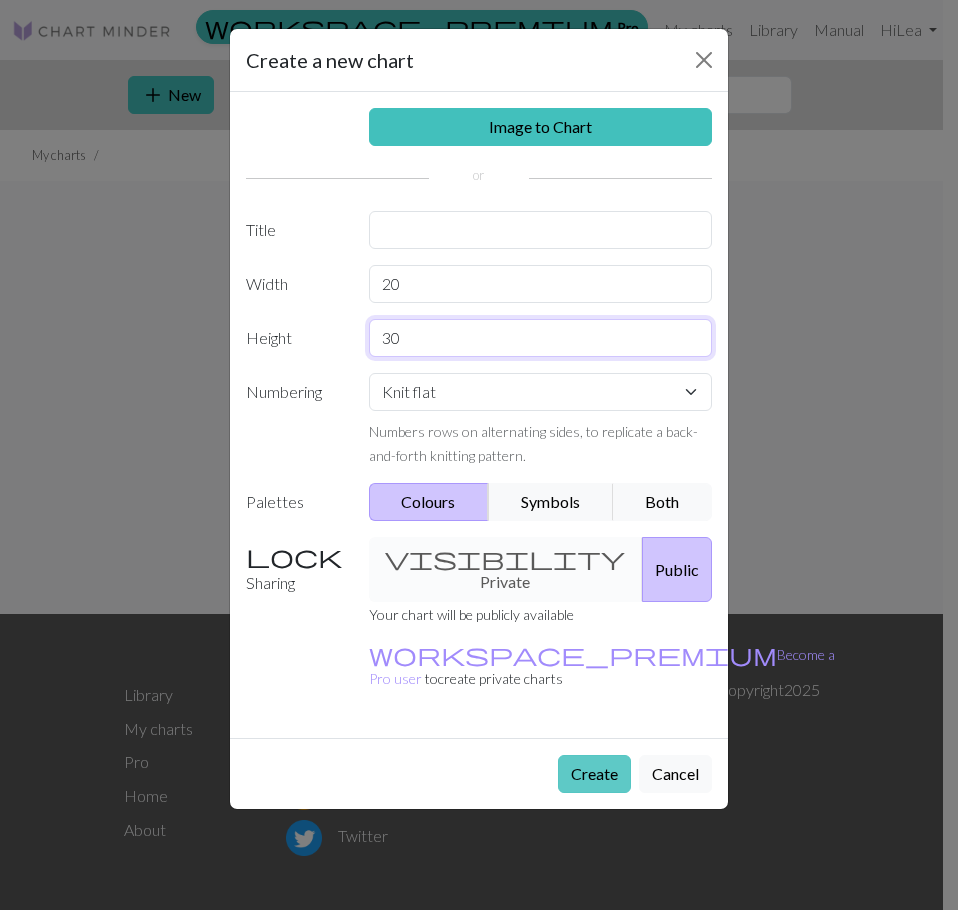 type on "30" 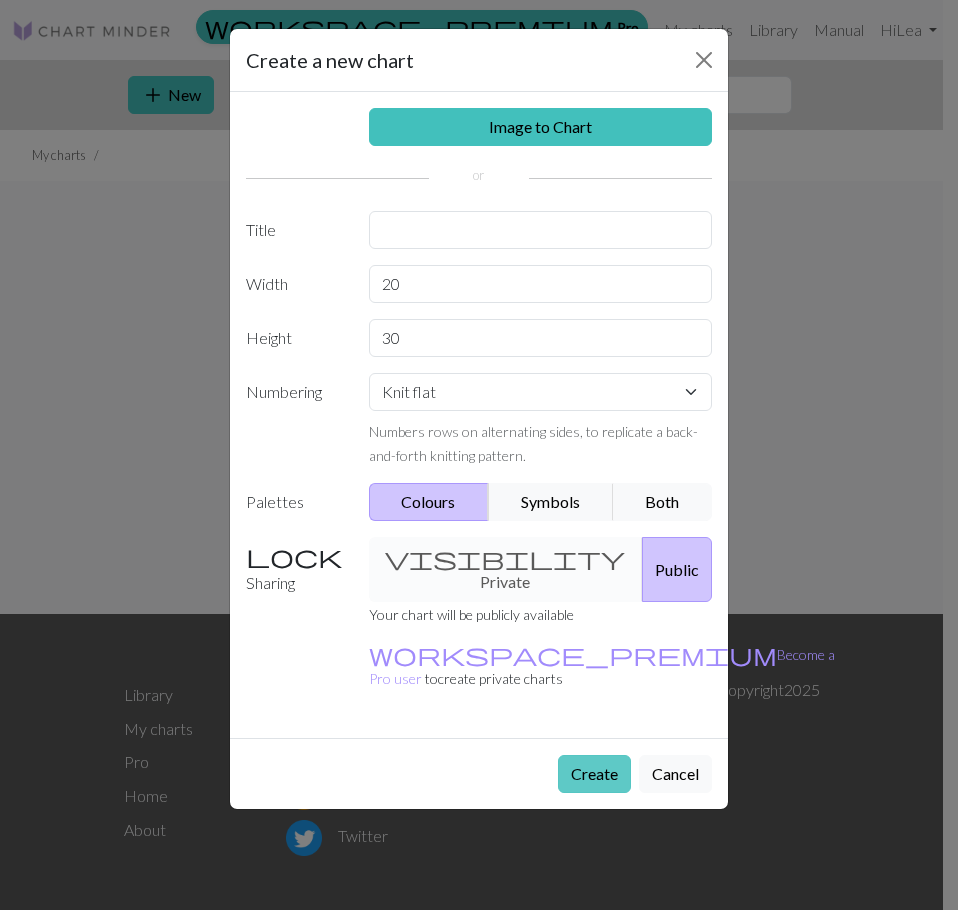 click on "Create" at bounding box center (594, 774) 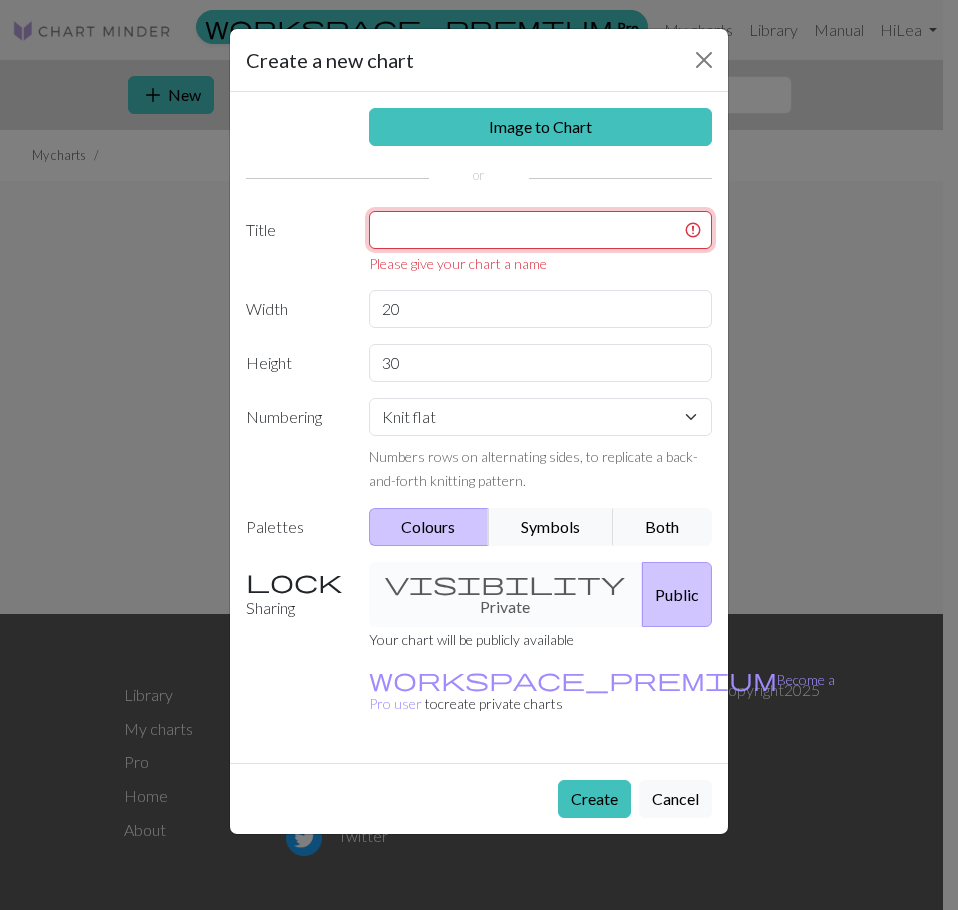 click at bounding box center (541, 230) 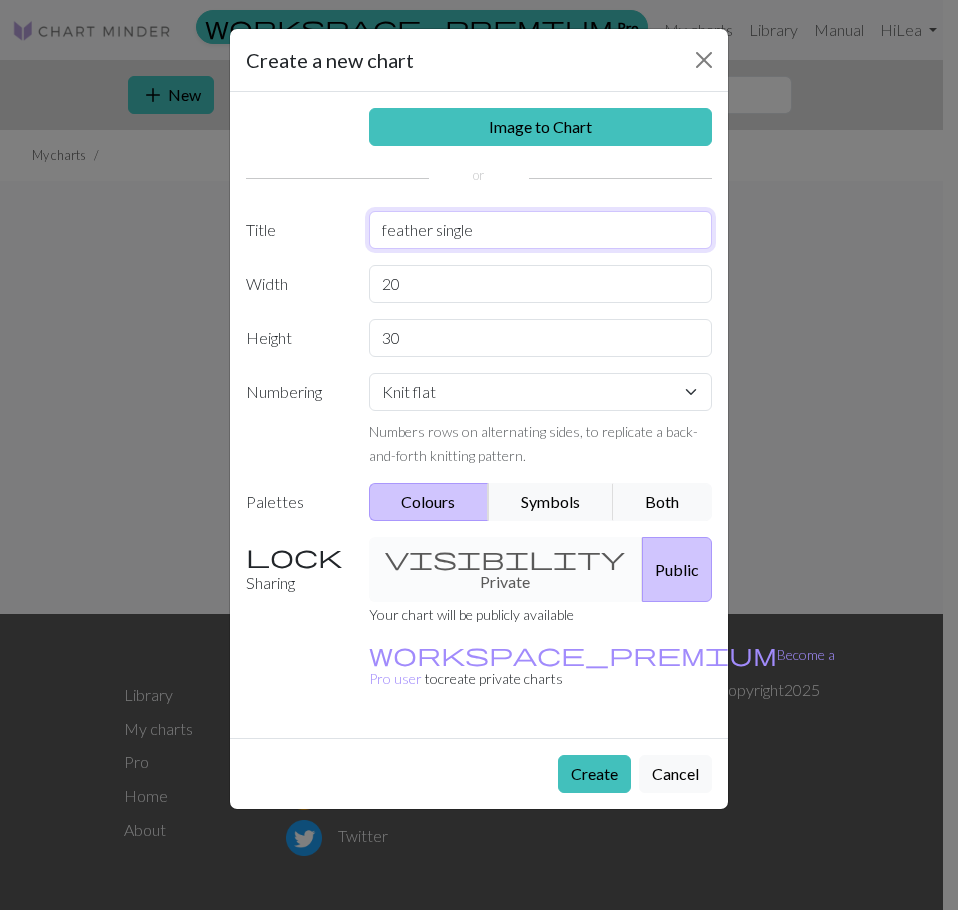 type on "feather single" 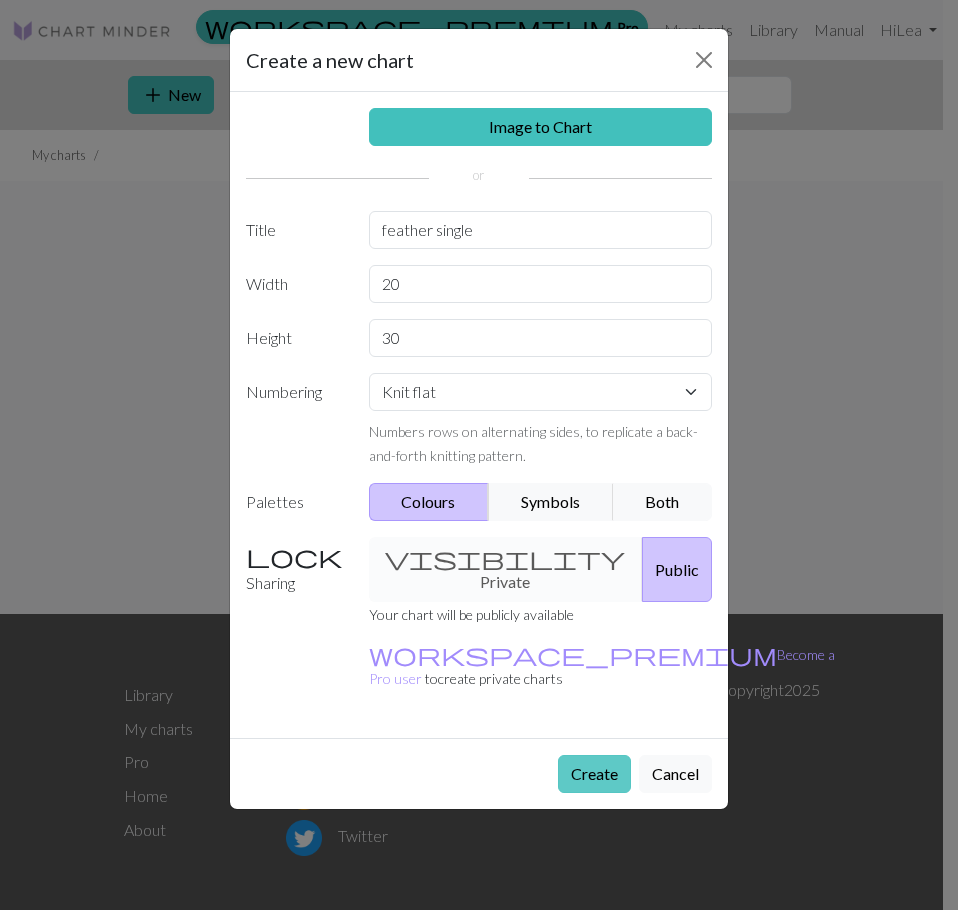 click on "Create" at bounding box center [594, 774] 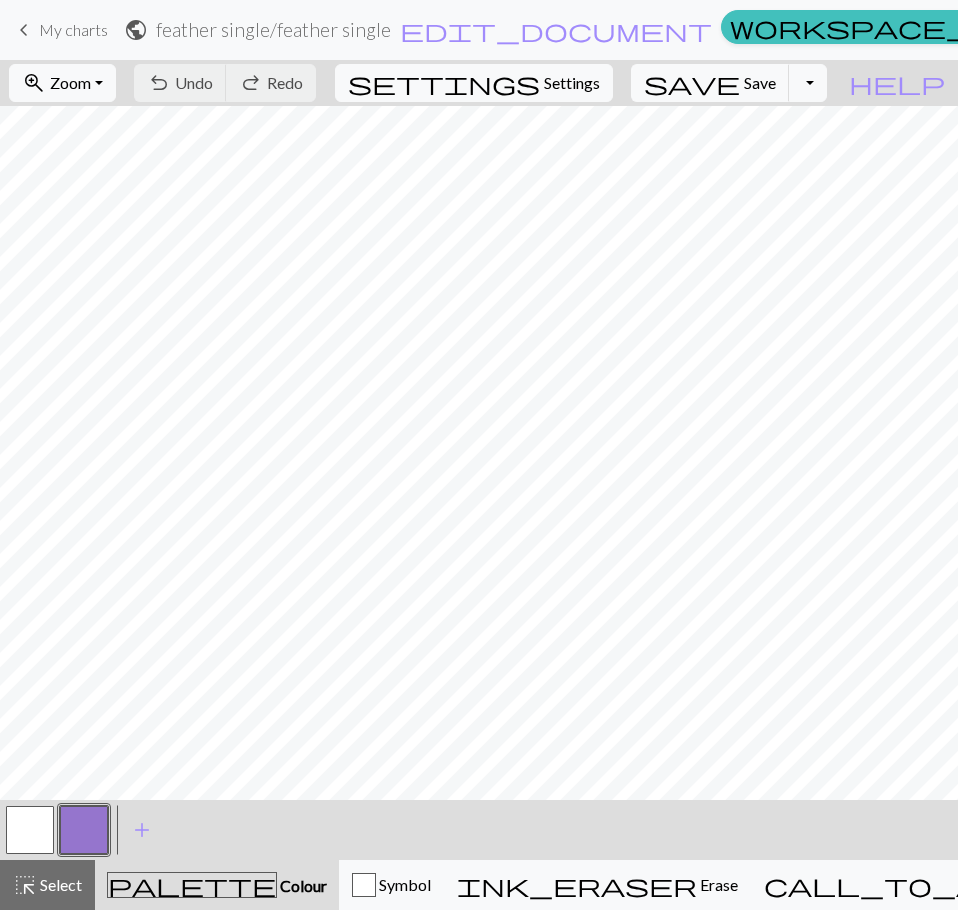 click at bounding box center [30, 830] 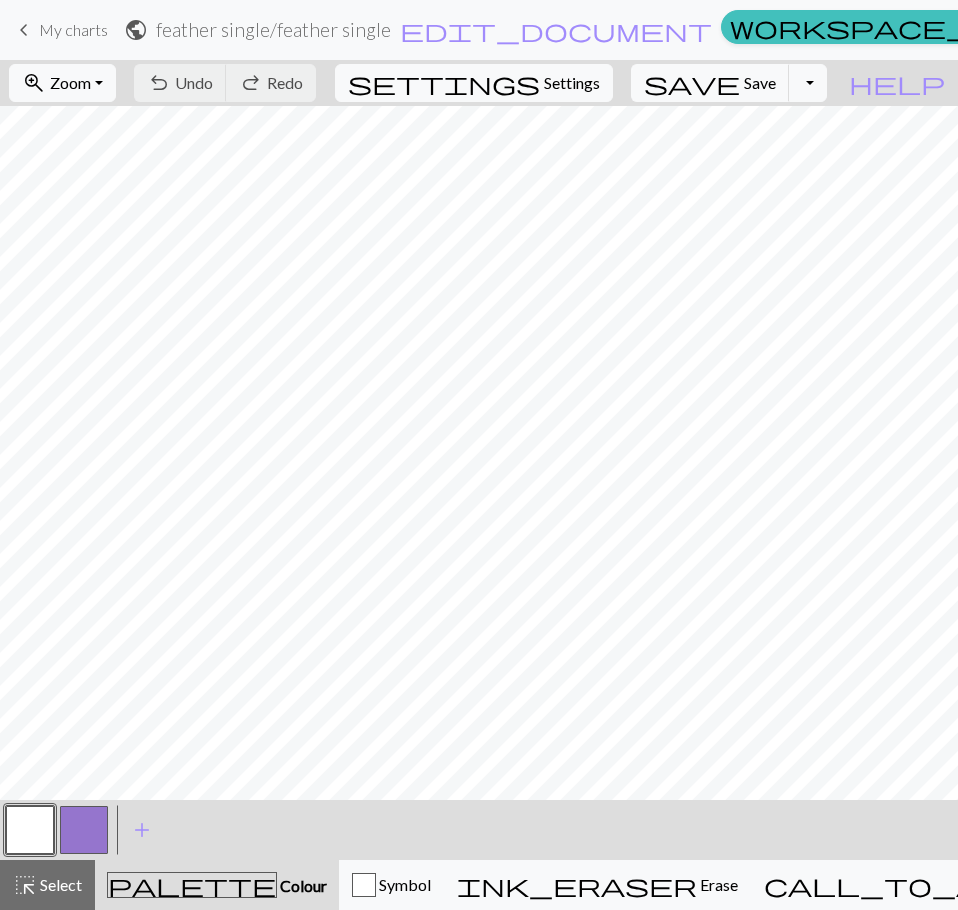 click at bounding box center (30, 830) 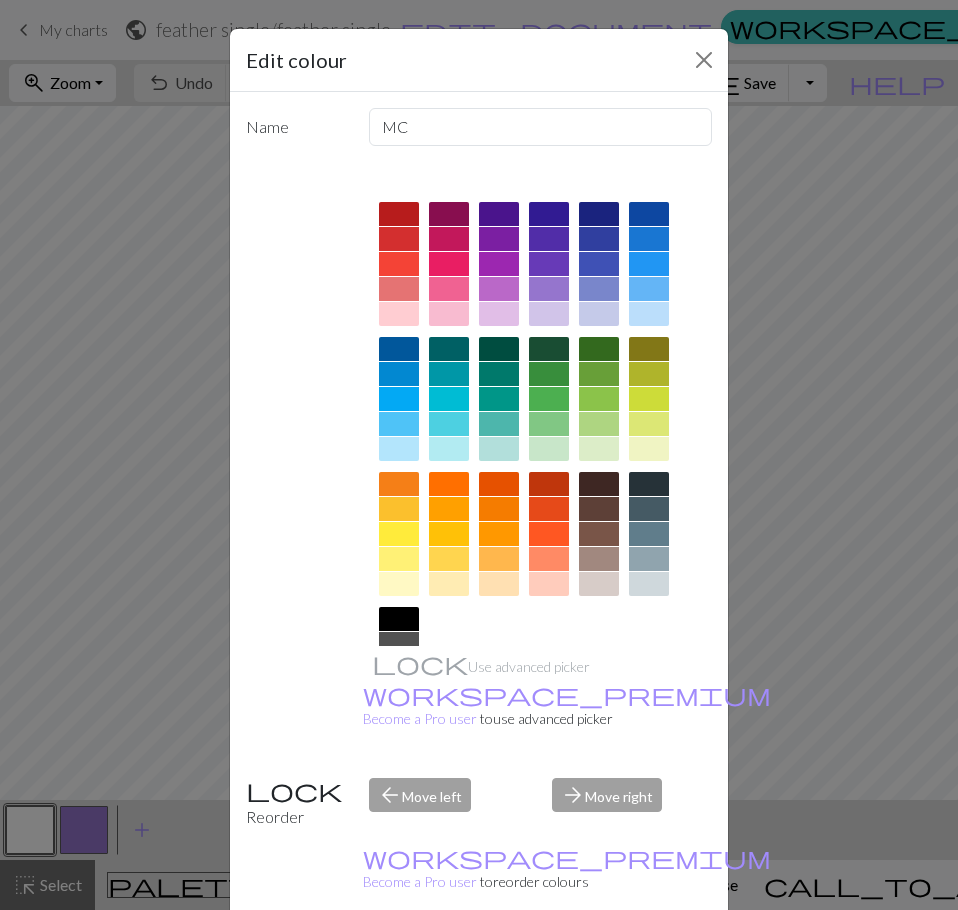 click at bounding box center [399, 619] 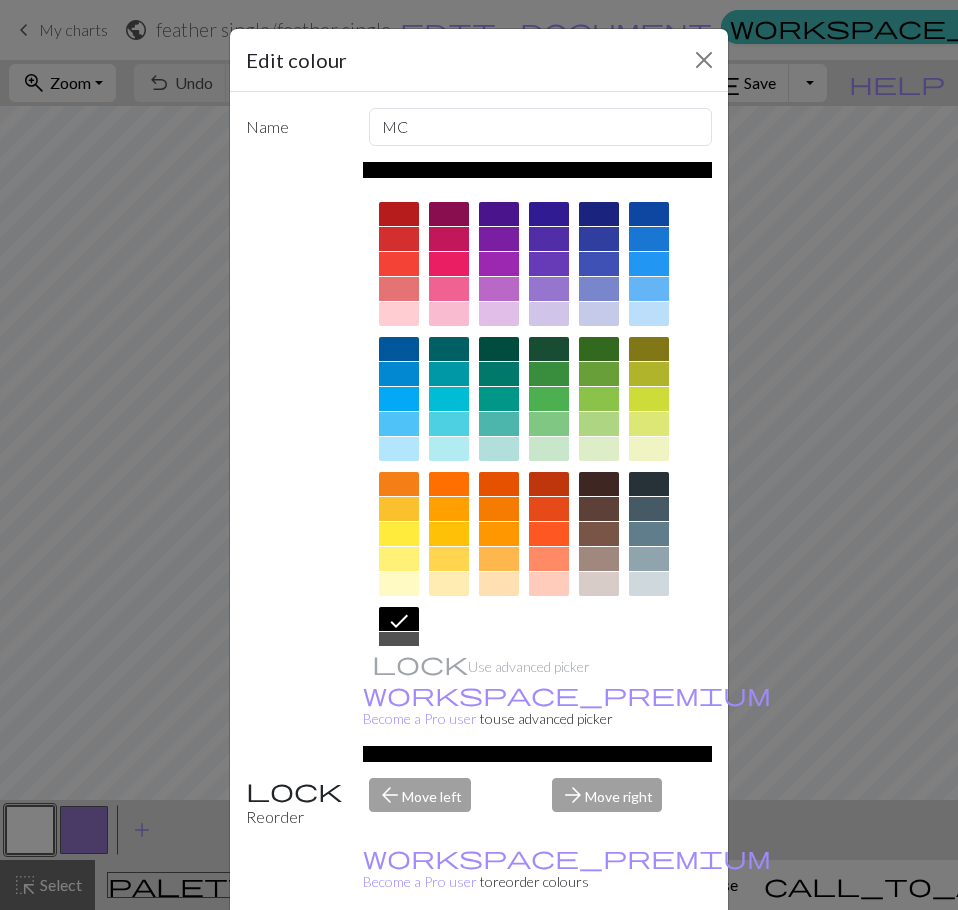 click on "Done" at bounding box center [599, 961] 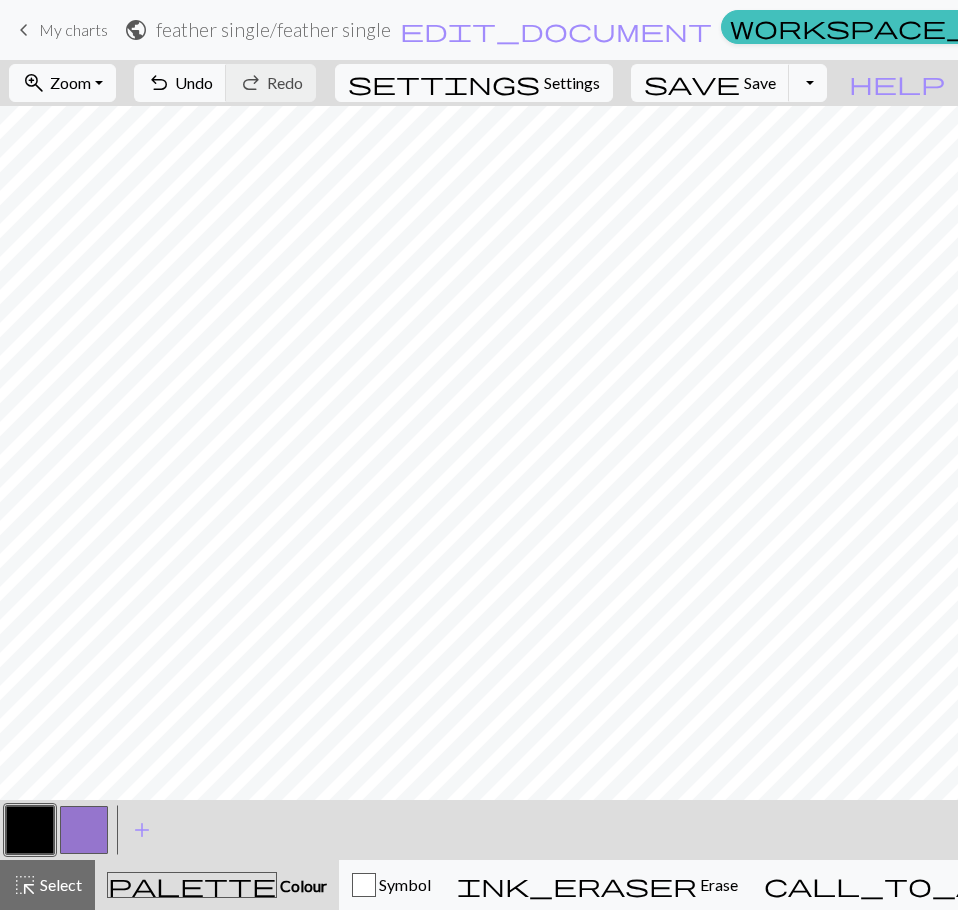 click at bounding box center [84, 830] 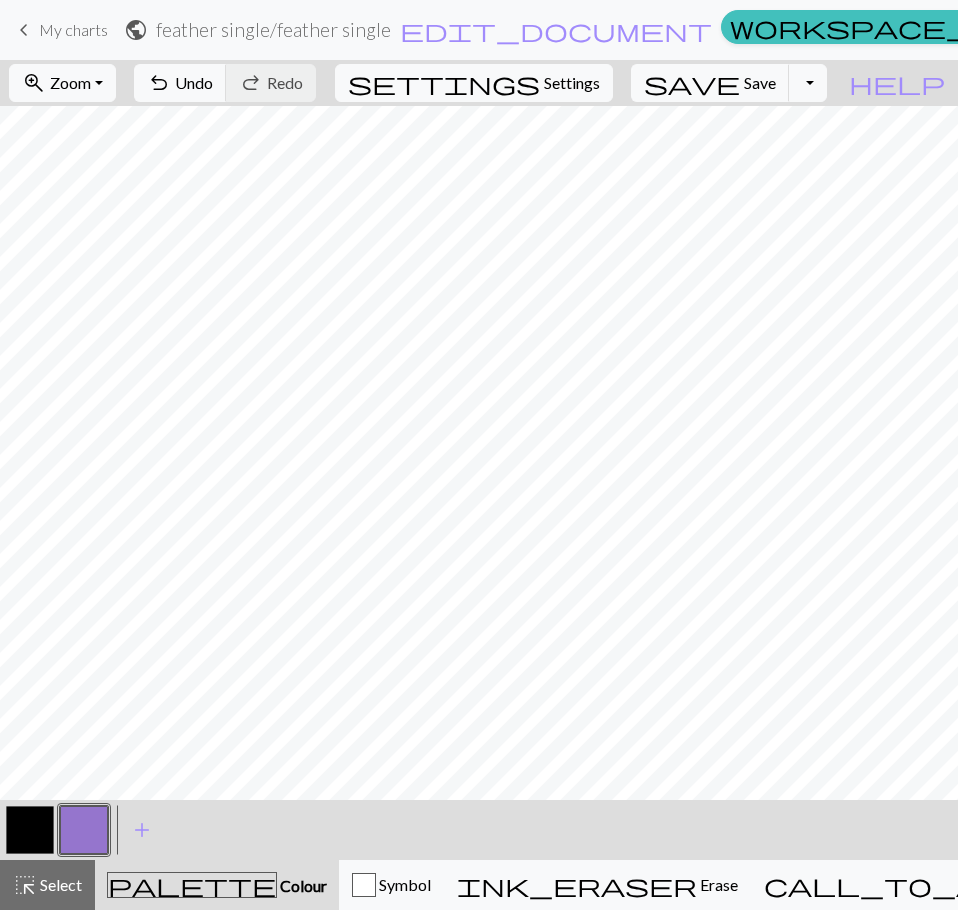click at bounding box center (84, 830) 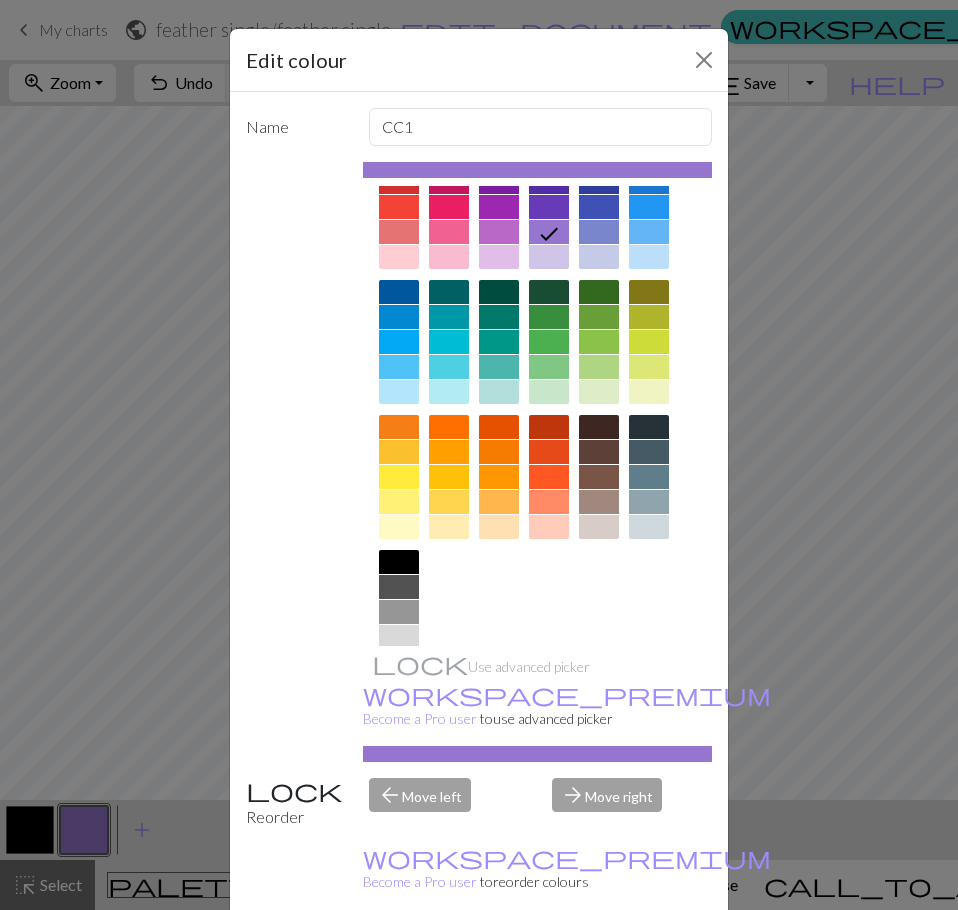 scroll, scrollTop: 108, scrollLeft: 0, axis: vertical 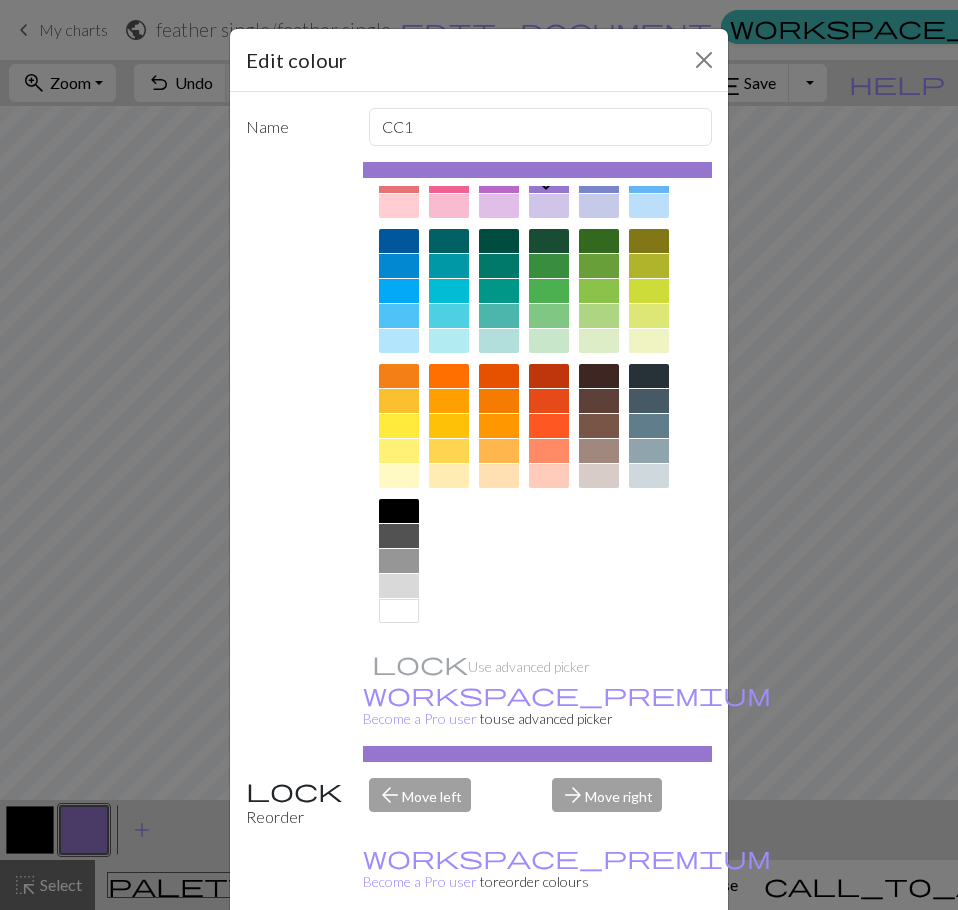 click at bounding box center (399, 611) 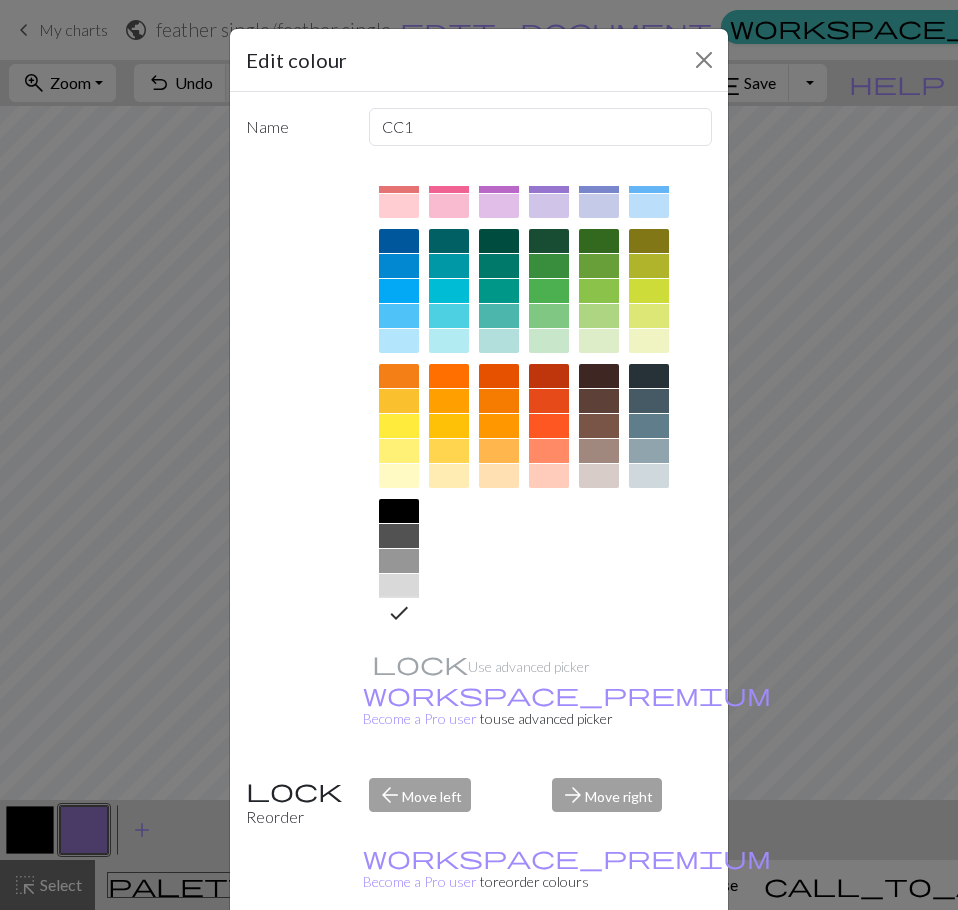 click on "Done" at bounding box center (599, 961) 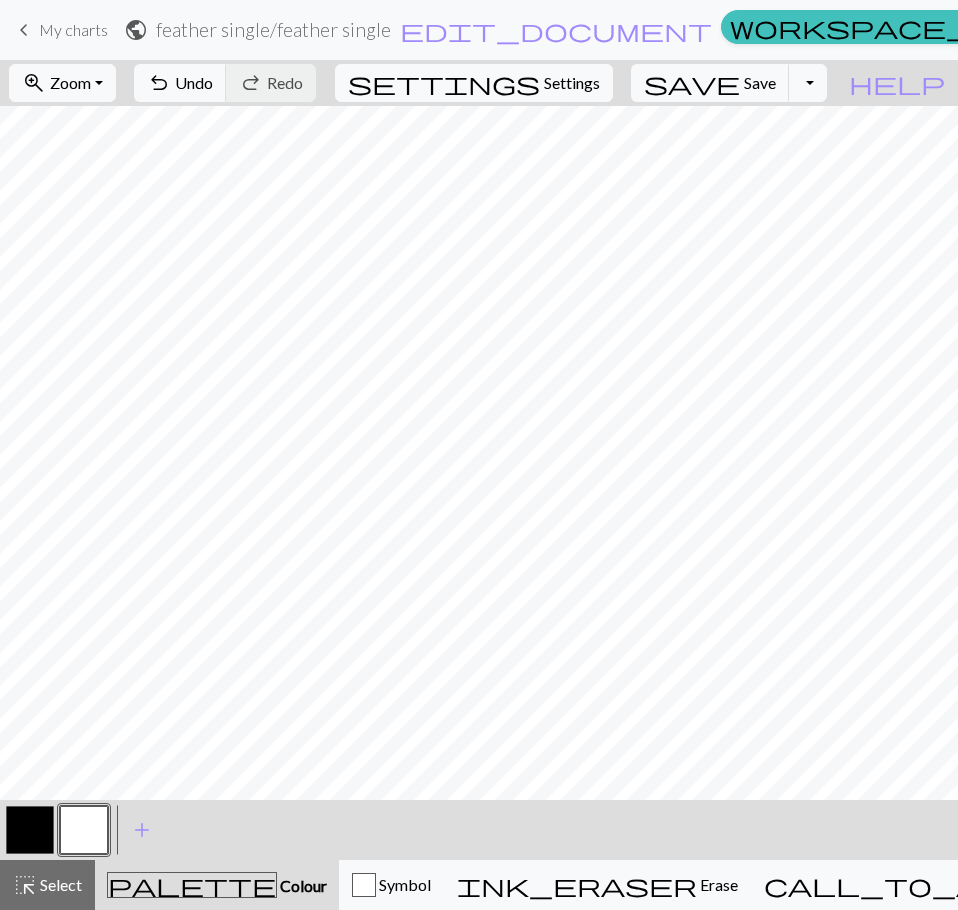 click at bounding box center [30, 830] 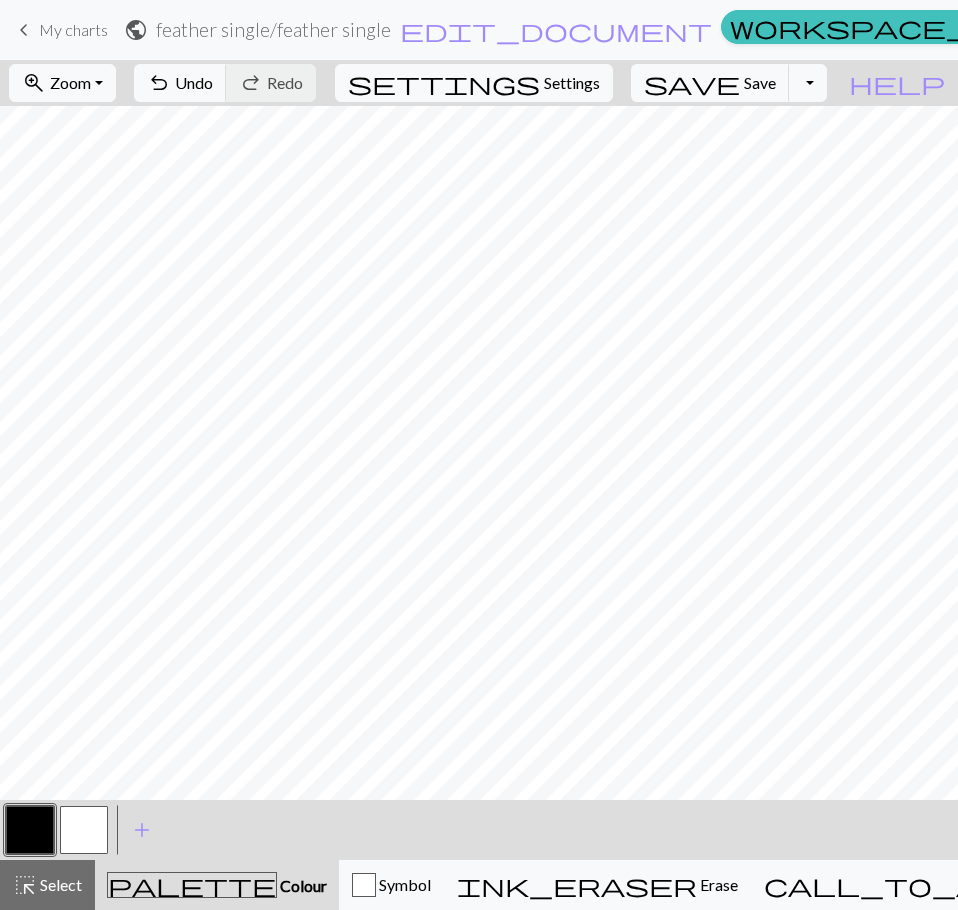 click at bounding box center (84, 830) 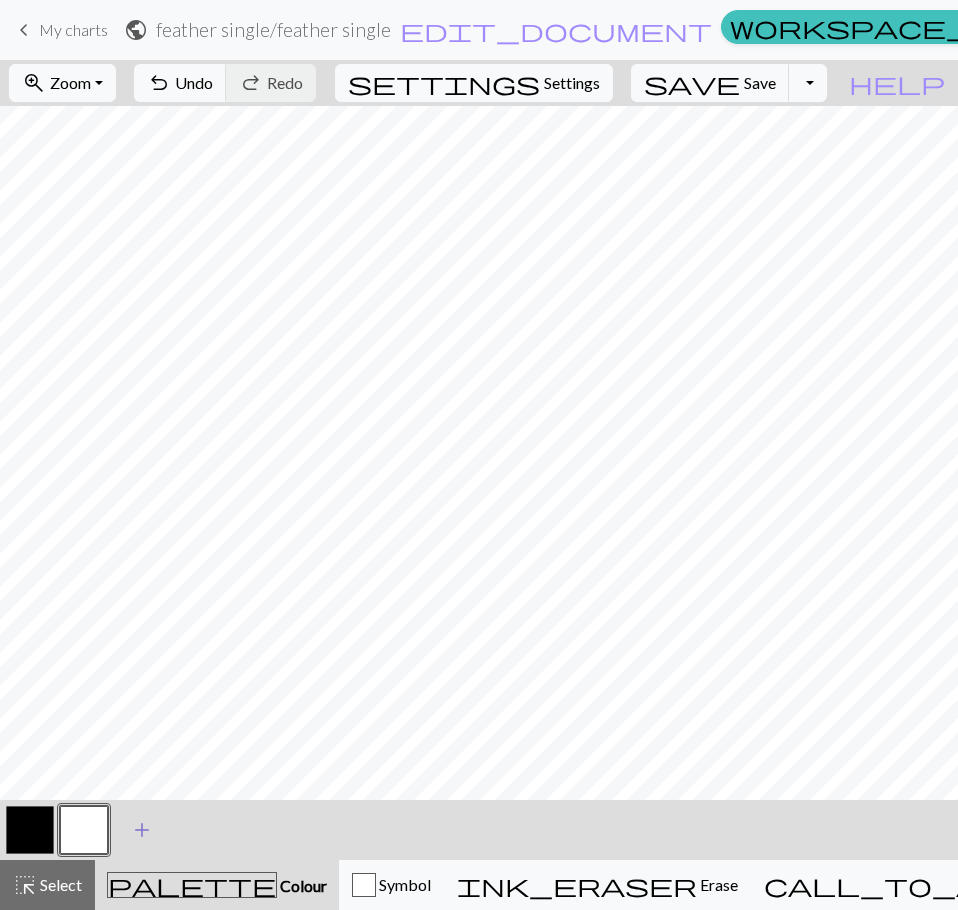 click on "add" at bounding box center (142, 830) 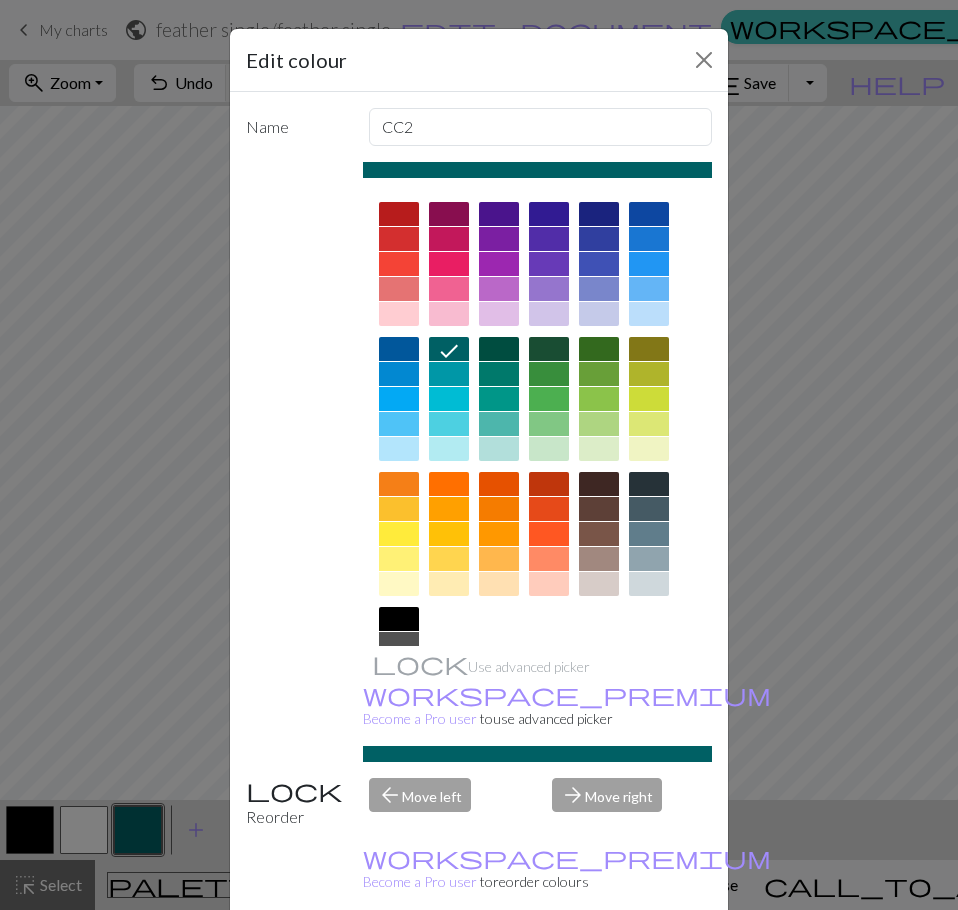 click at bounding box center (399, 399) 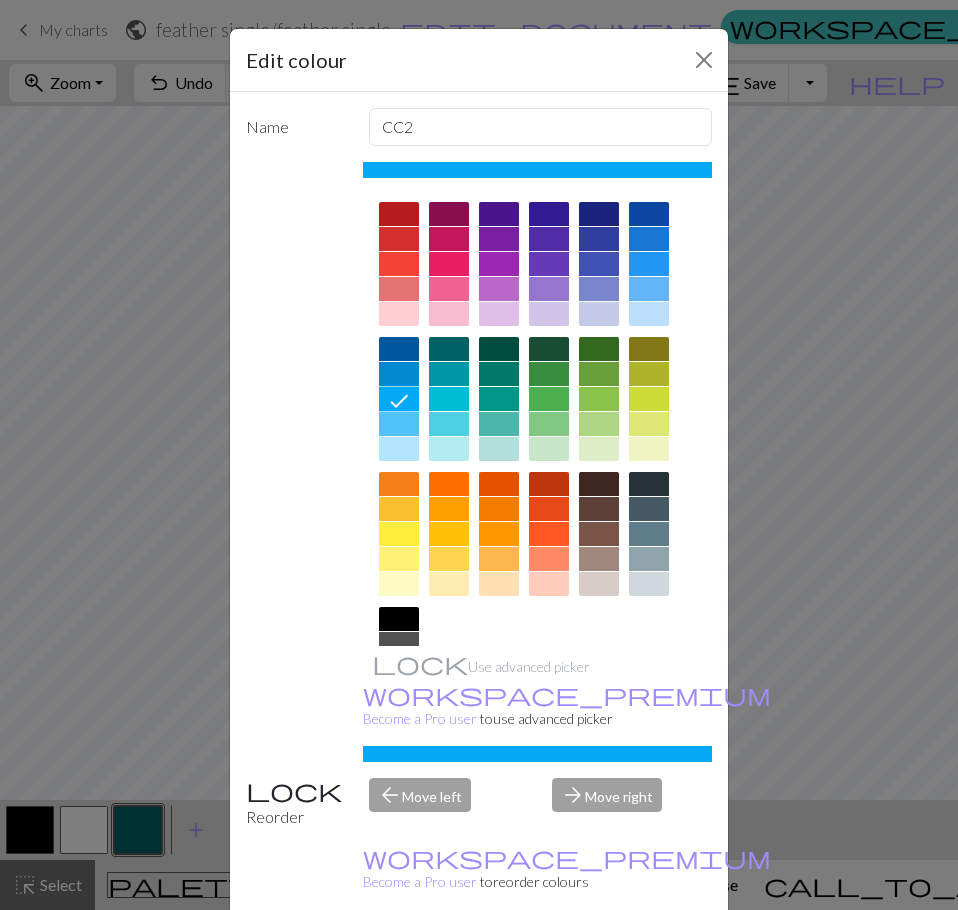 click on "Done" at bounding box center (599, 961) 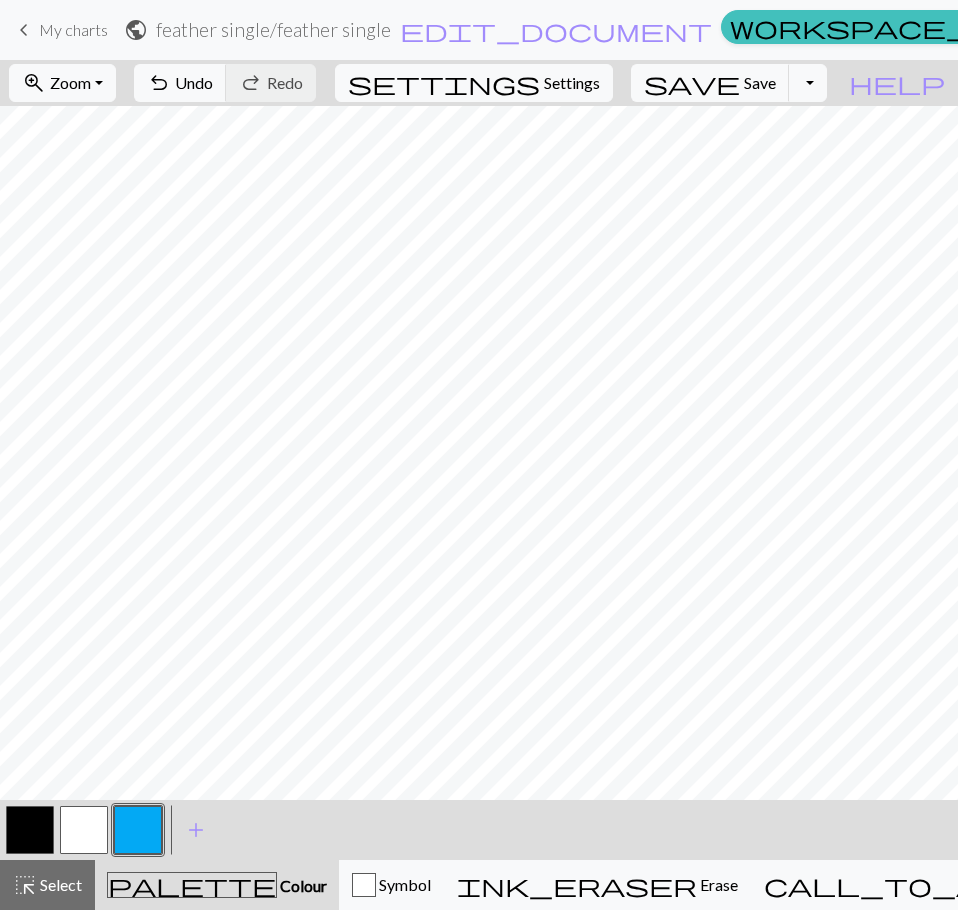 click at bounding box center [84, 830] 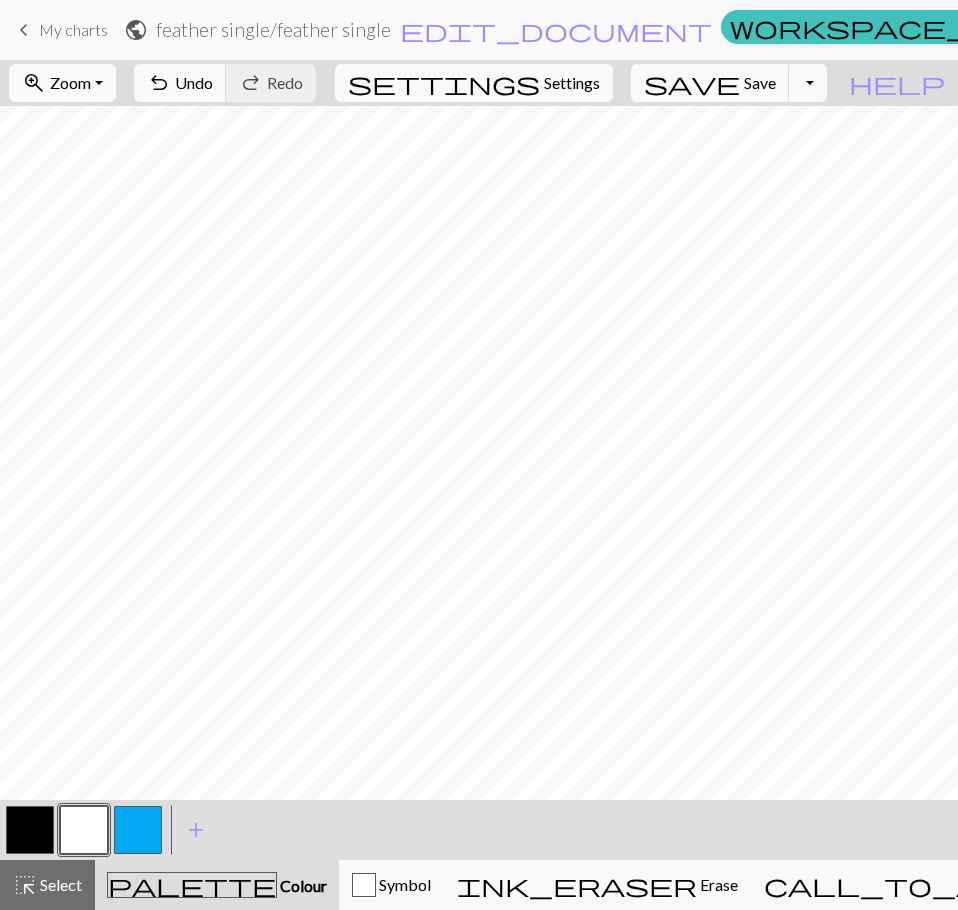 drag, startPoint x: 44, startPoint y: 814, endPoint x: 55, endPoint y: 800, distance: 17.804493 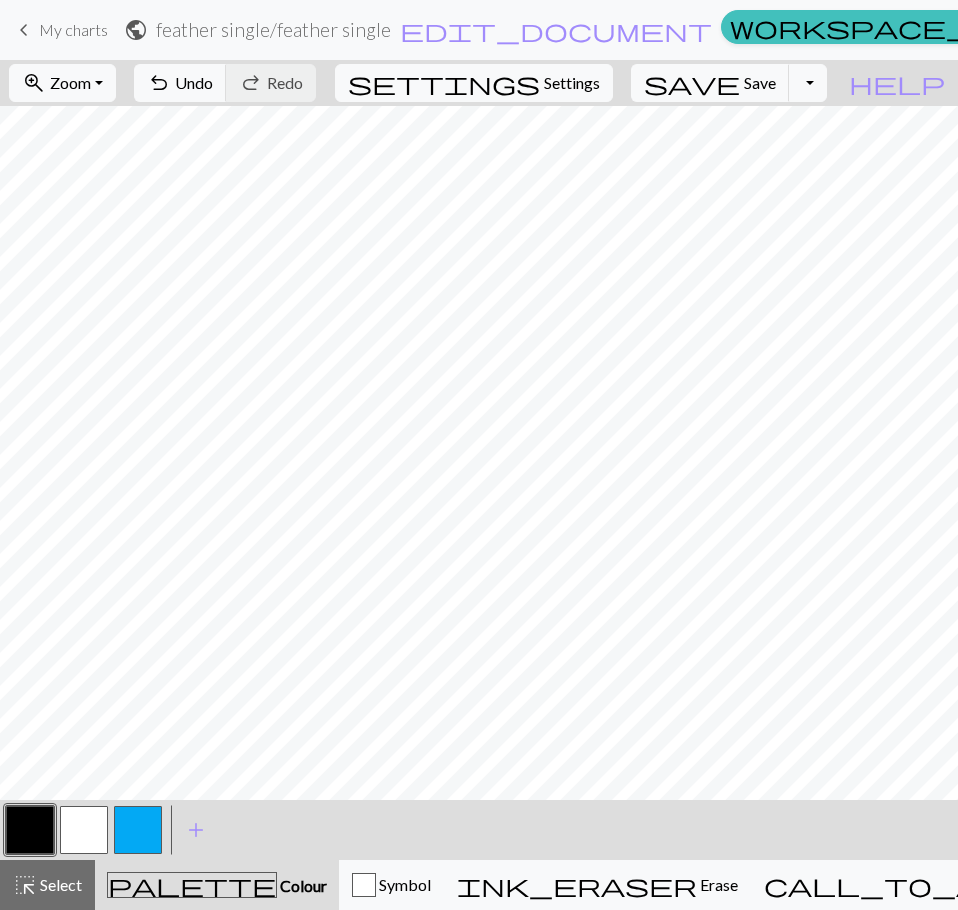 click at bounding box center [84, 830] 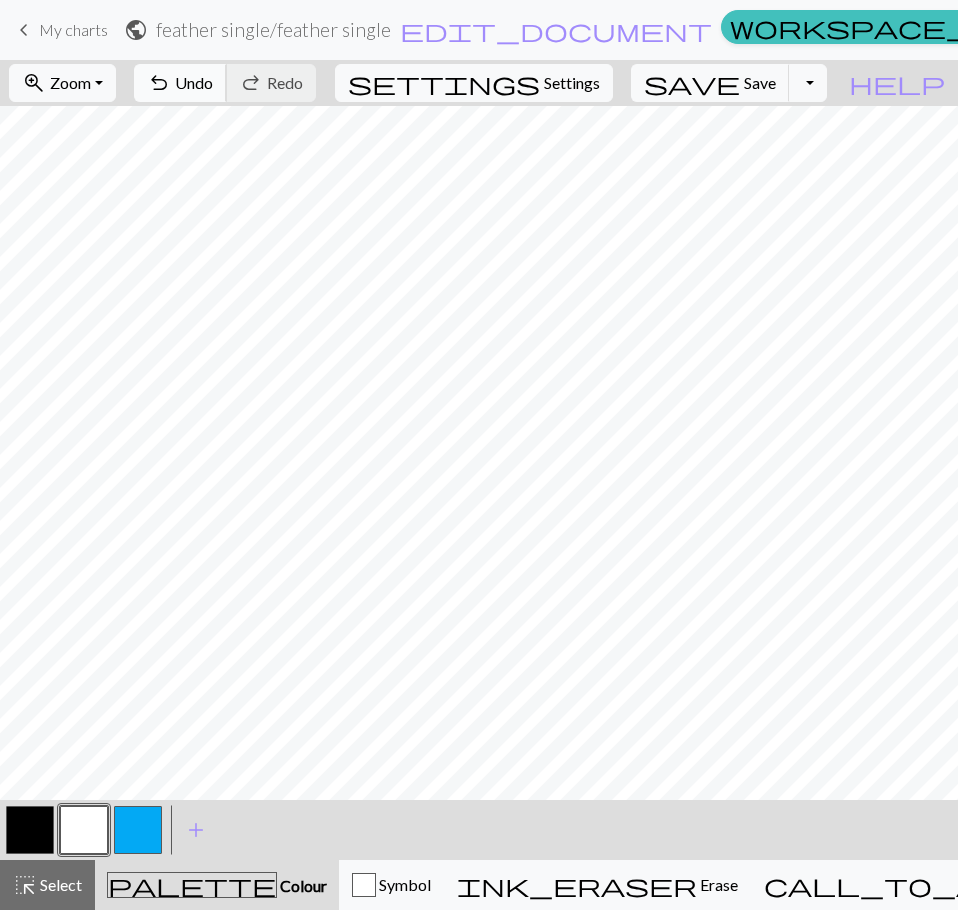 click on "undo" at bounding box center [159, 83] 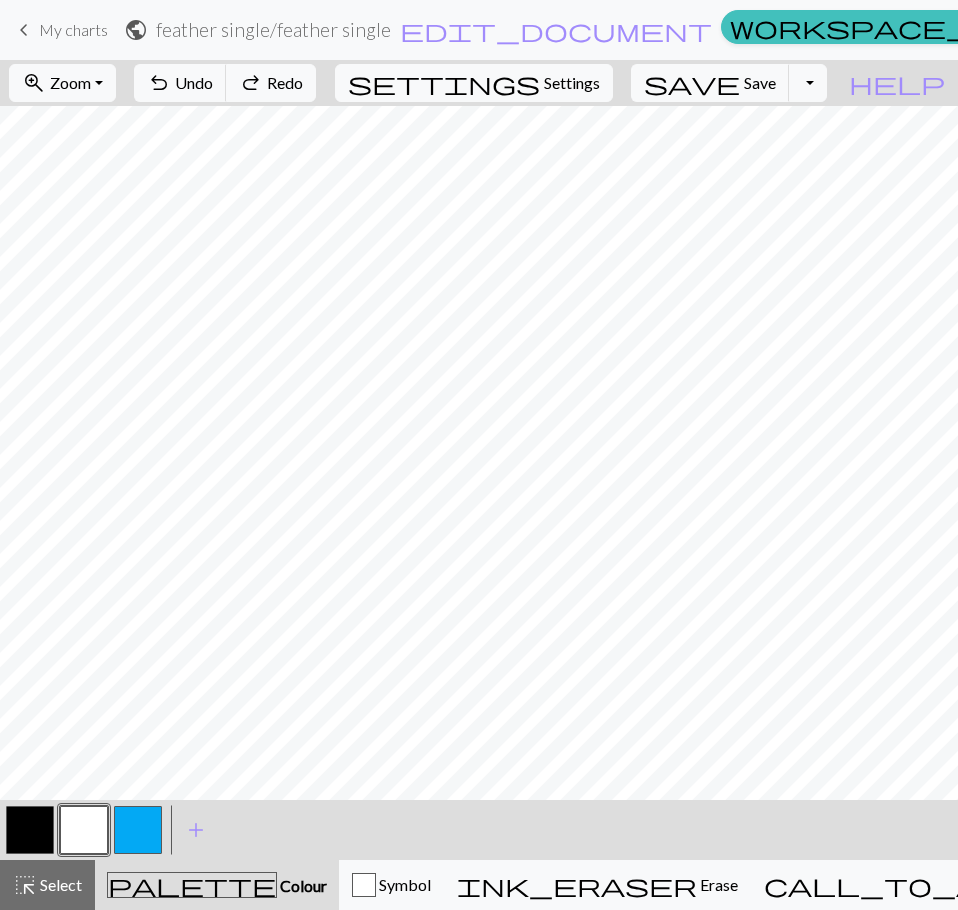 click at bounding box center (30, 830) 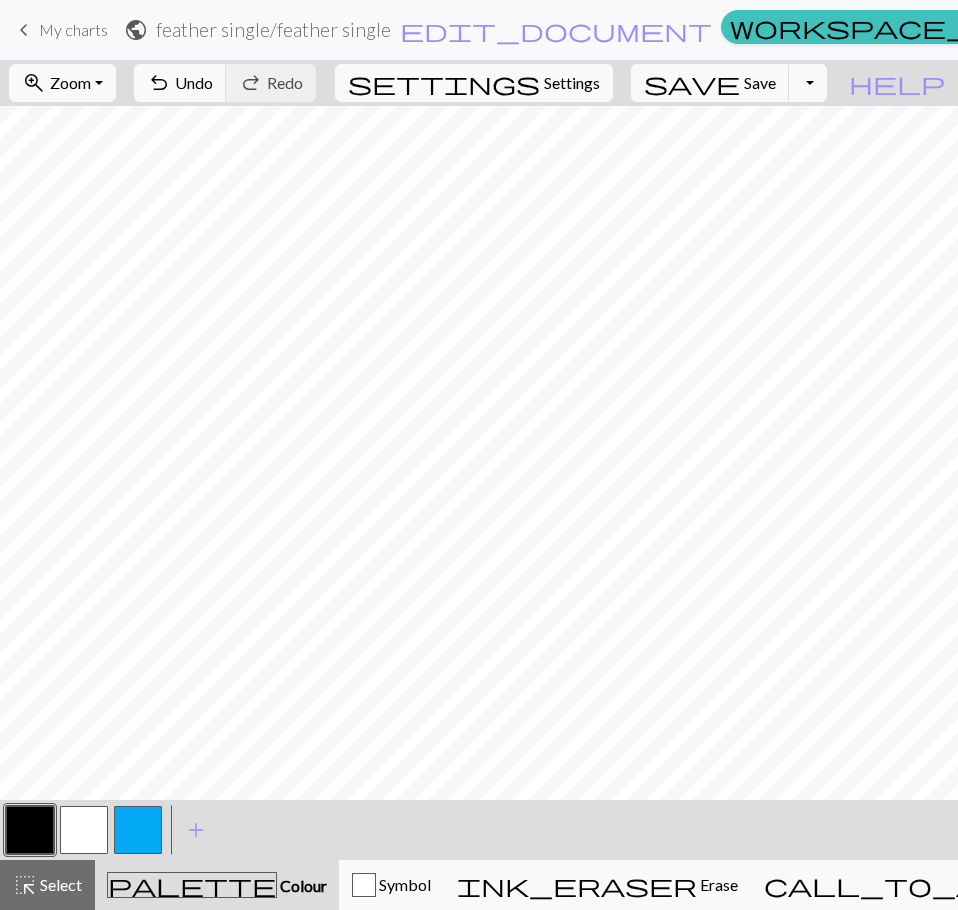 click on "Toggle Dropdown" at bounding box center [808, 83] 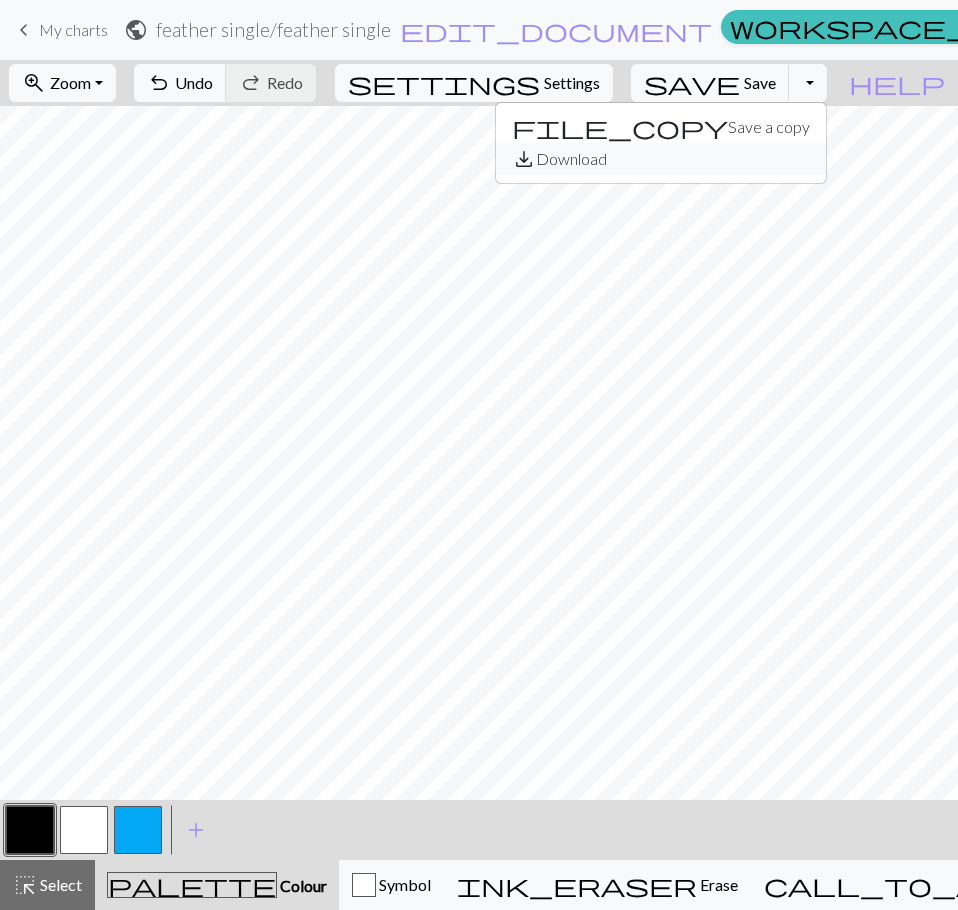 click on "save_alt  Download" at bounding box center [661, 159] 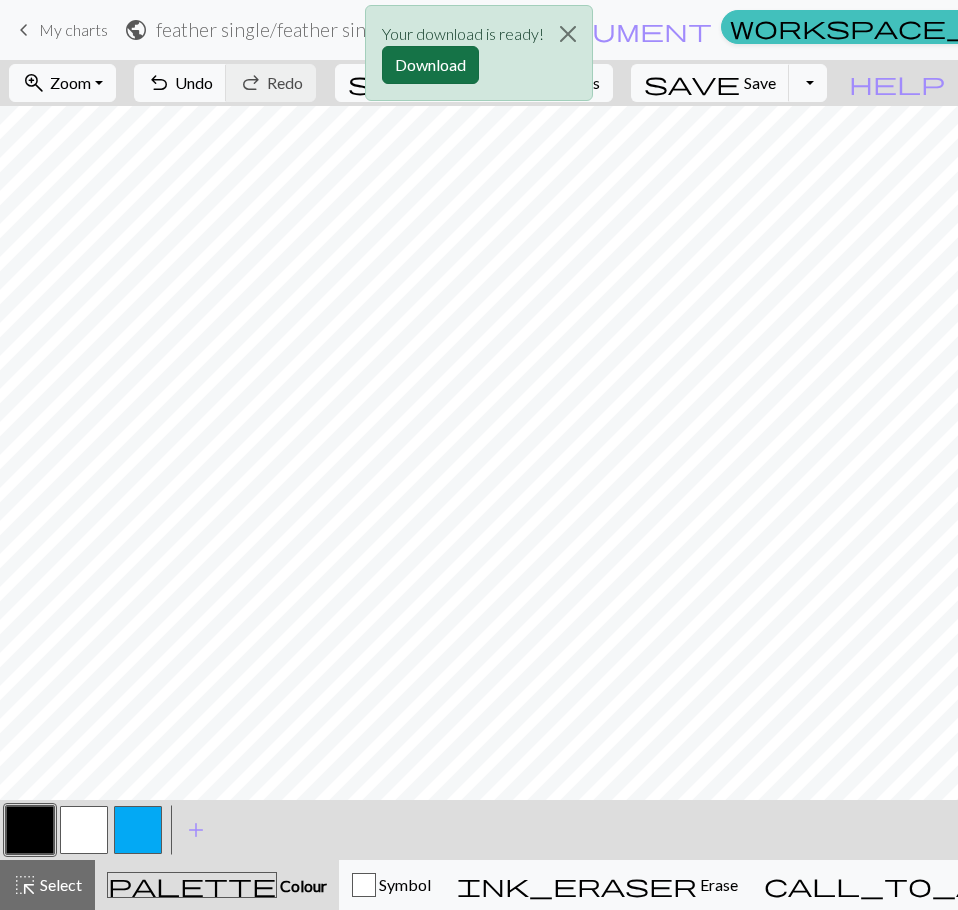 click on "Download" at bounding box center (430, 65) 